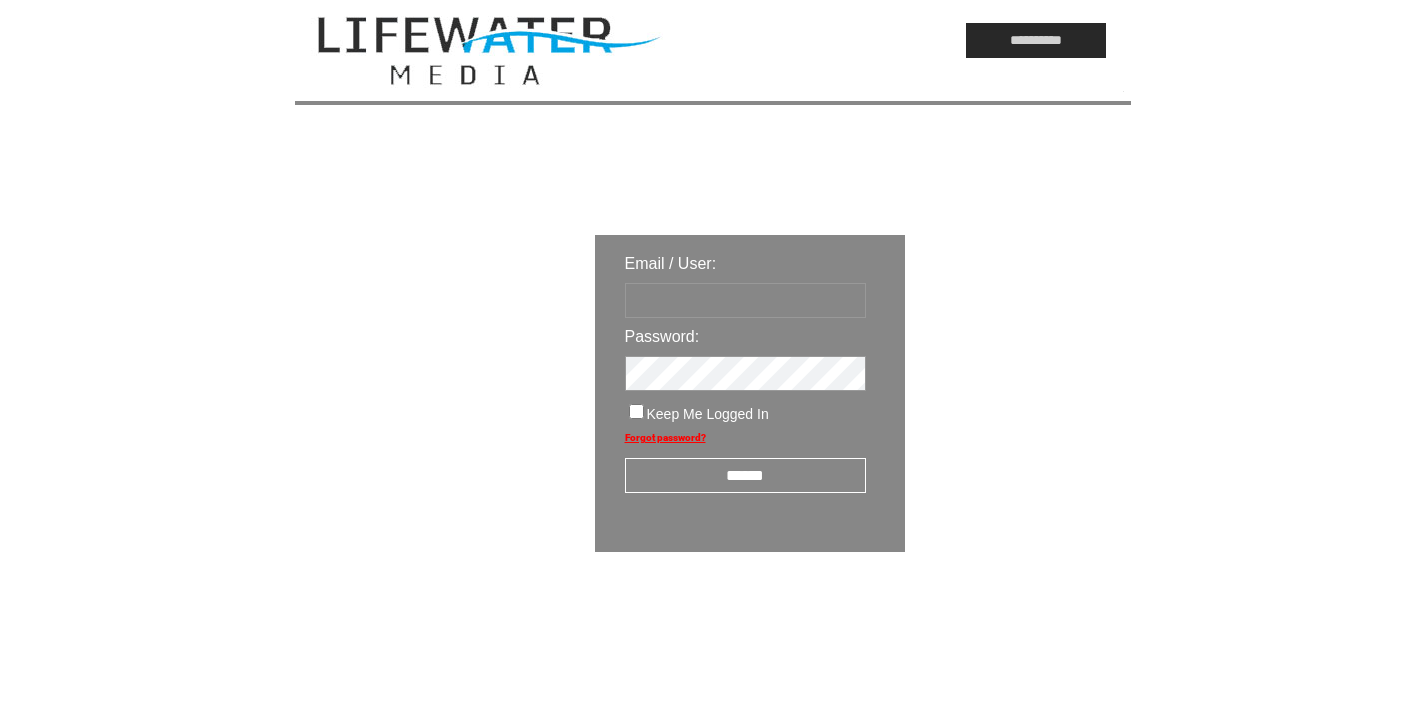 scroll, scrollTop: 0, scrollLeft: 0, axis: both 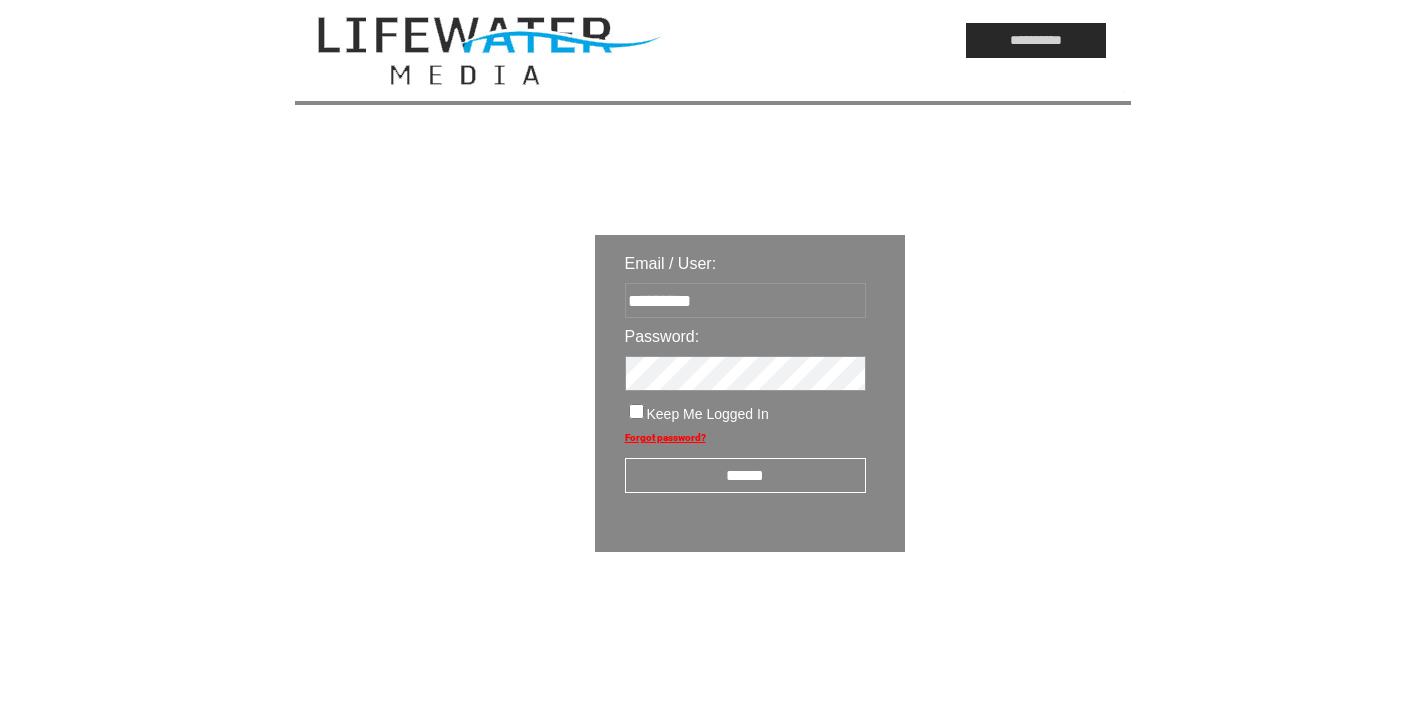 click on "******" at bounding box center (745, 475) 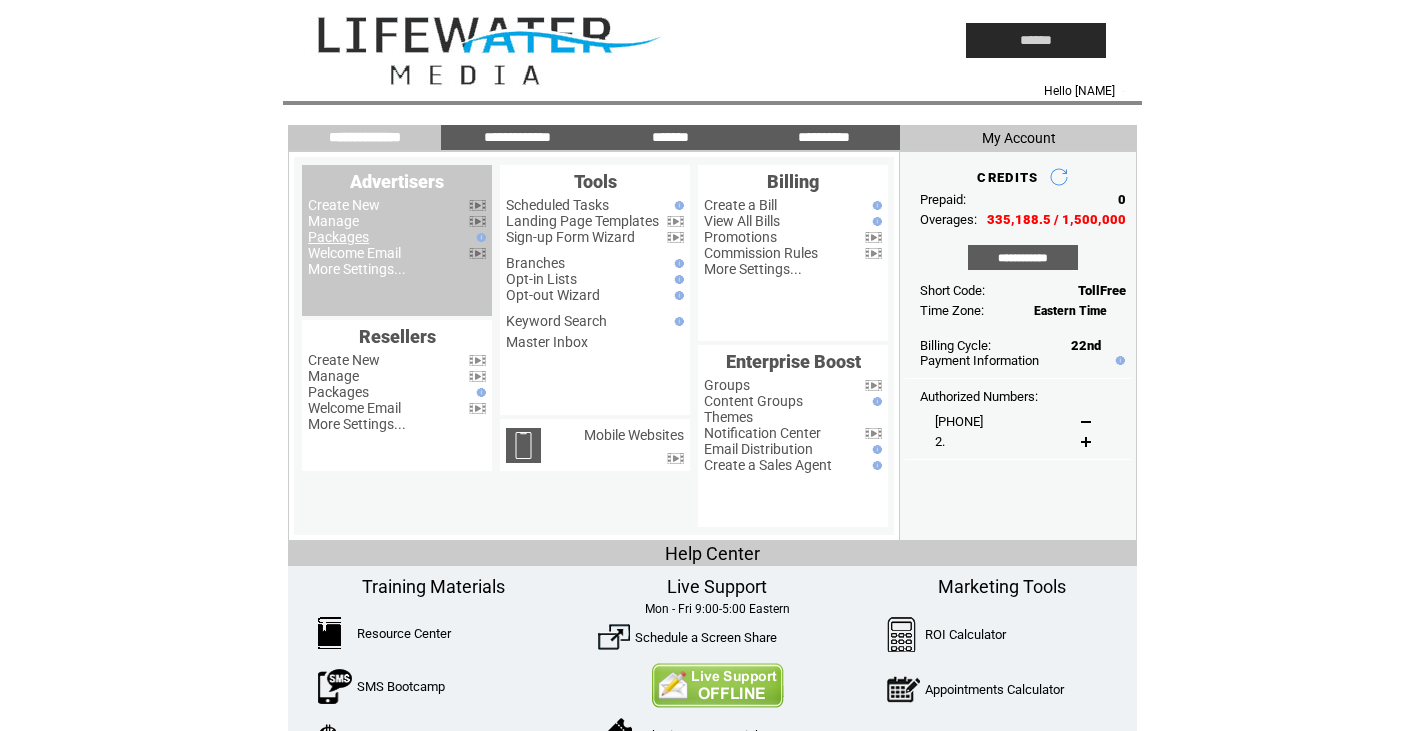scroll, scrollTop: 0, scrollLeft: 0, axis: both 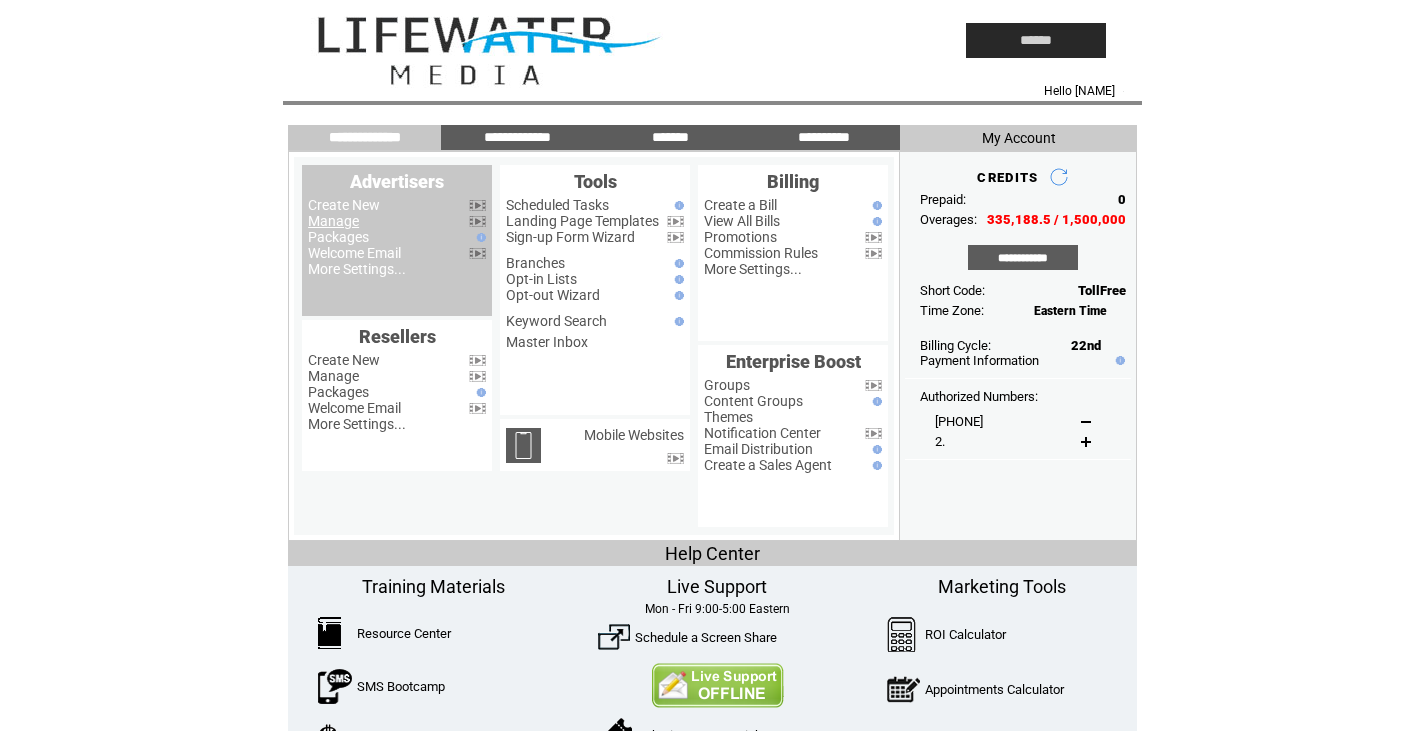 click on "Manage" at bounding box center (333, 221) 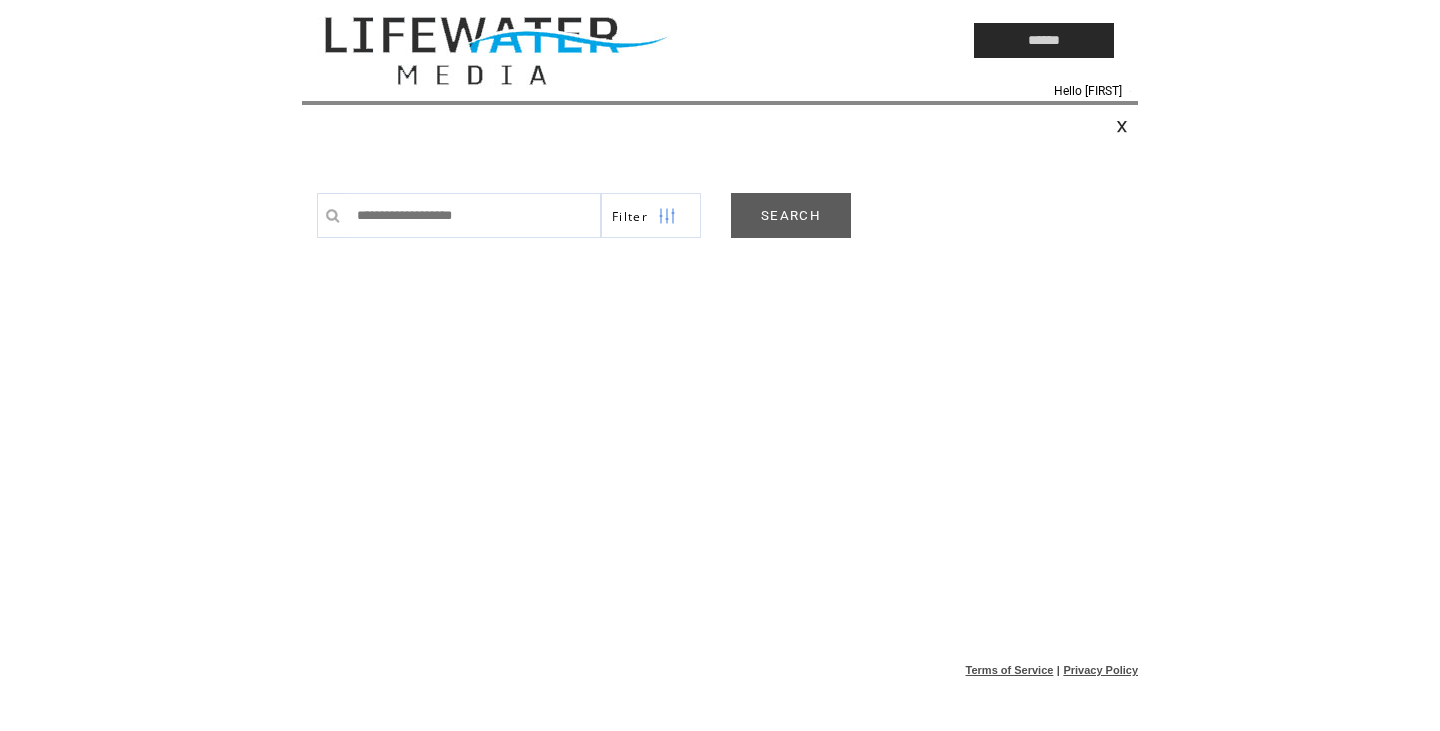 scroll, scrollTop: 0, scrollLeft: 0, axis: both 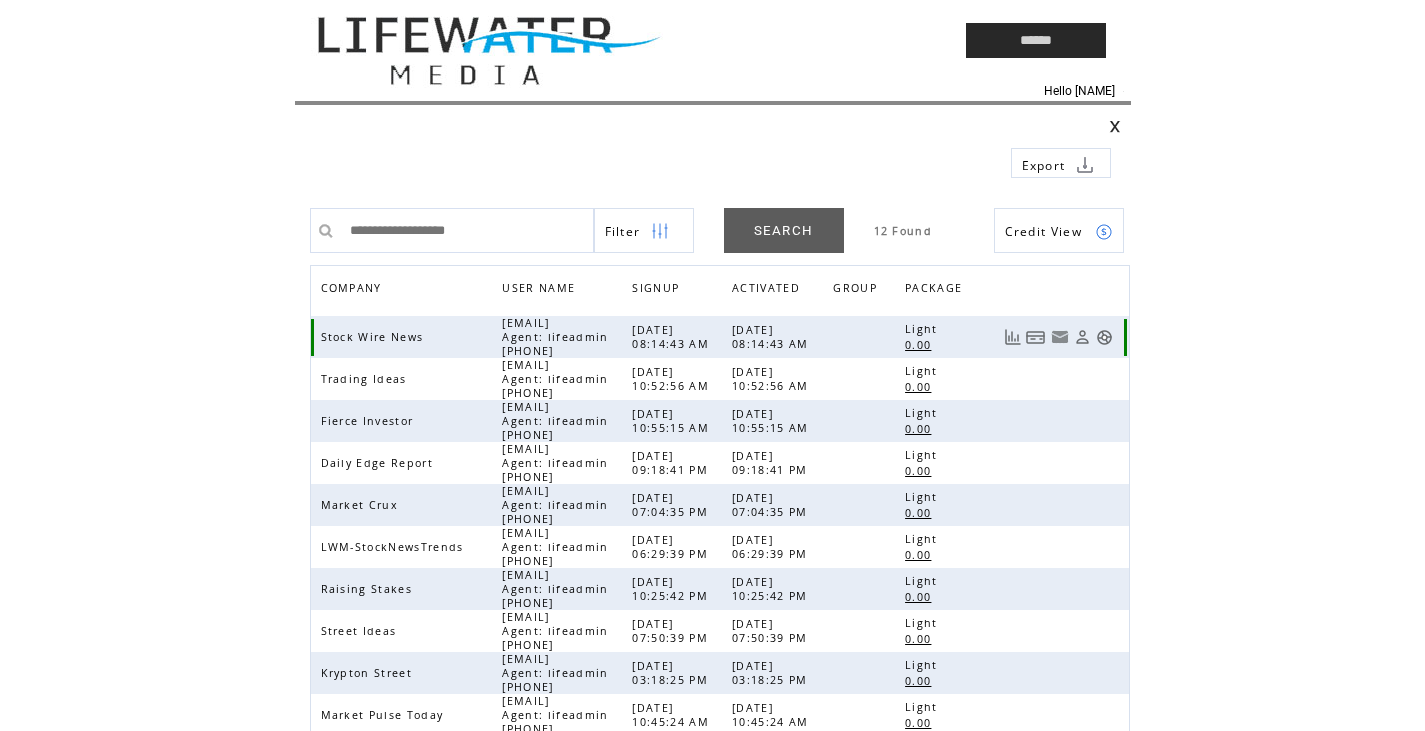 click at bounding box center (1104, 337) 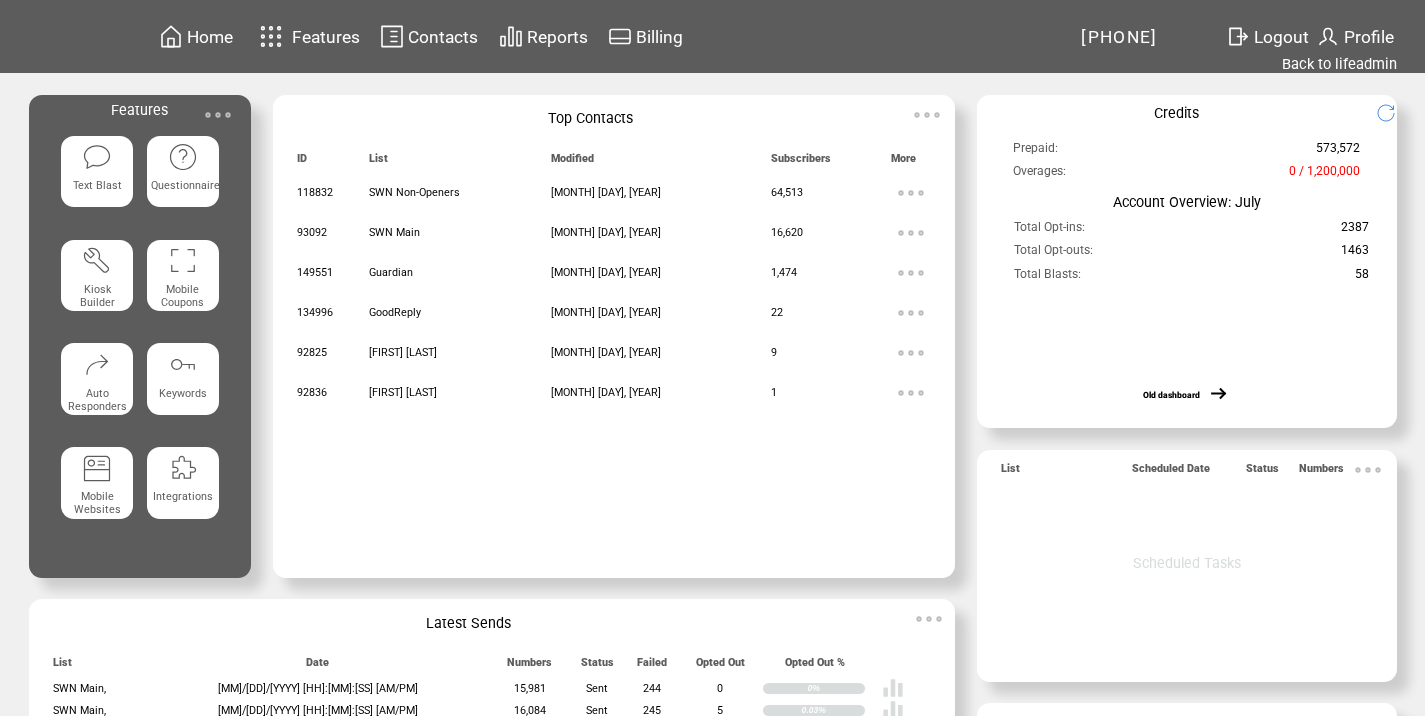 scroll, scrollTop: 0, scrollLeft: 0, axis: both 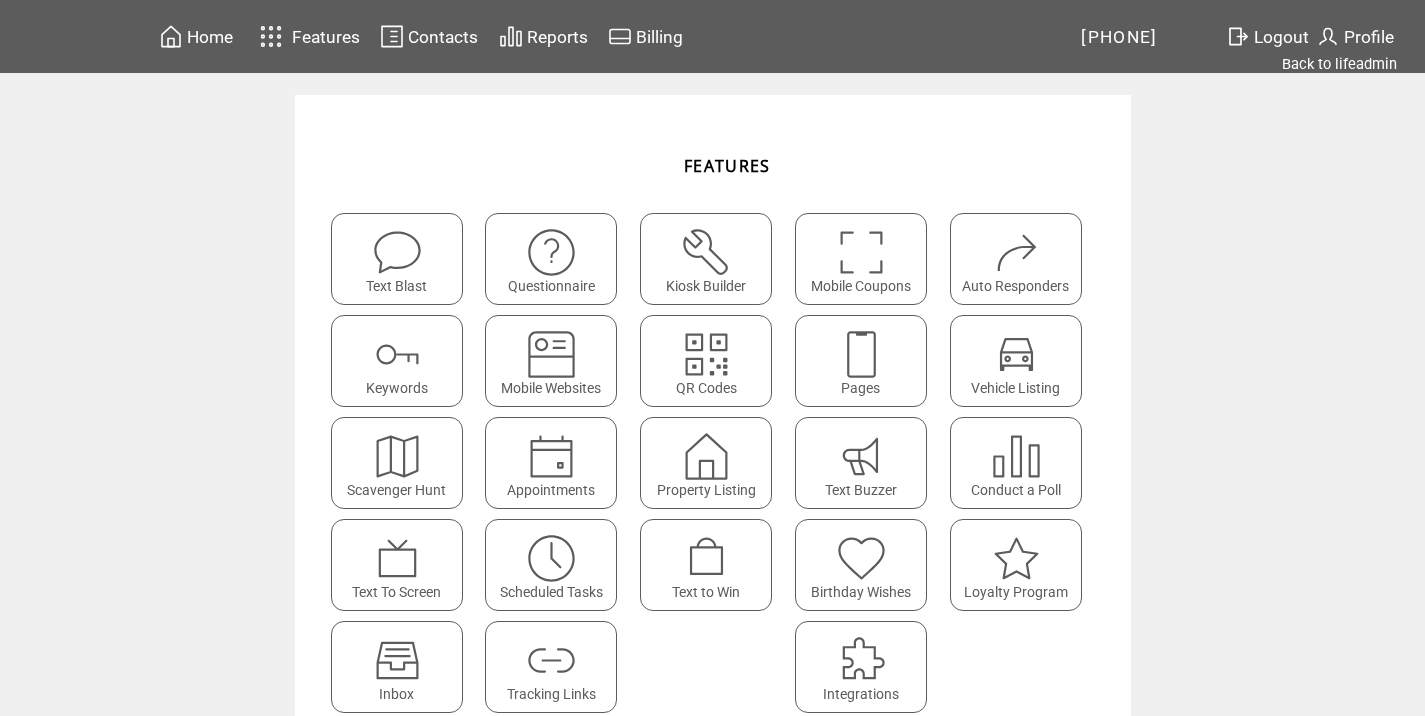 click at bounding box center (551, 653) 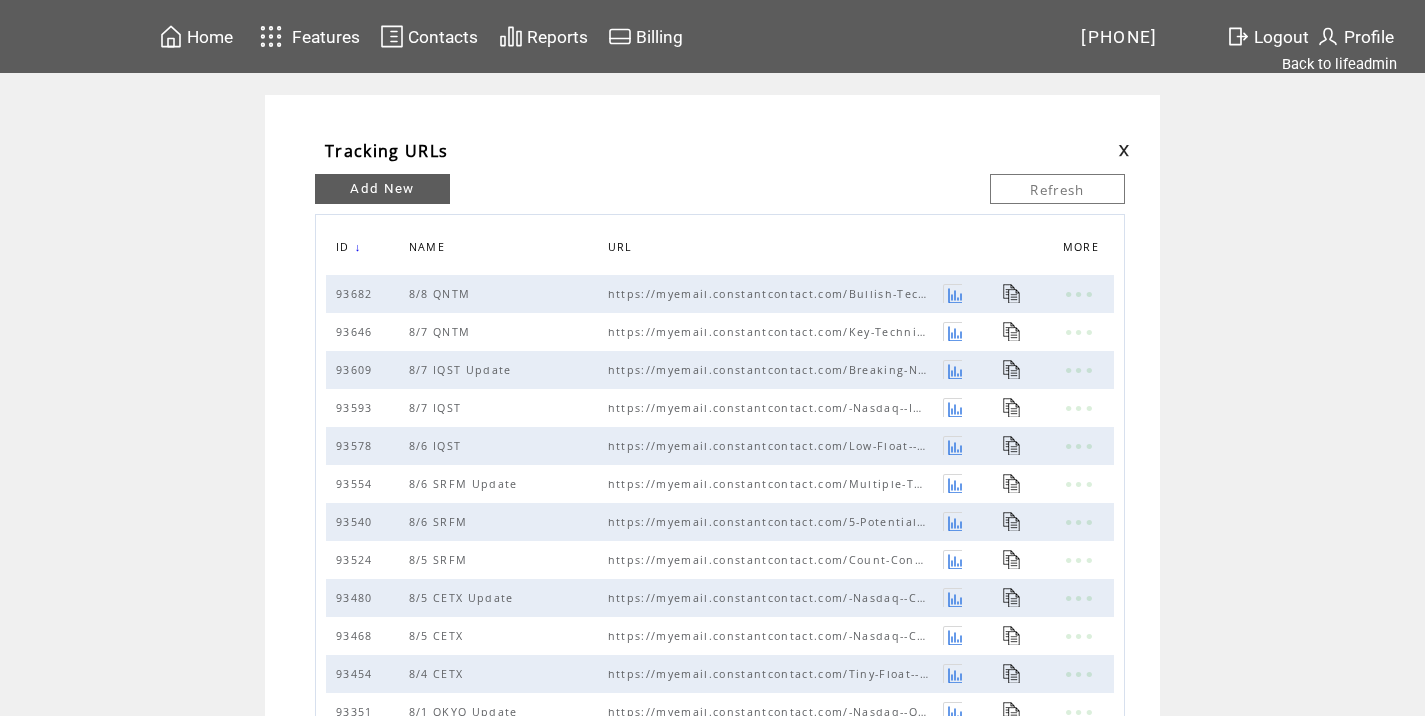 scroll, scrollTop: 0, scrollLeft: 0, axis: both 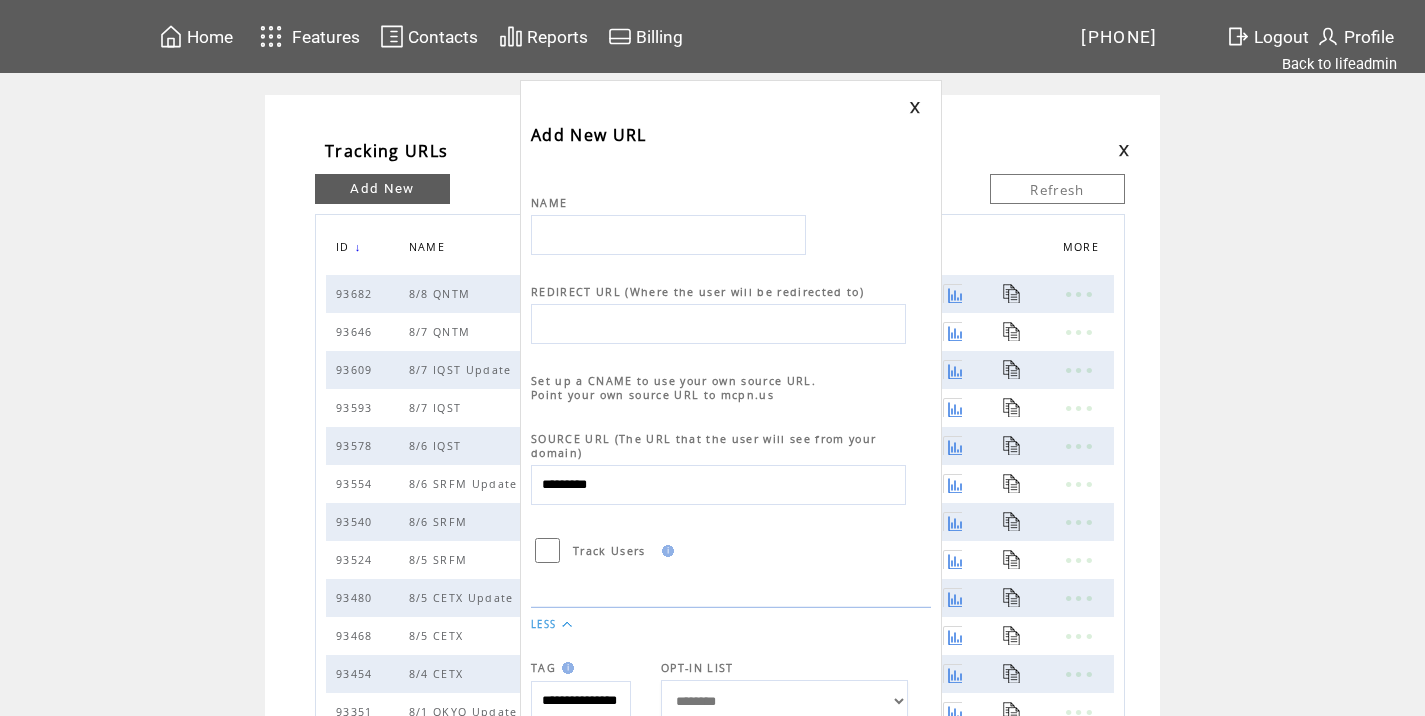 click at bounding box center [668, 235] 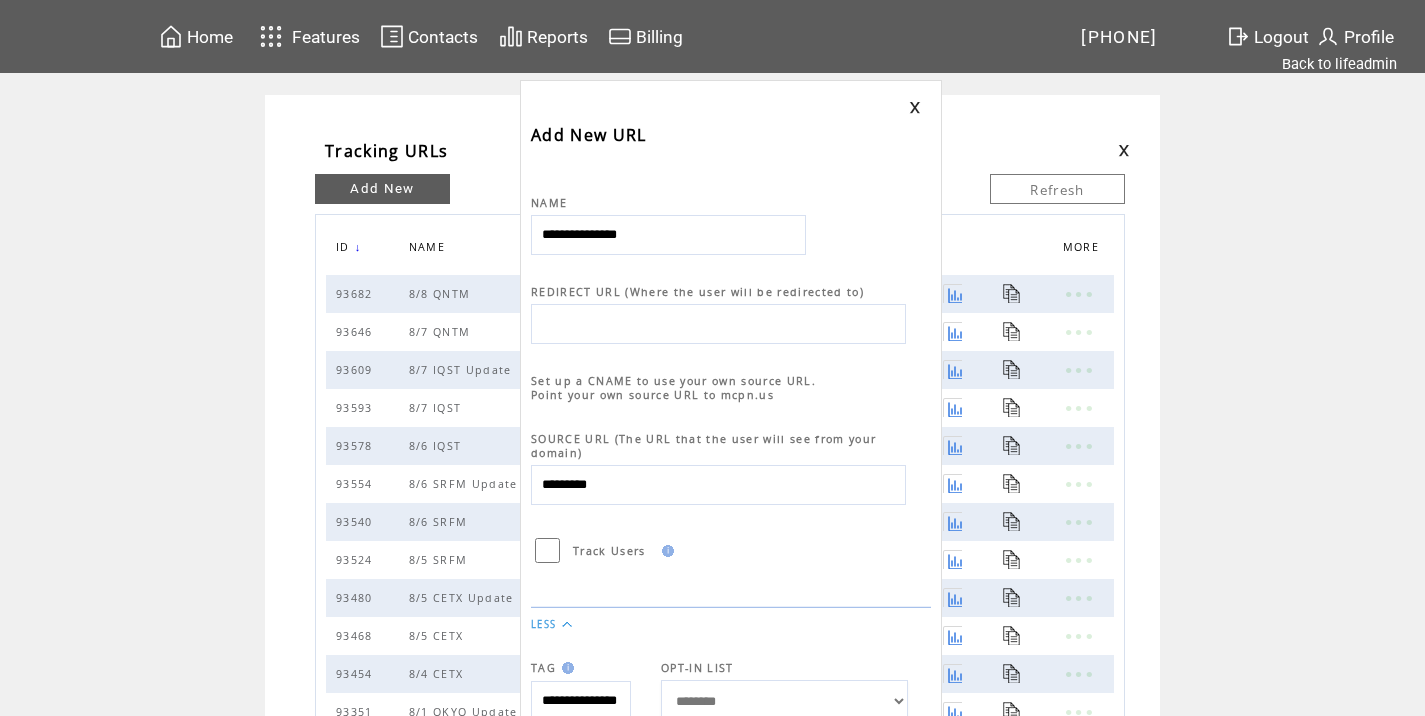 type on "**********" 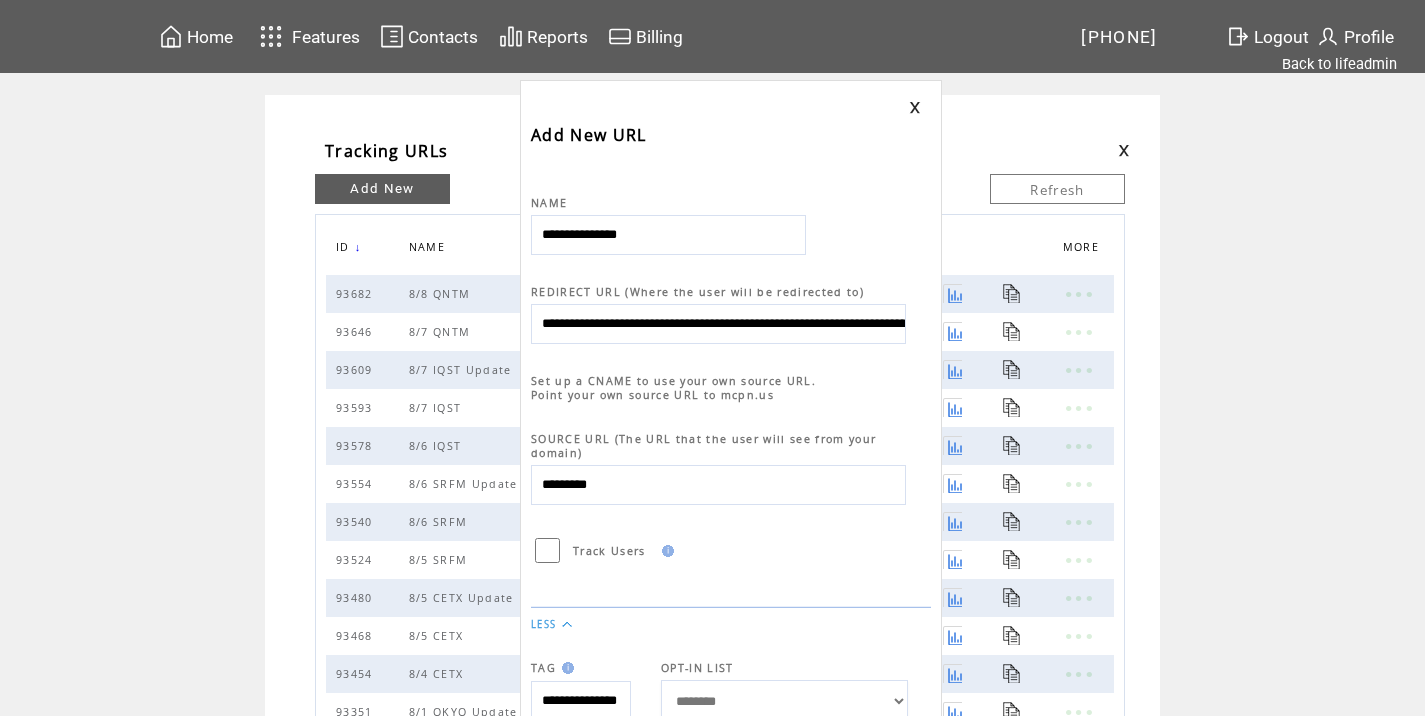 scroll, scrollTop: 0, scrollLeft: 921, axis: horizontal 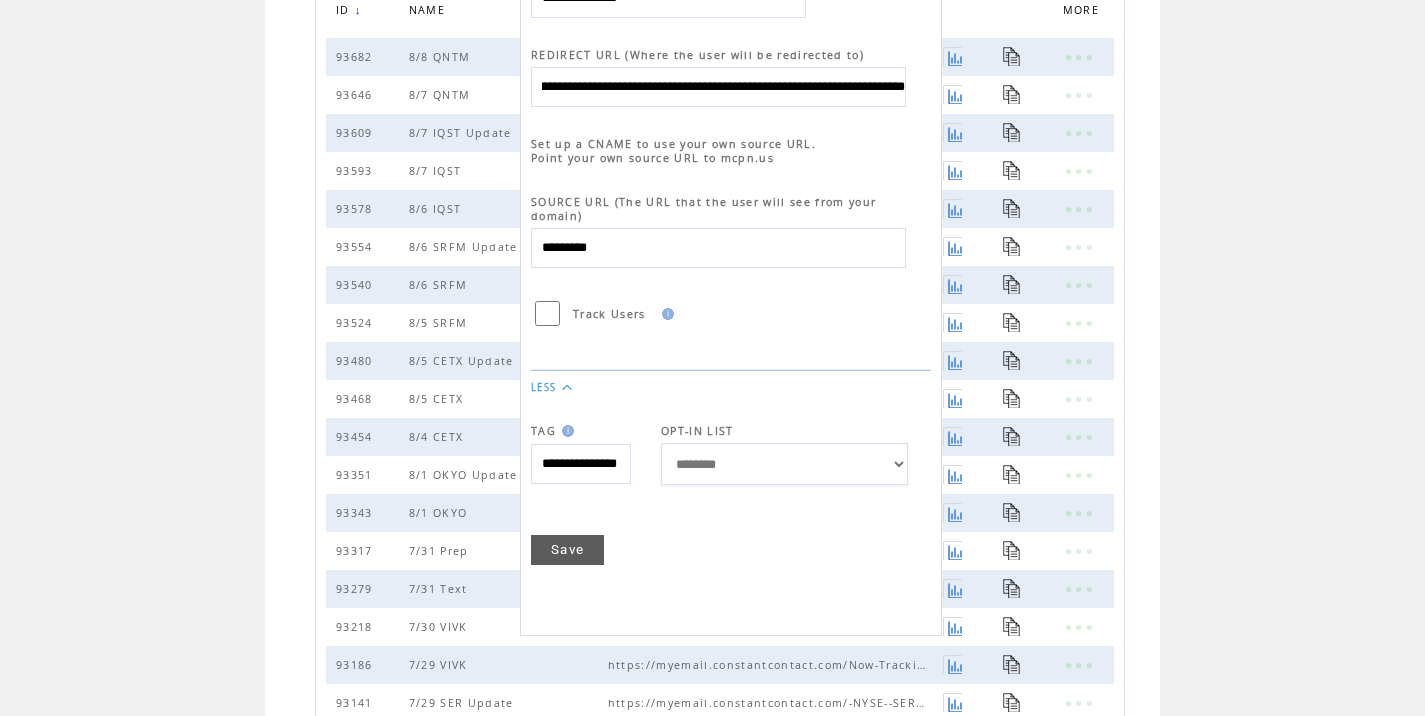 type on "**********" 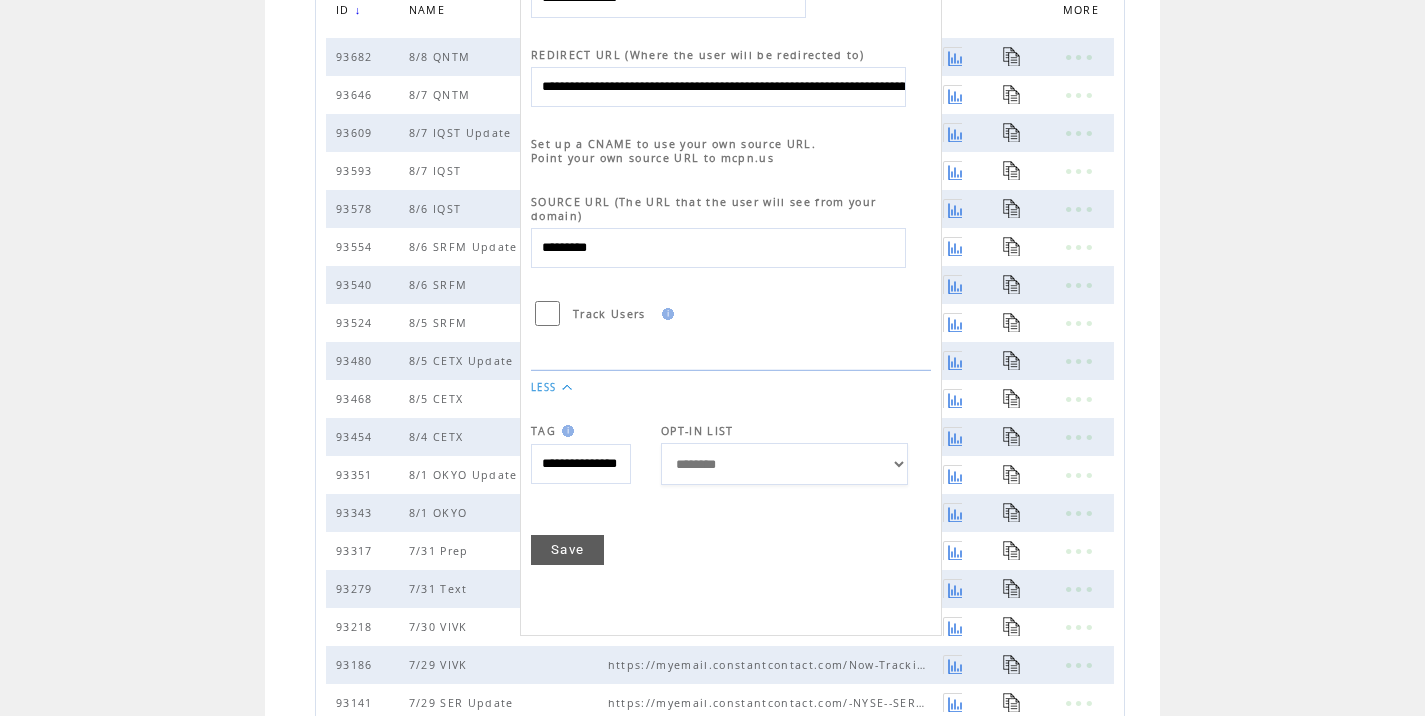 scroll, scrollTop: 0, scrollLeft: 0, axis: both 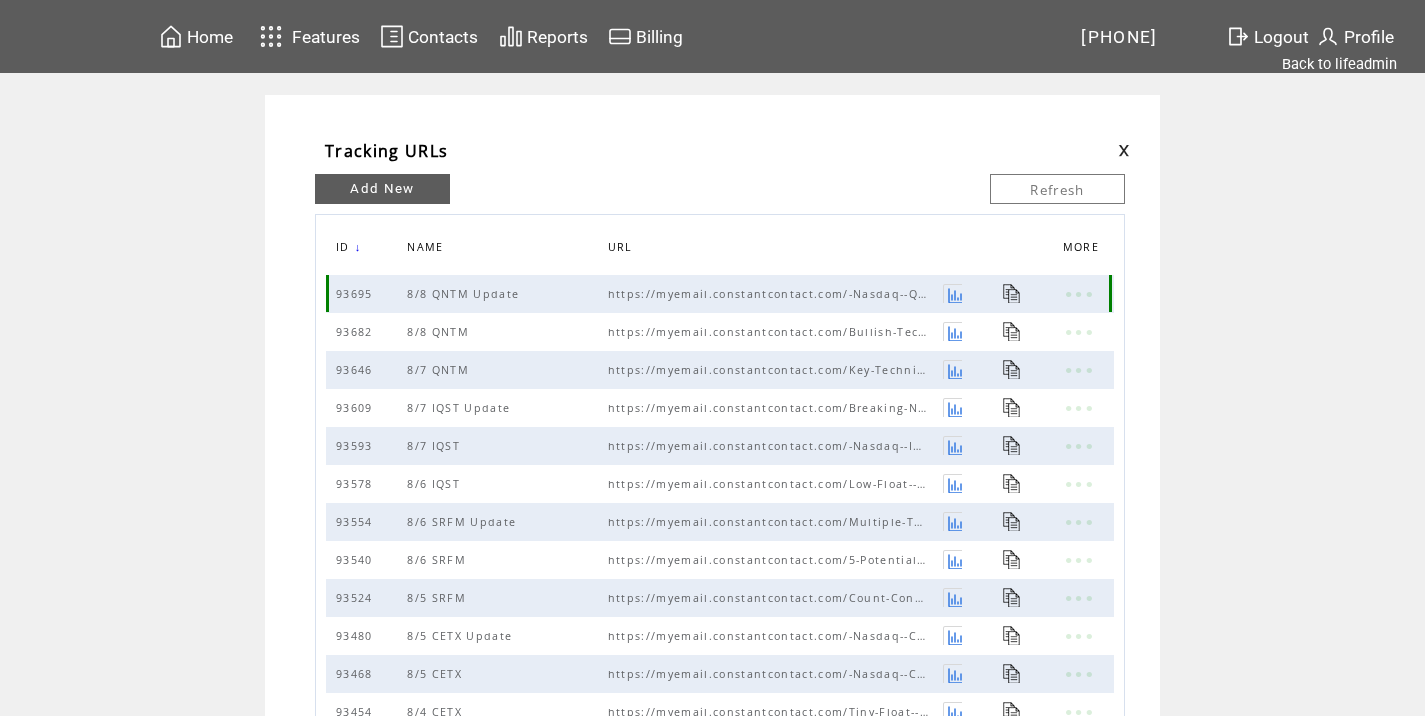click at bounding box center [1033, 294] 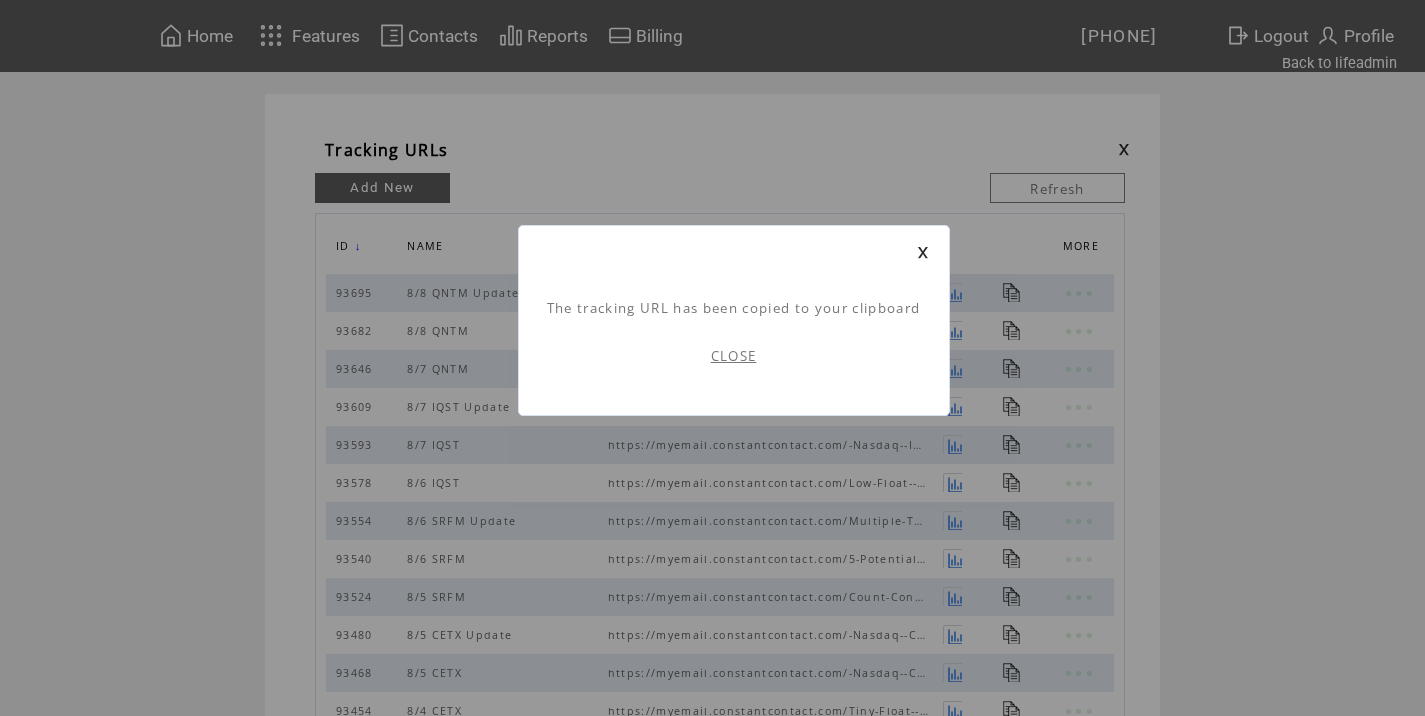 click on "CLOSE" at bounding box center [734, 356] 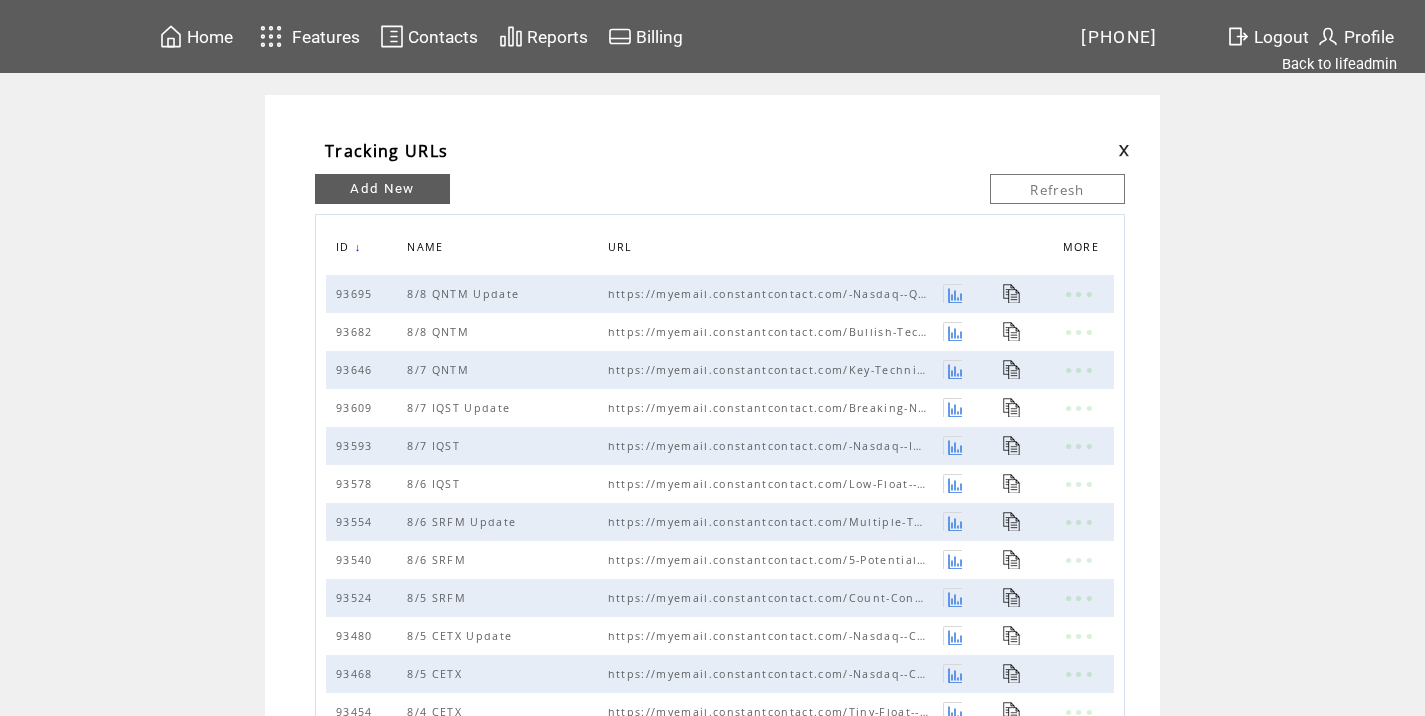 click at bounding box center (1124, 150) 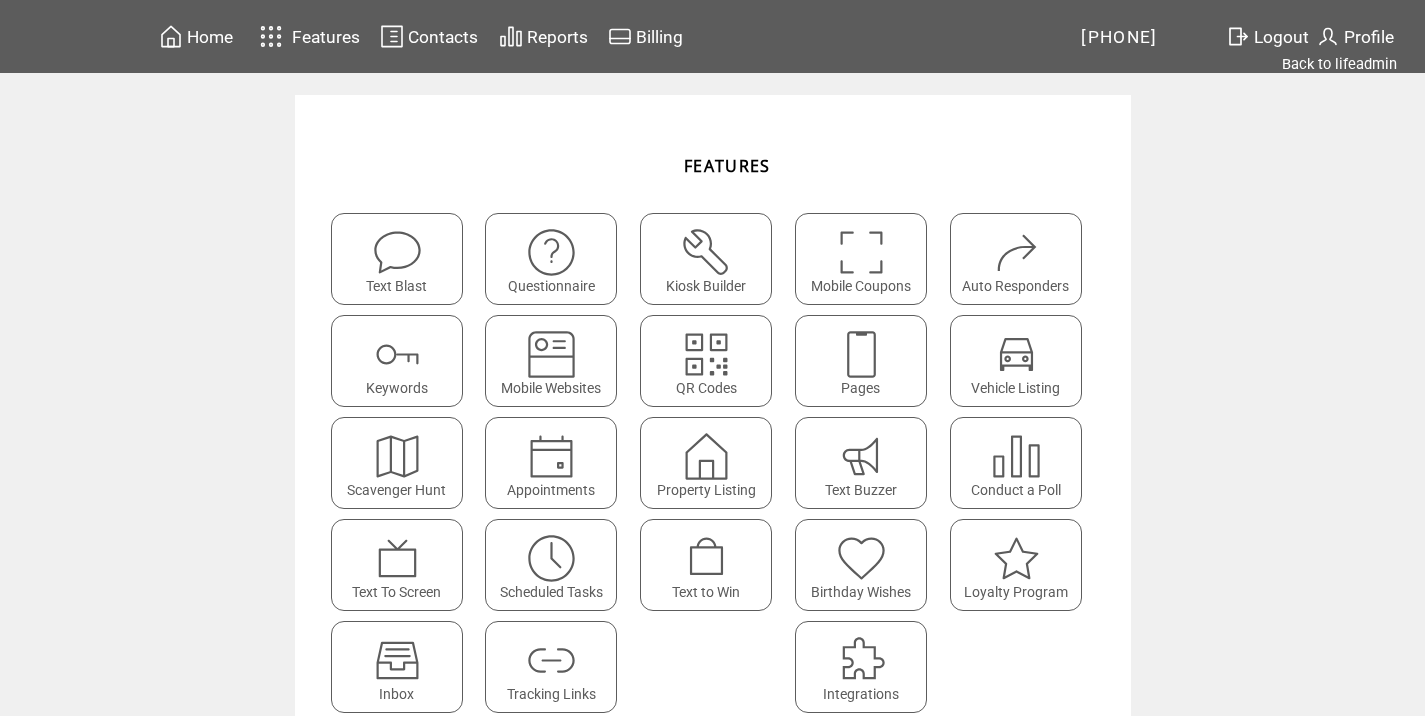scroll, scrollTop: 0, scrollLeft: 0, axis: both 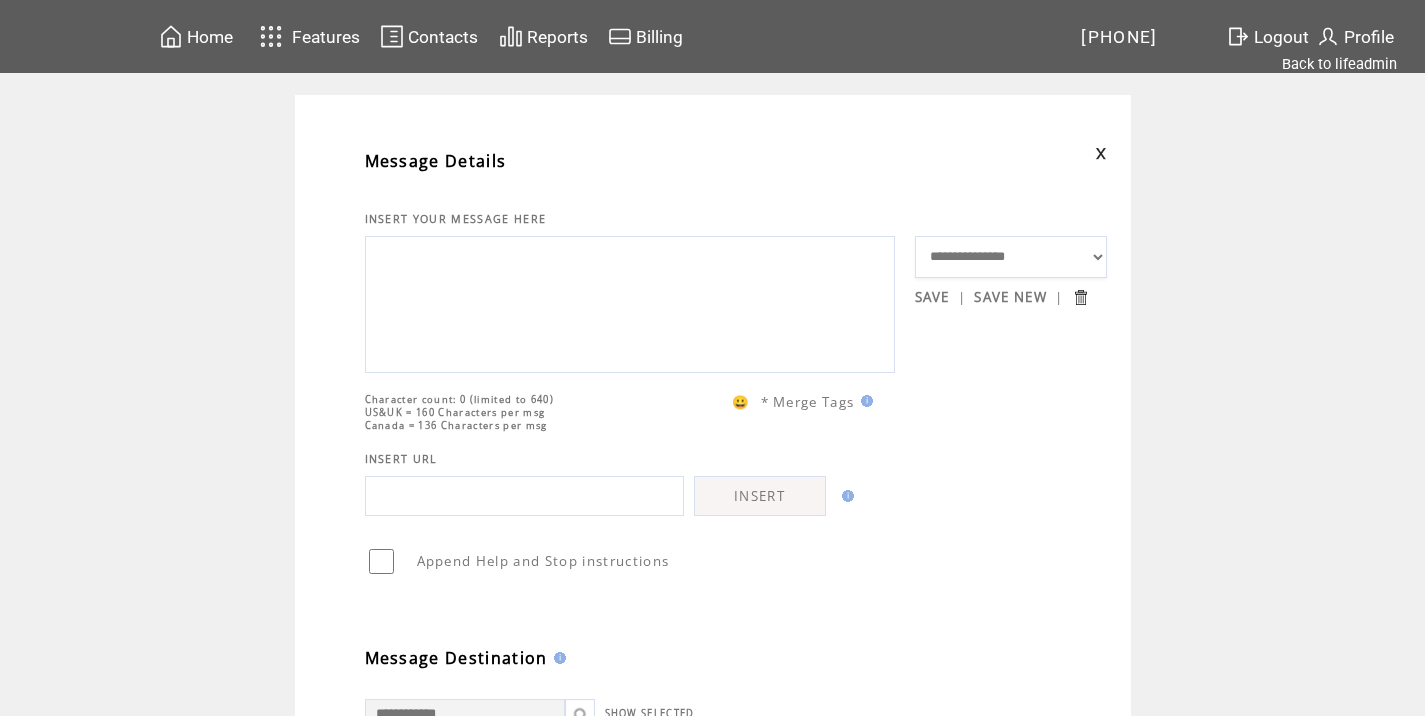 click at bounding box center (1101, 153) 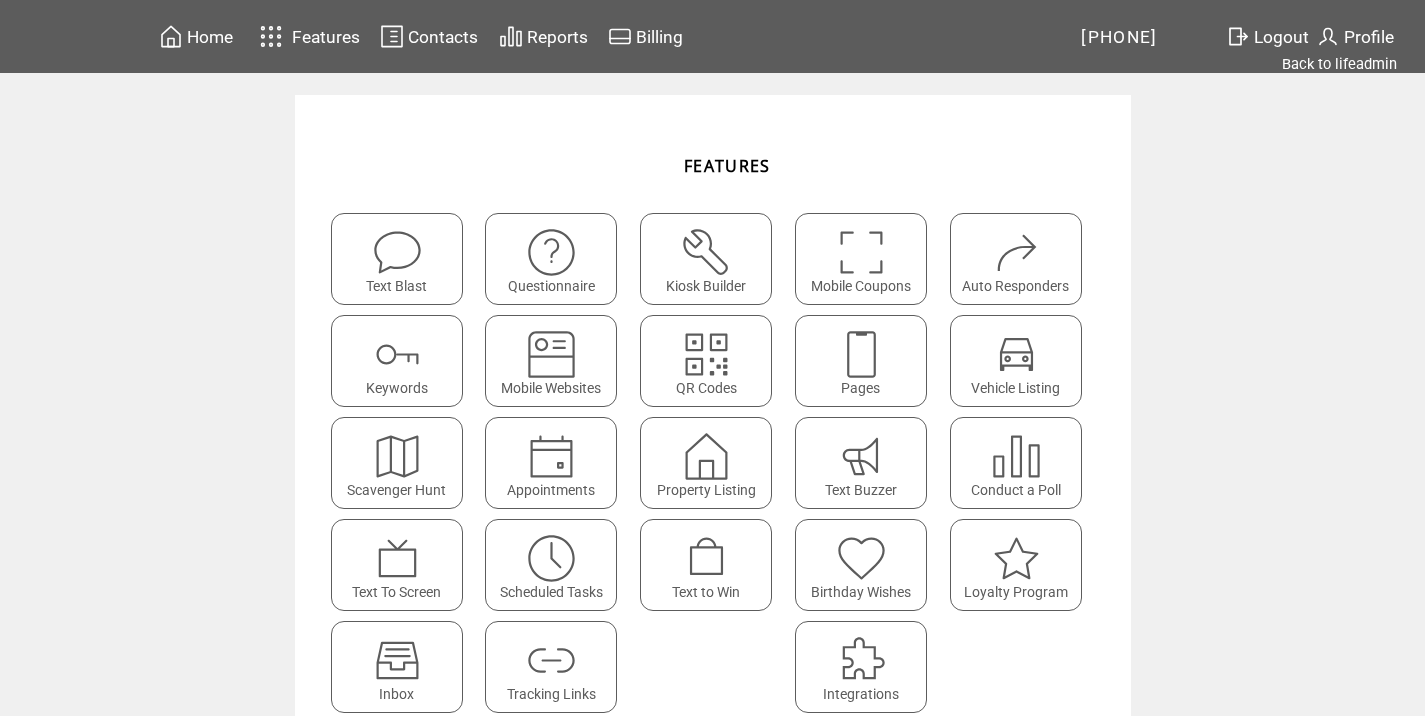 scroll, scrollTop: 0, scrollLeft: 0, axis: both 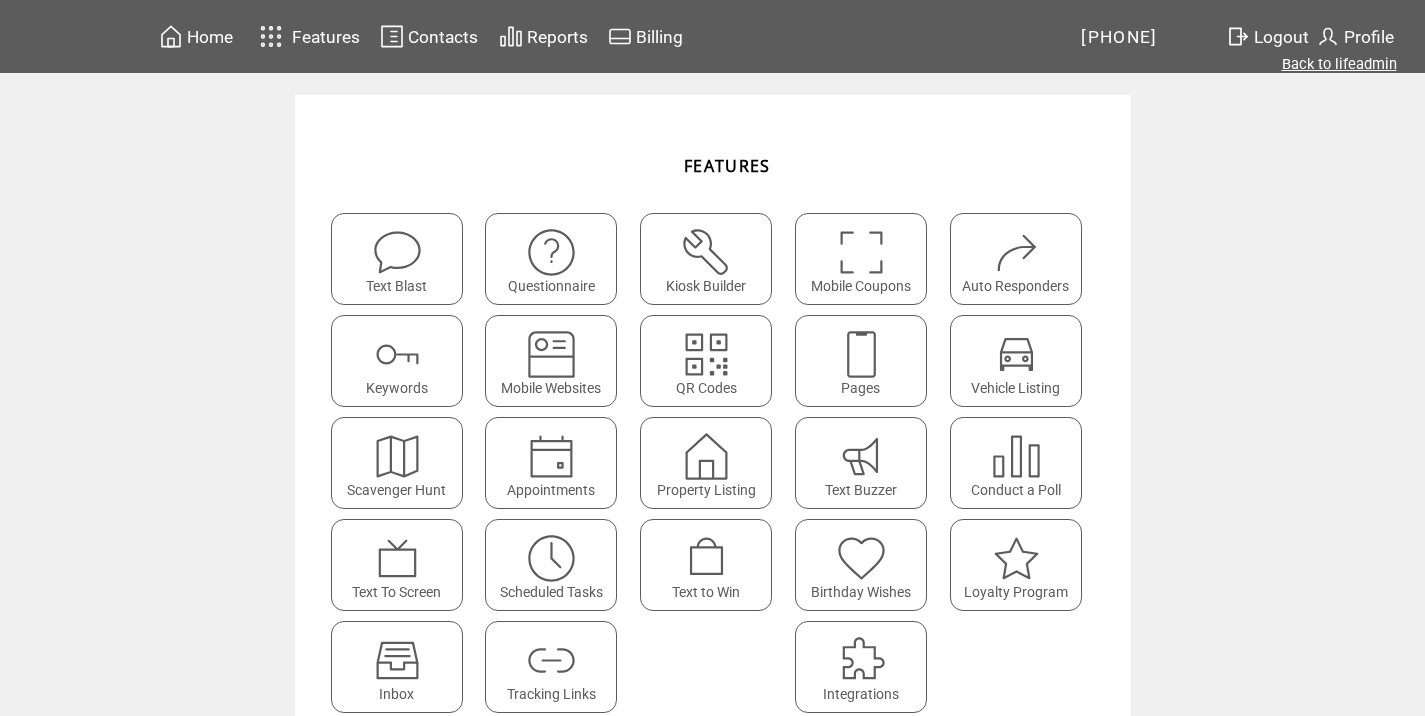 click on "Back to lifeadmin" at bounding box center [1339, 64] 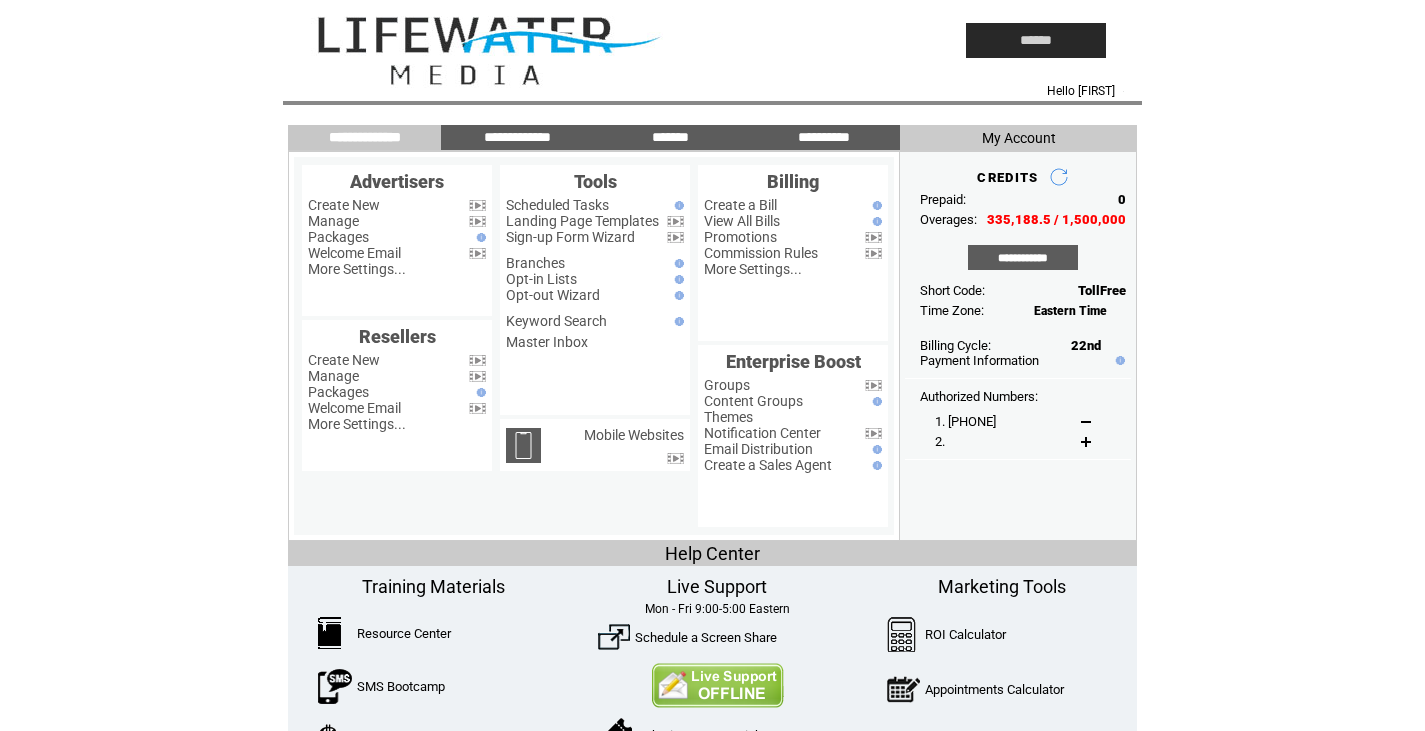 scroll, scrollTop: 0, scrollLeft: 0, axis: both 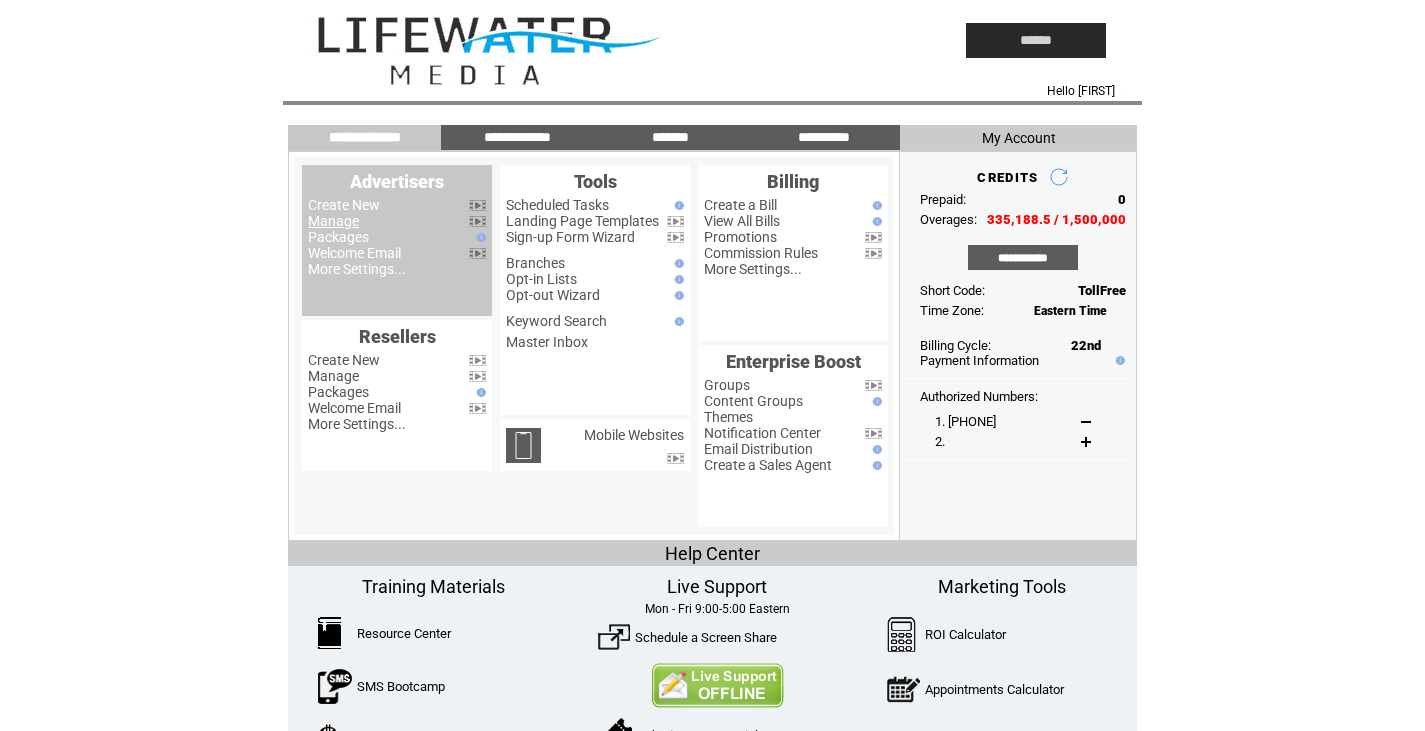 click on "Manage" at bounding box center (333, 221) 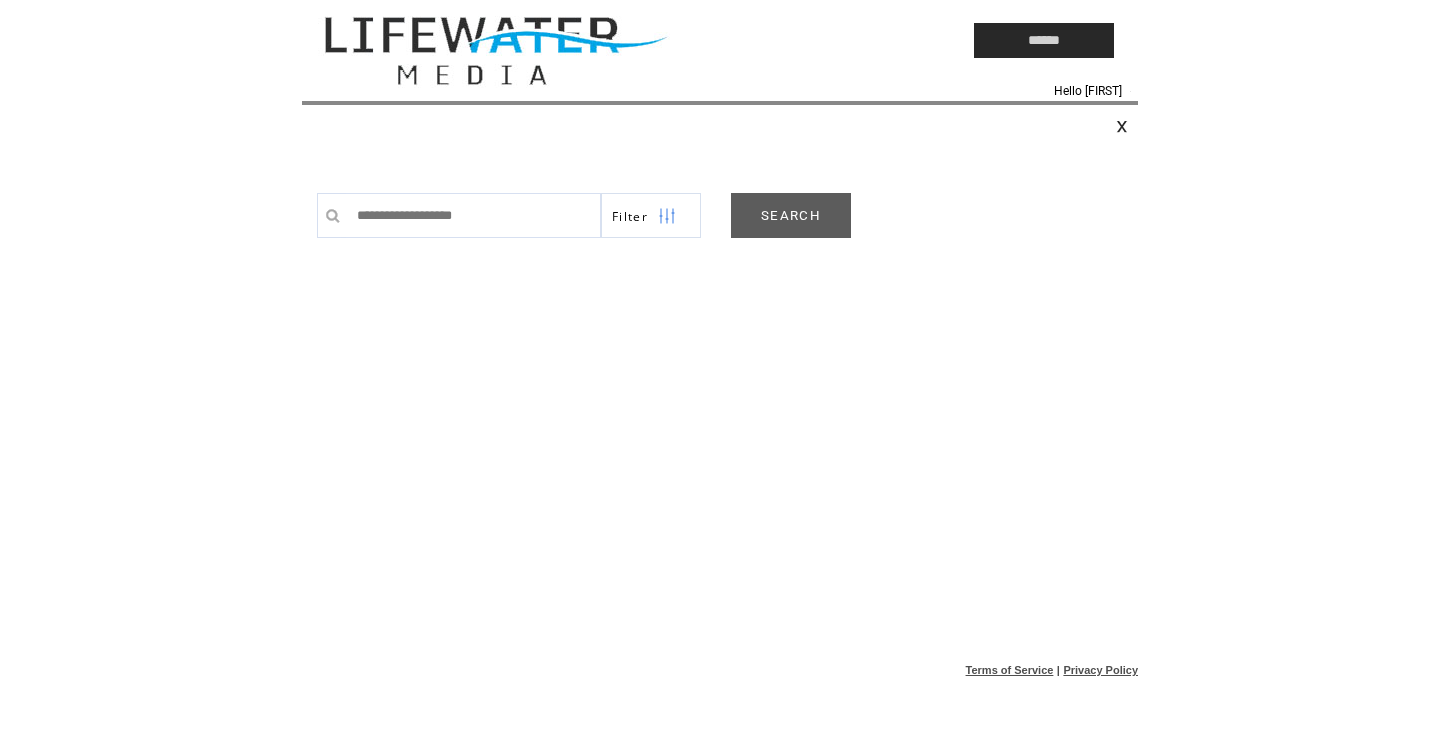 scroll, scrollTop: 0, scrollLeft: 0, axis: both 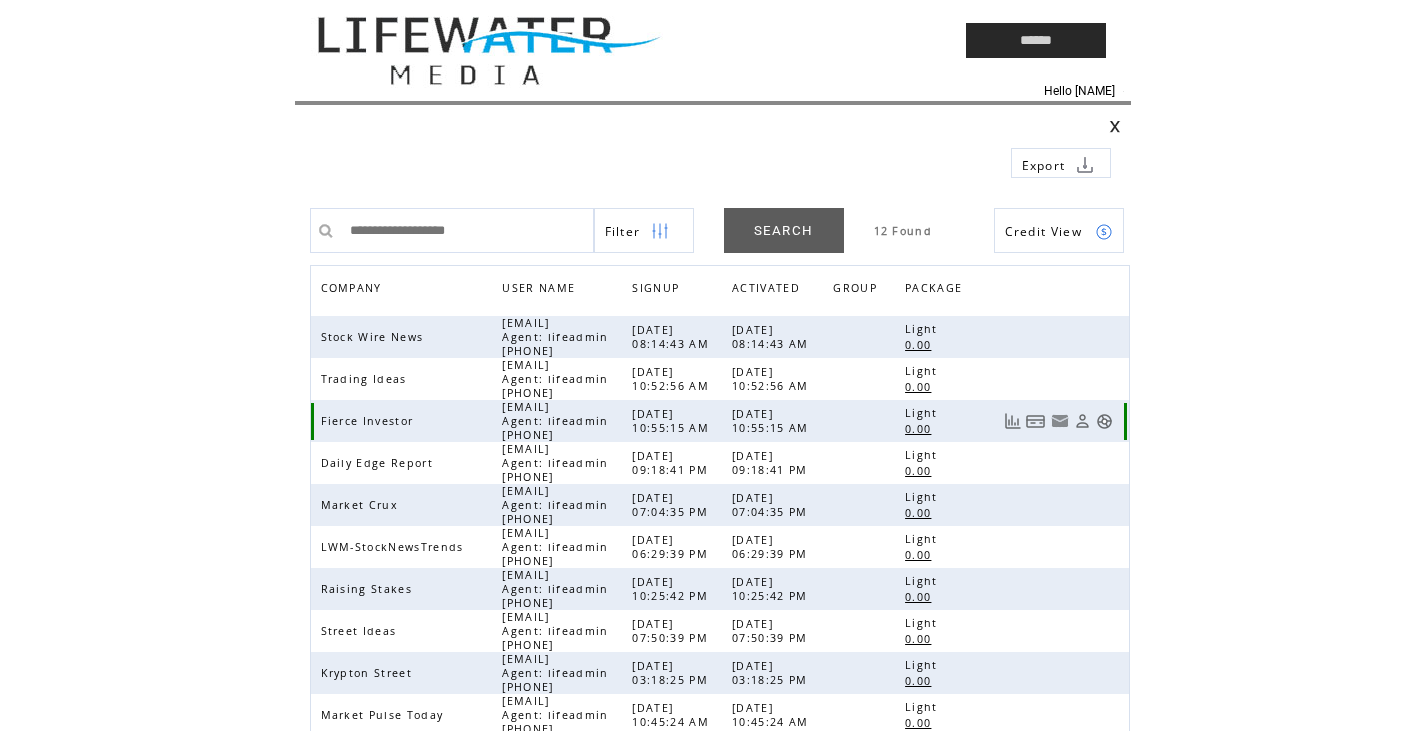 click at bounding box center (1104, 421) 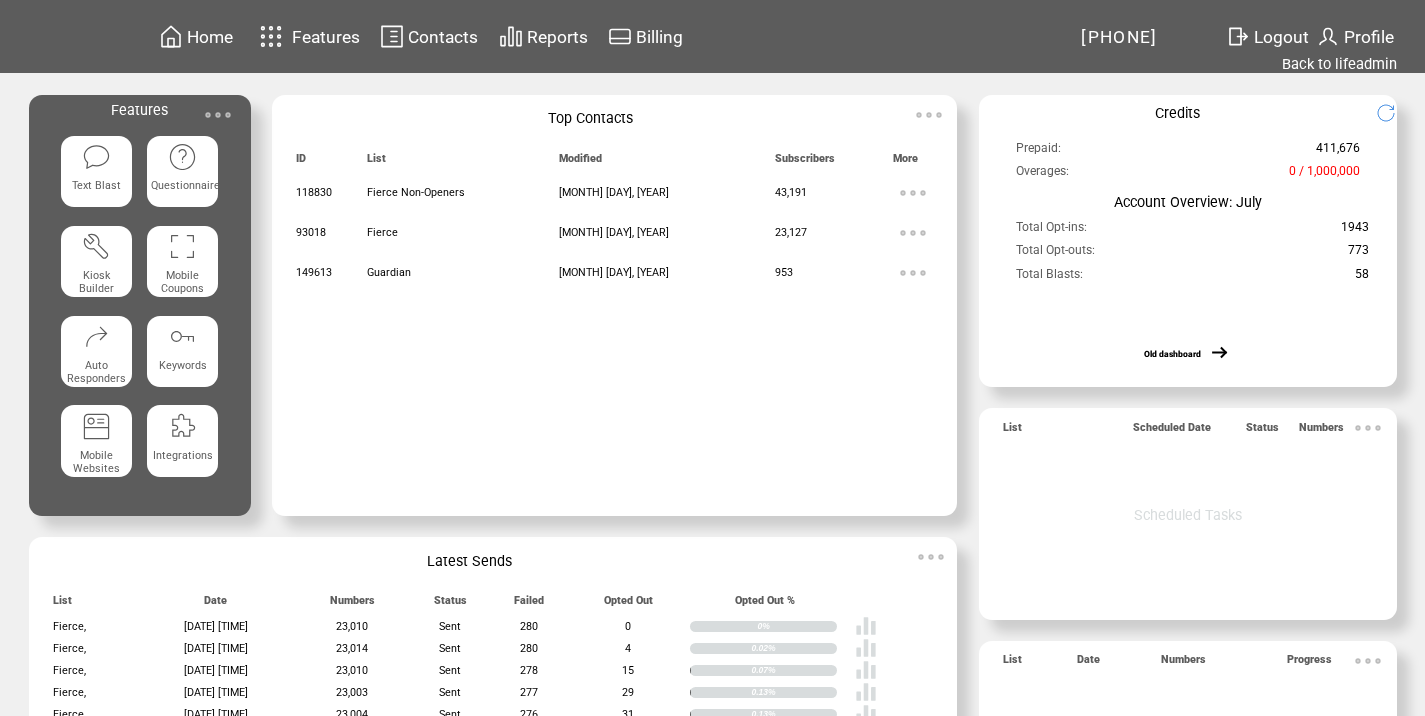scroll, scrollTop: 0, scrollLeft: 0, axis: both 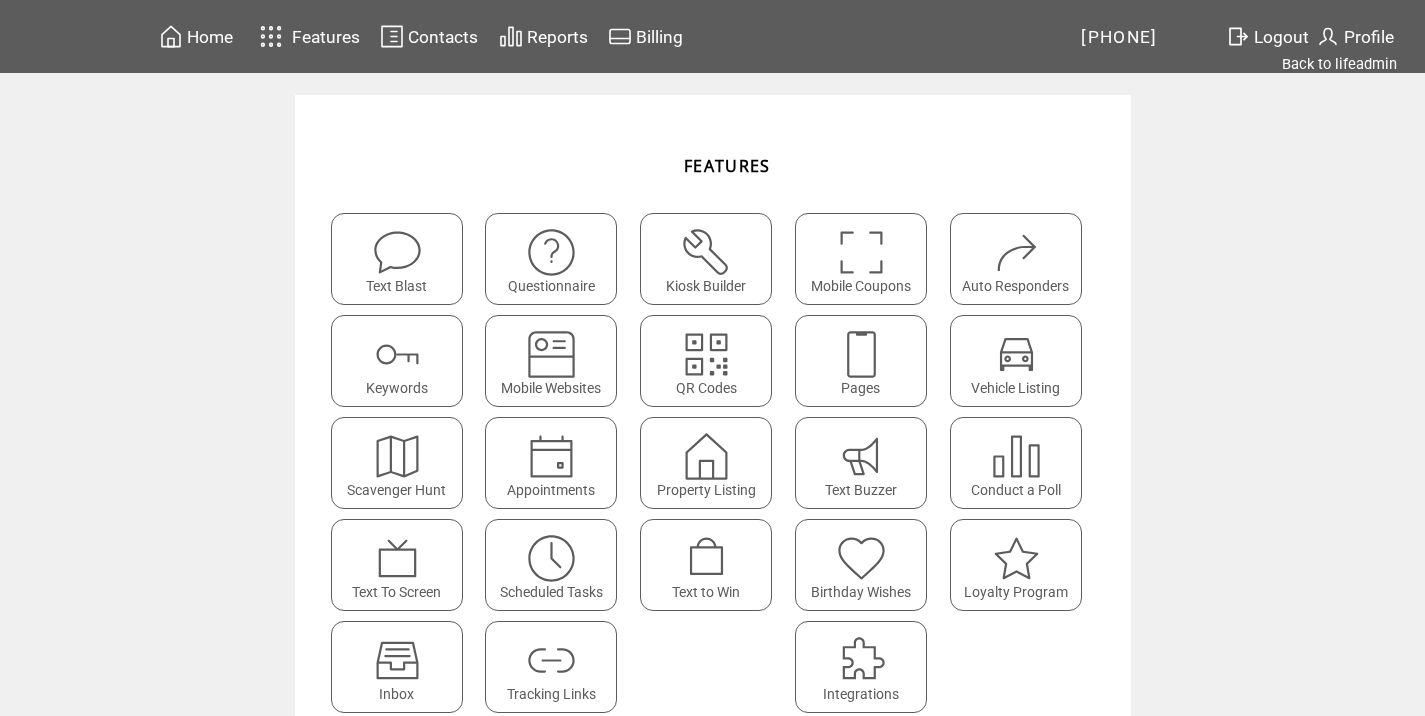 click at bounding box center (551, 660) 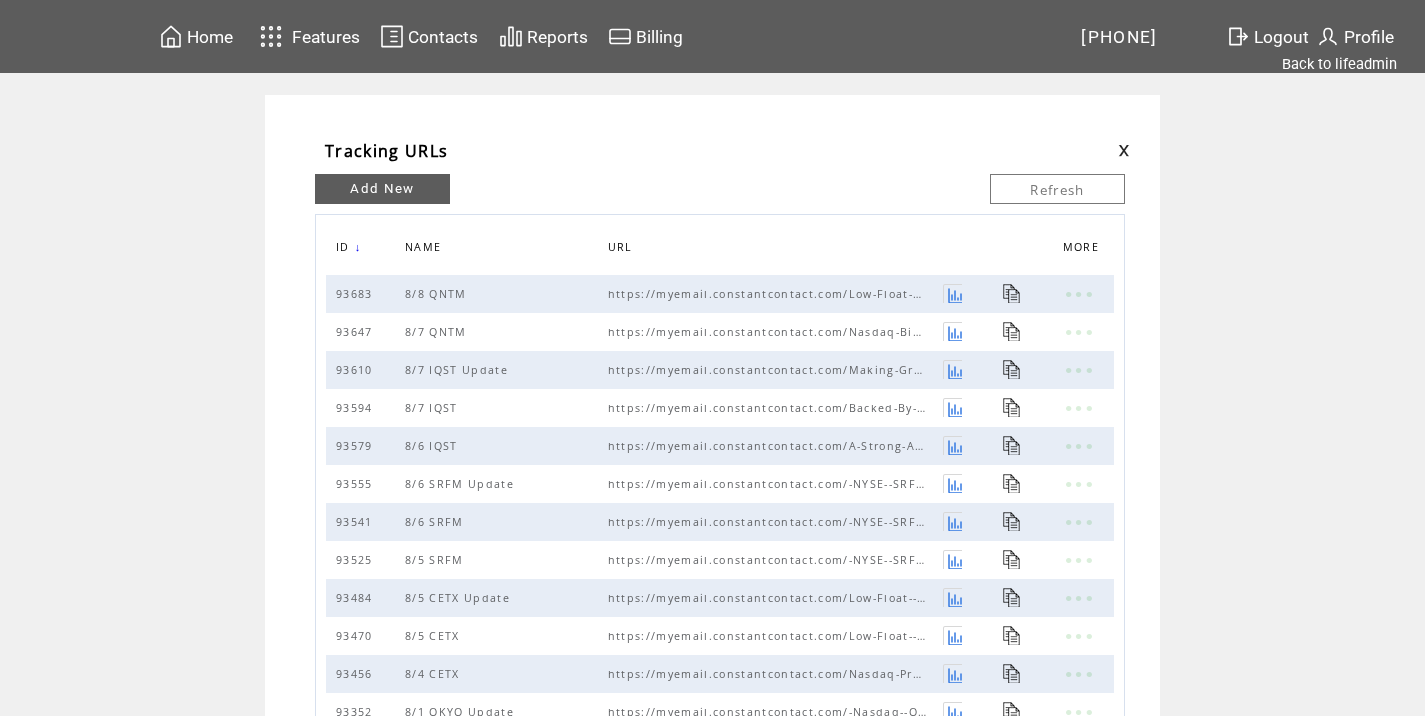 scroll, scrollTop: 0, scrollLeft: 0, axis: both 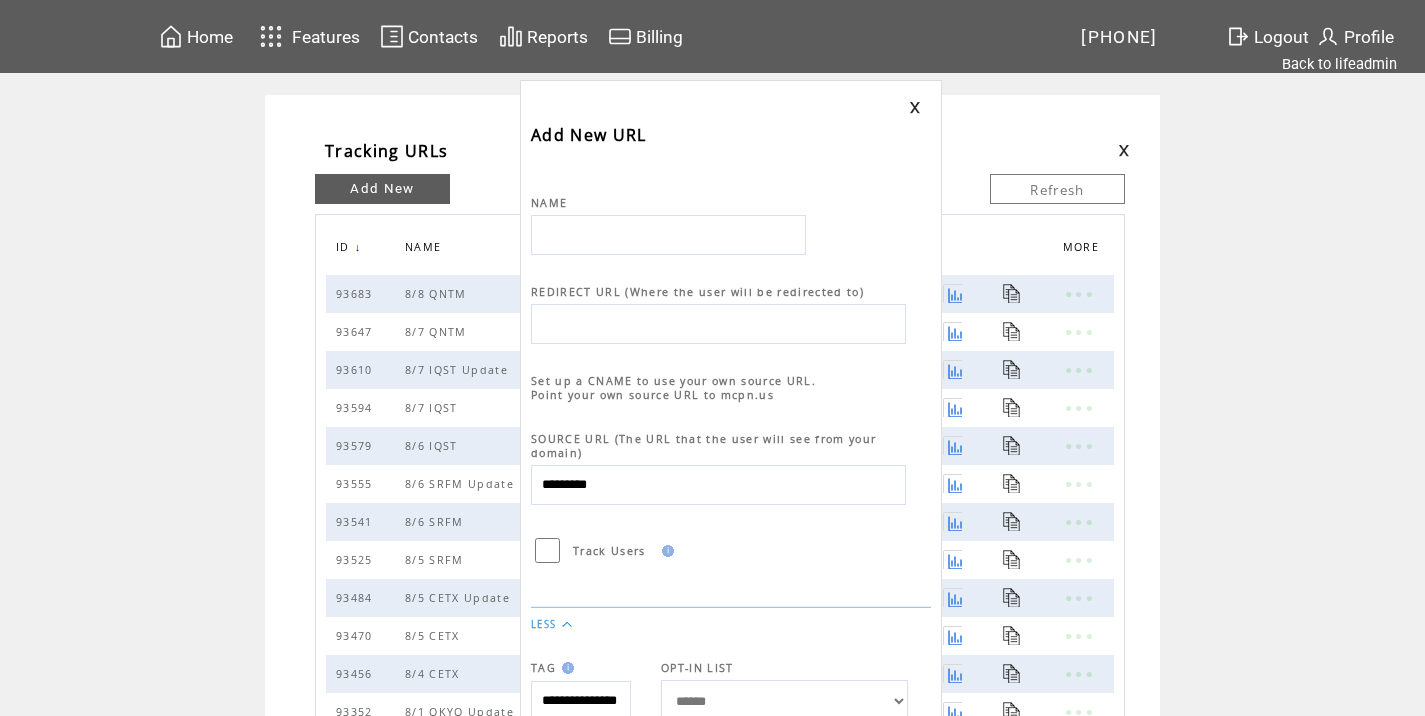 click at bounding box center [668, 235] 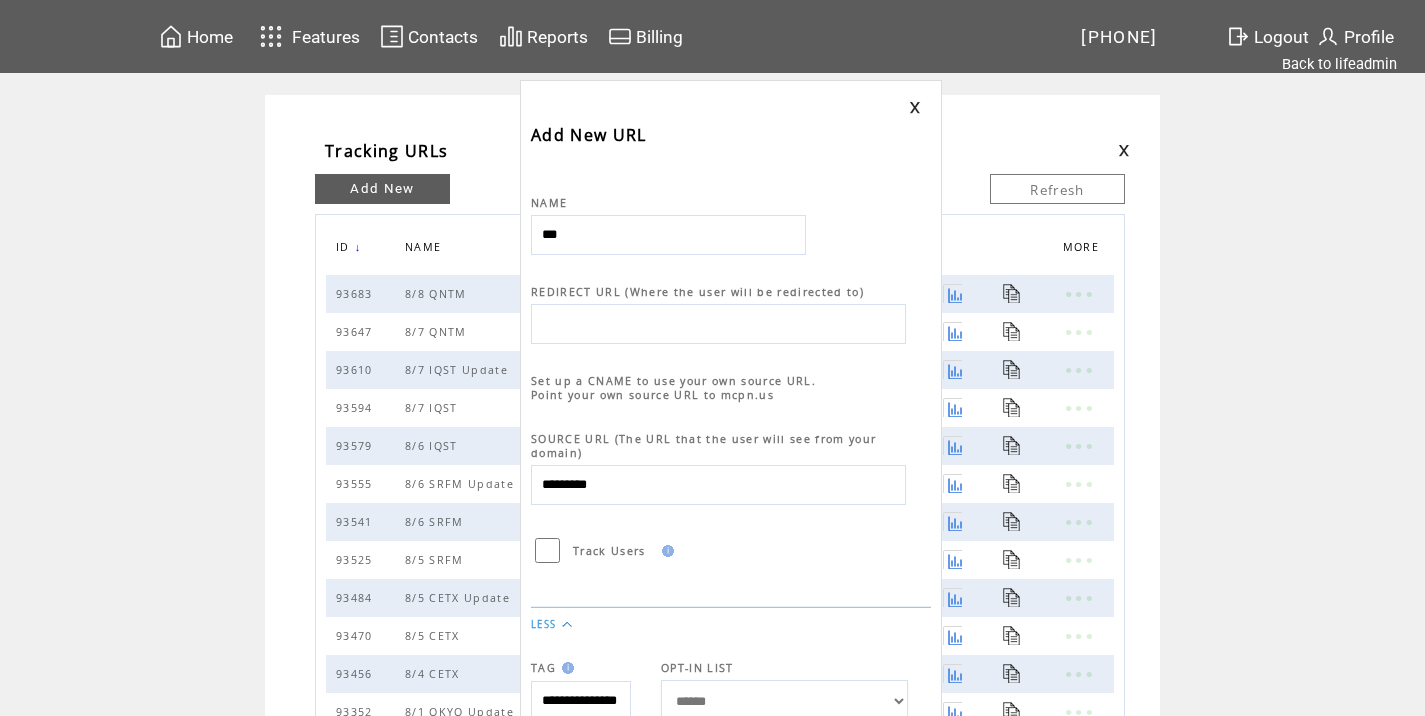 type on "**********" 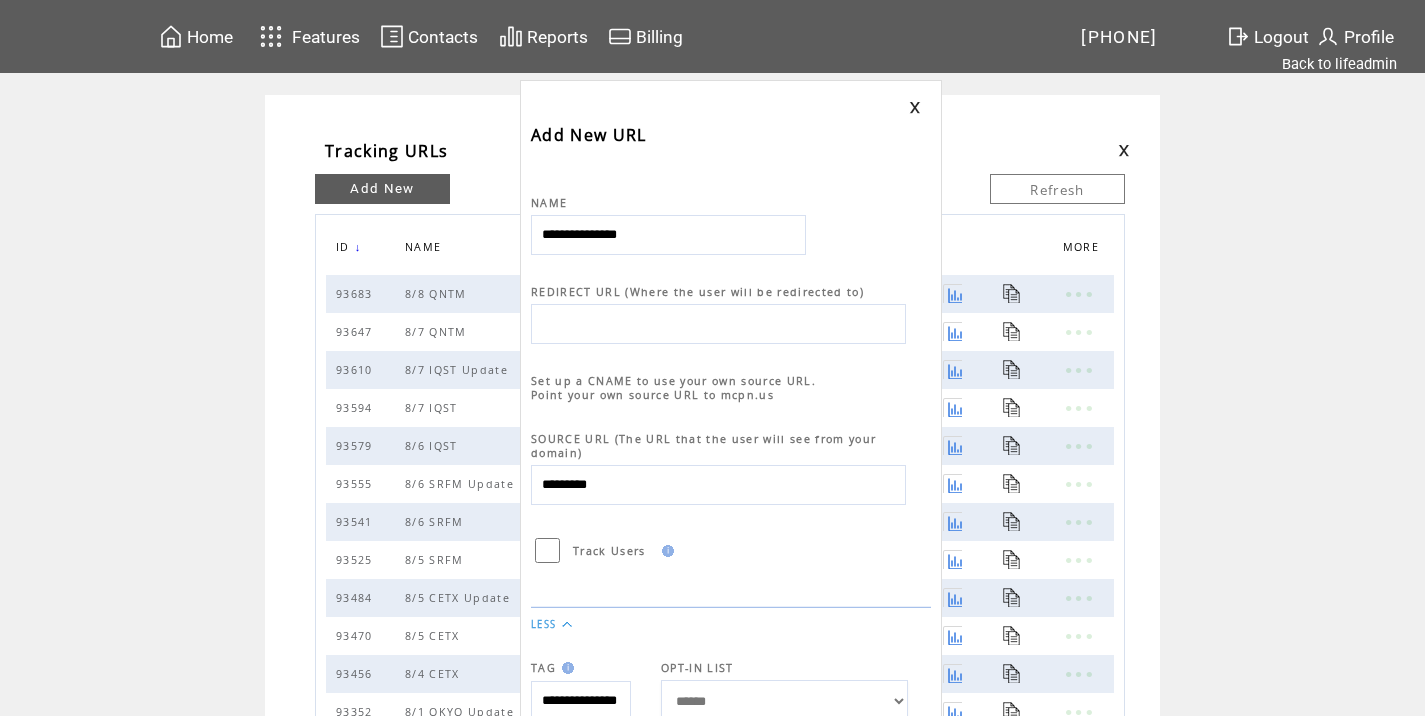 click at bounding box center (718, 324) 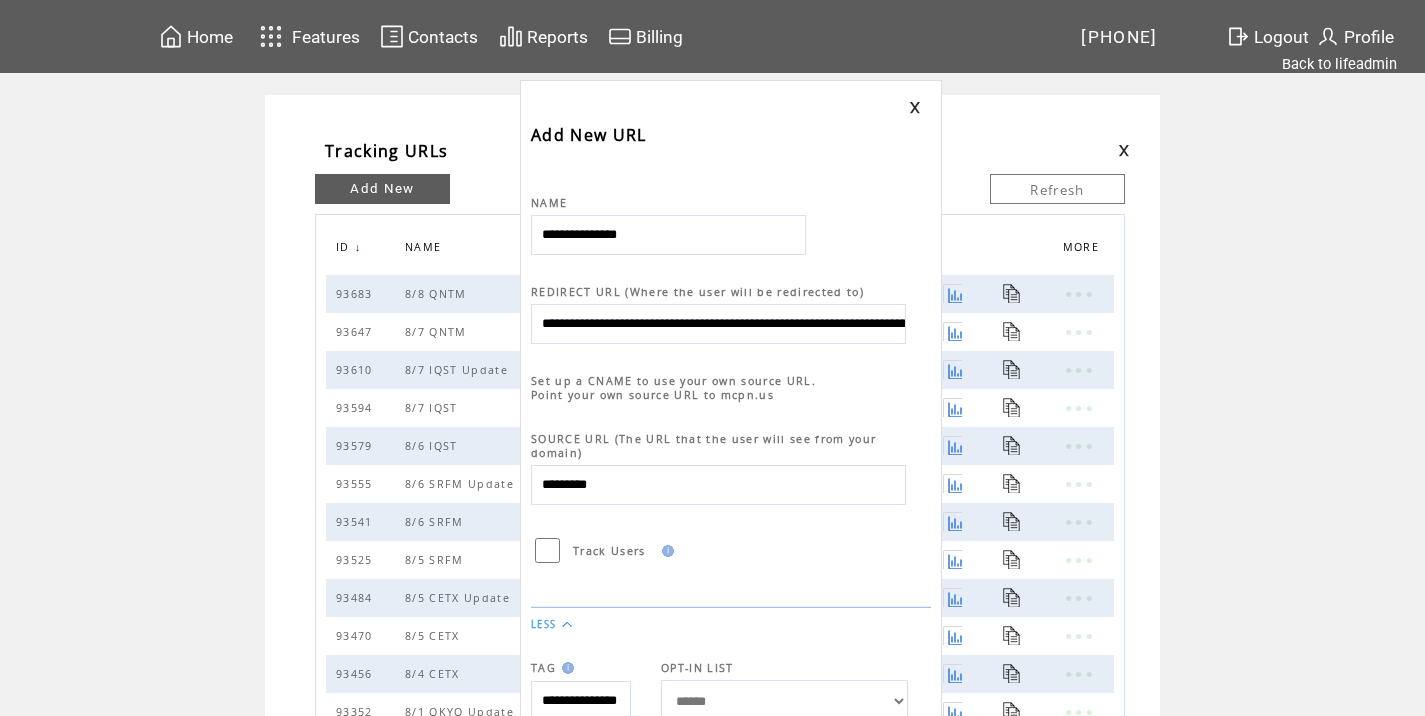 scroll, scrollTop: 0, scrollLeft: 928, axis: horizontal 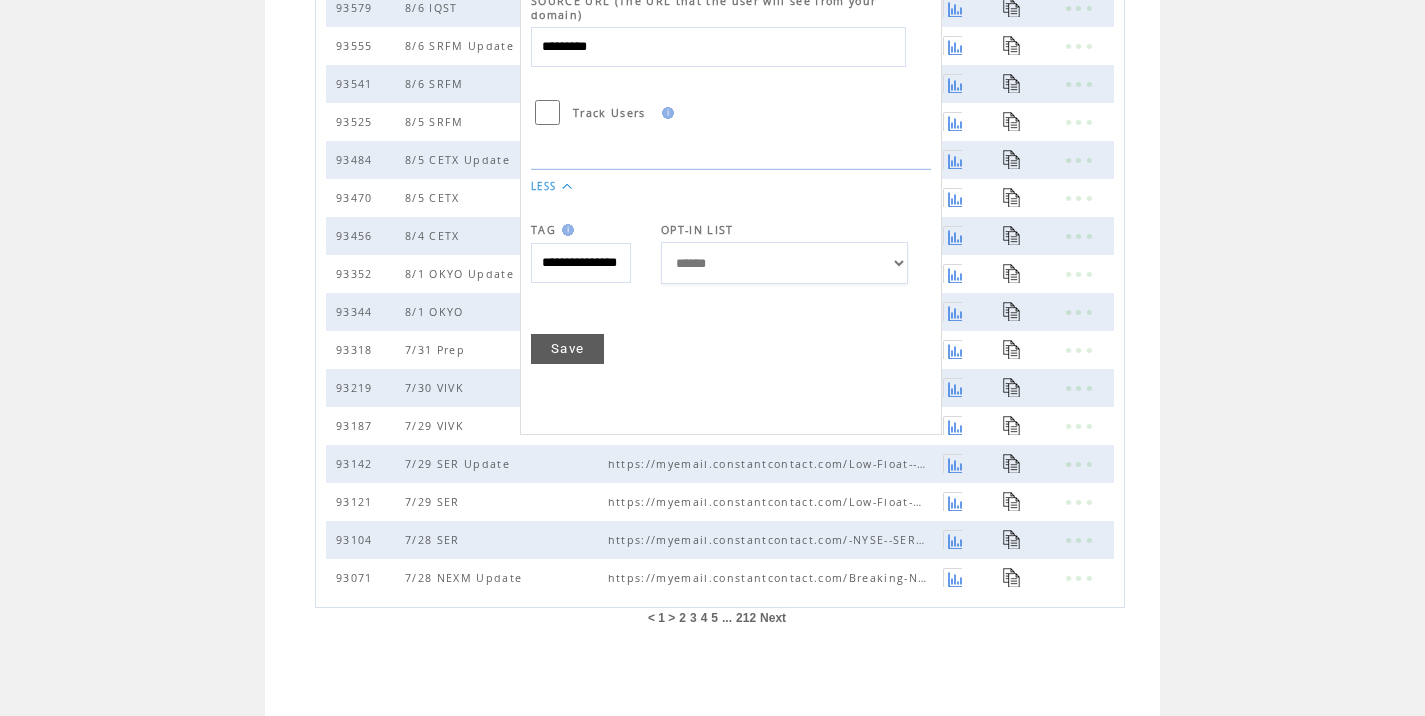 type on "**********" 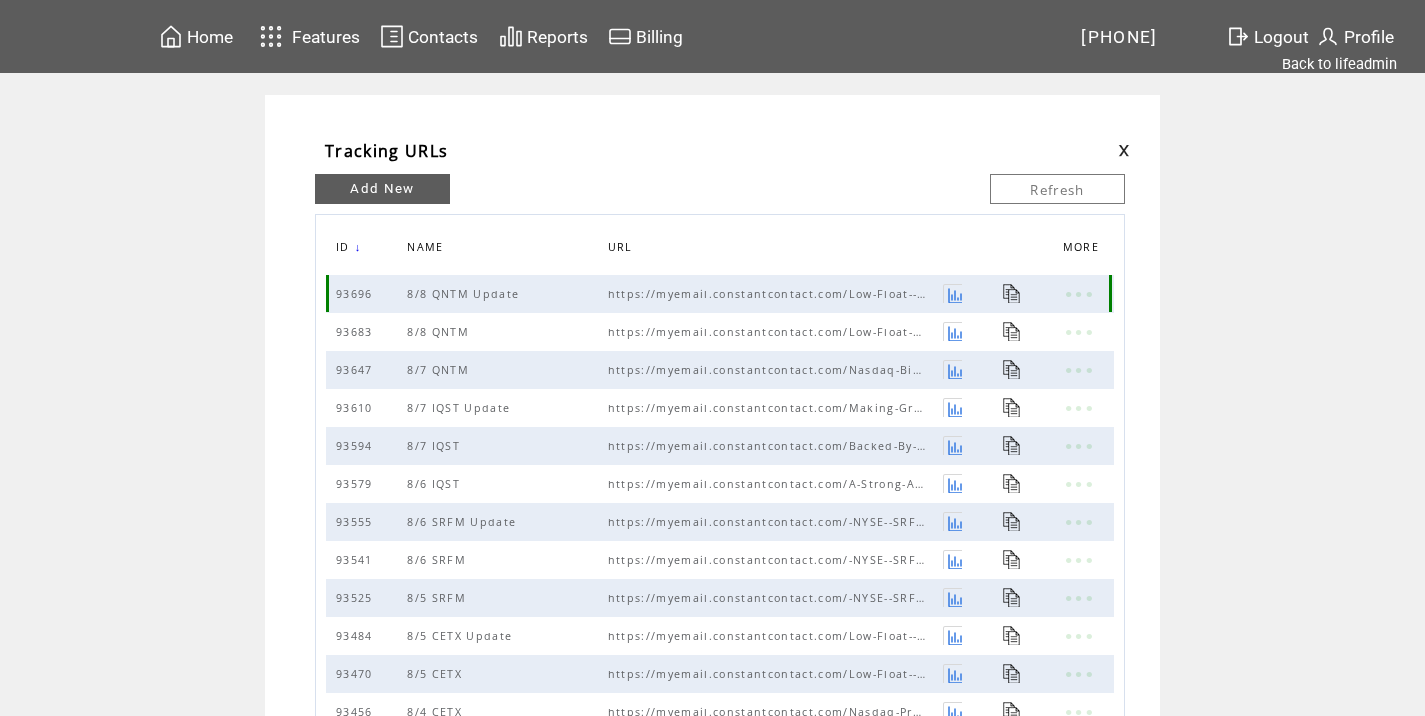 click at bounding box center [1012, 293] 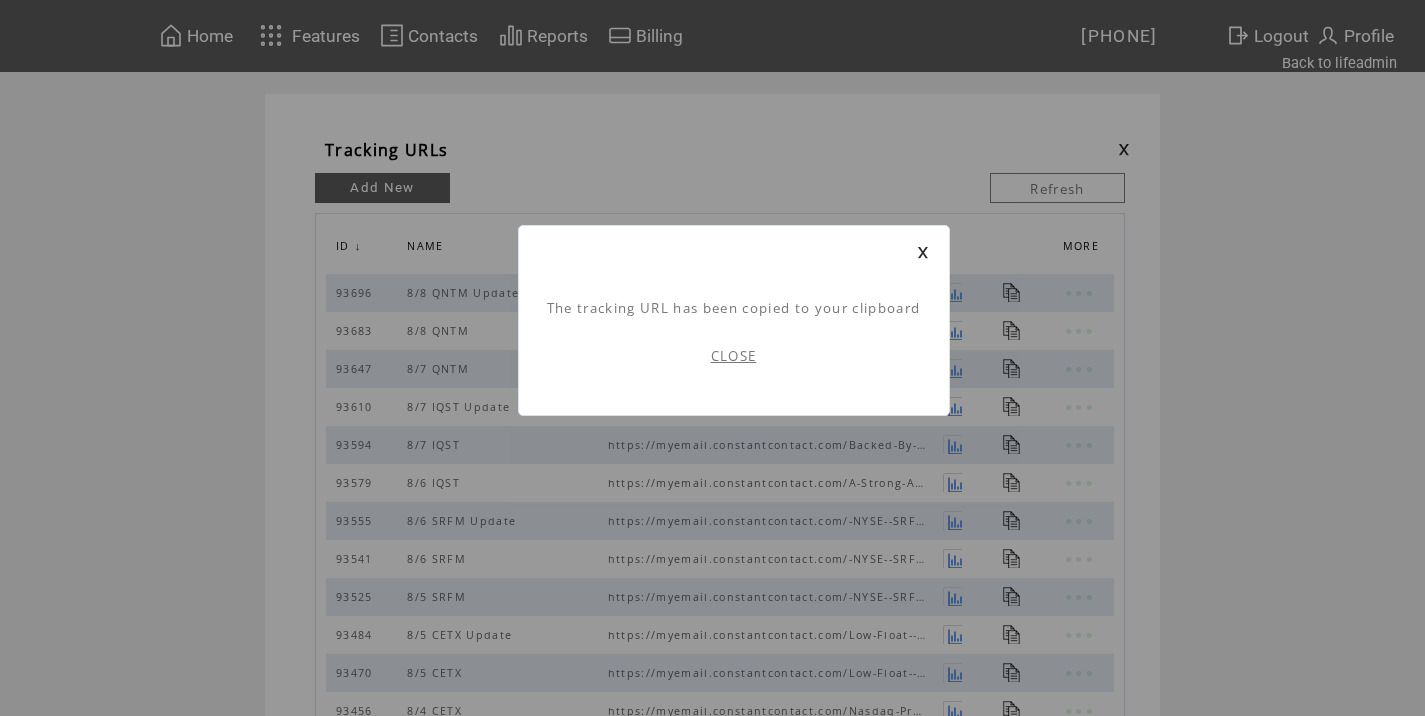 click on "CLOSE" at bounding box center (734, 356) 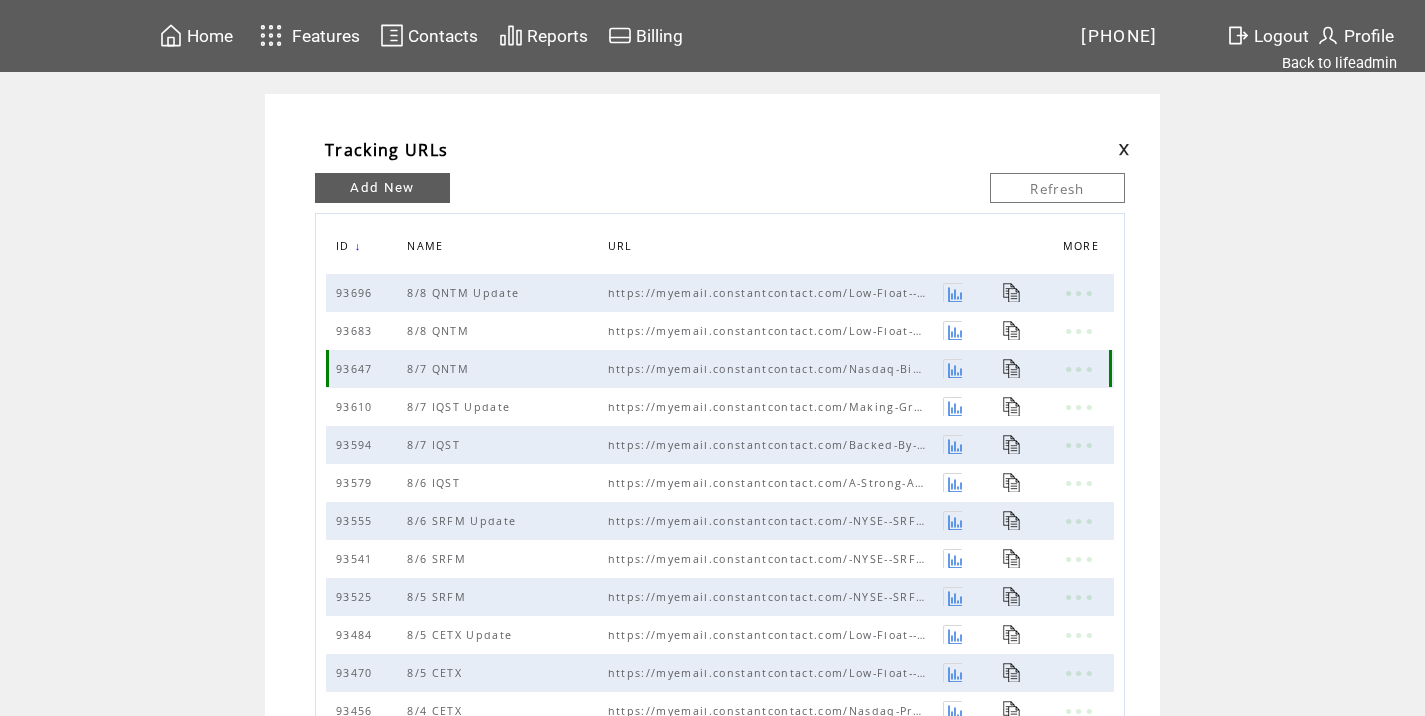 scroll, scrollTop: 0, scrollLeft: 0, axis: both 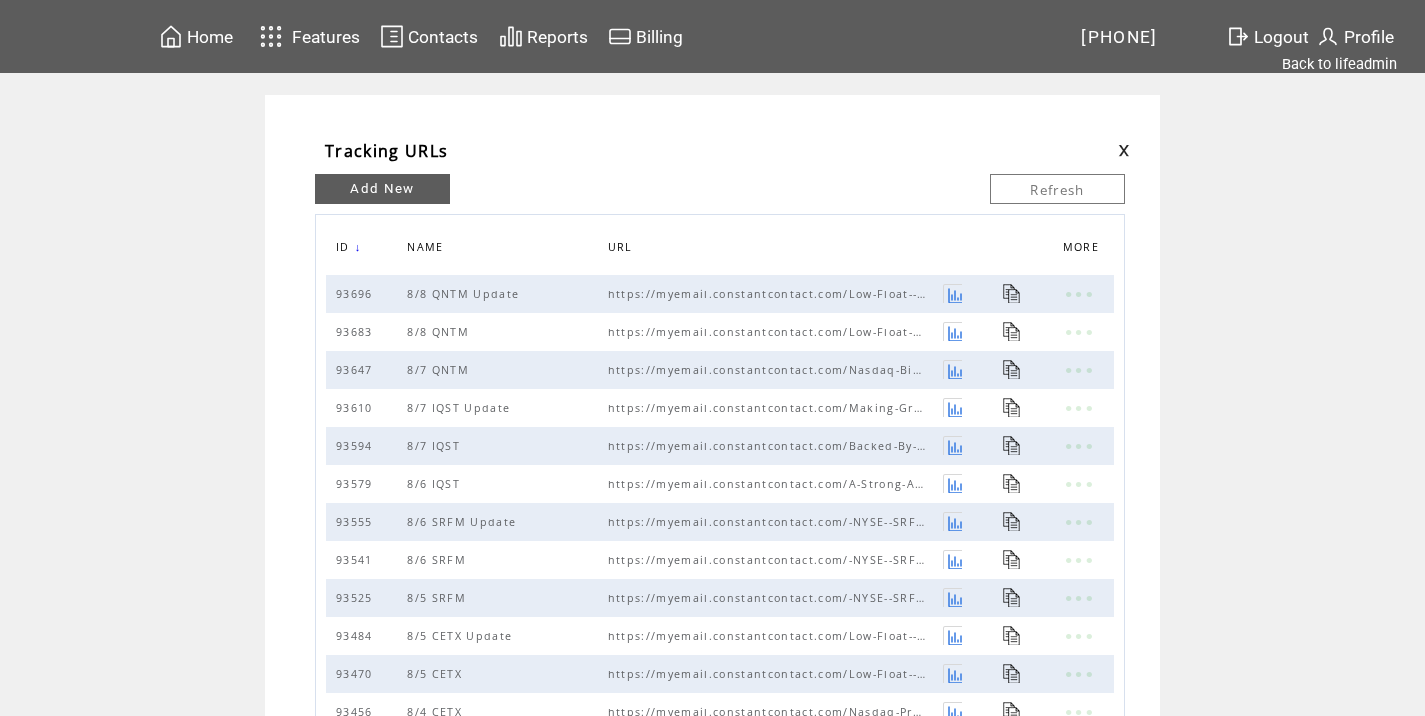 click at bounding box center [1124, 150] 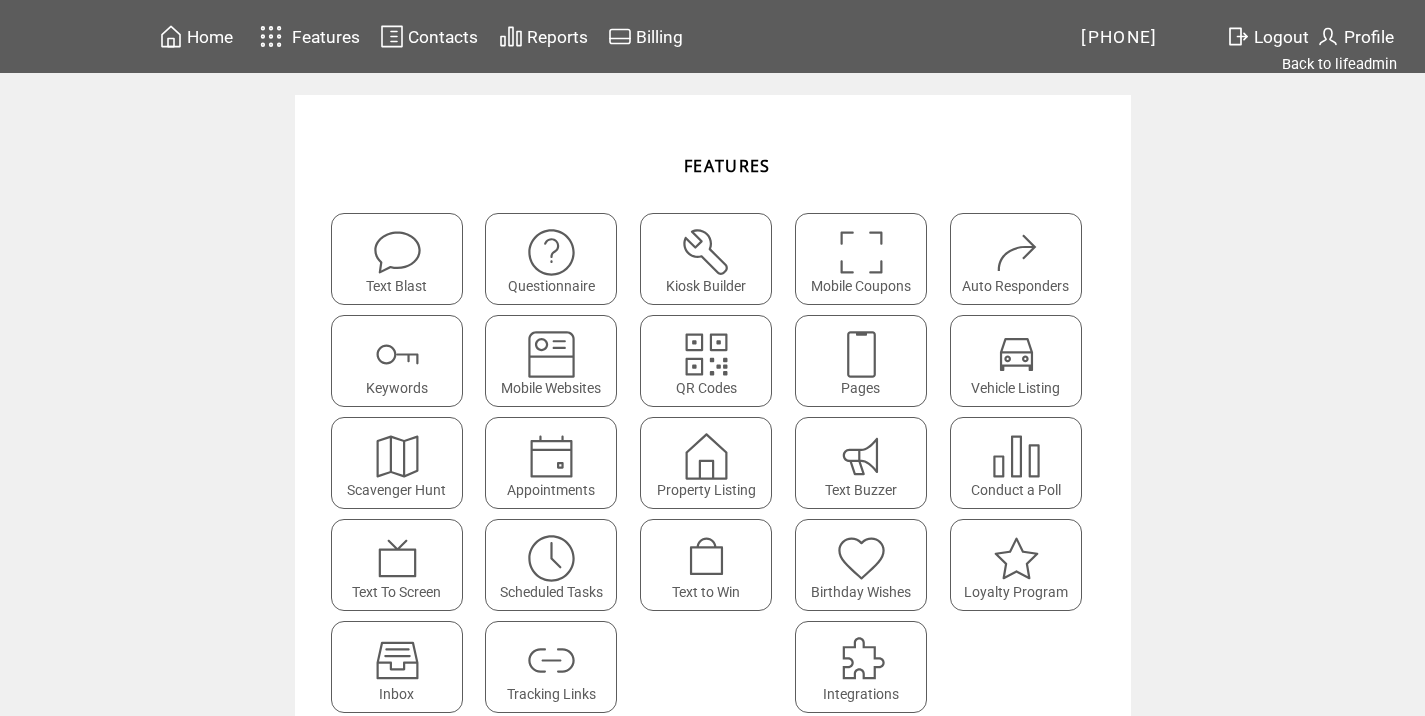 scroll, scrollTop: 0, scrollLeft: 0, axis: both 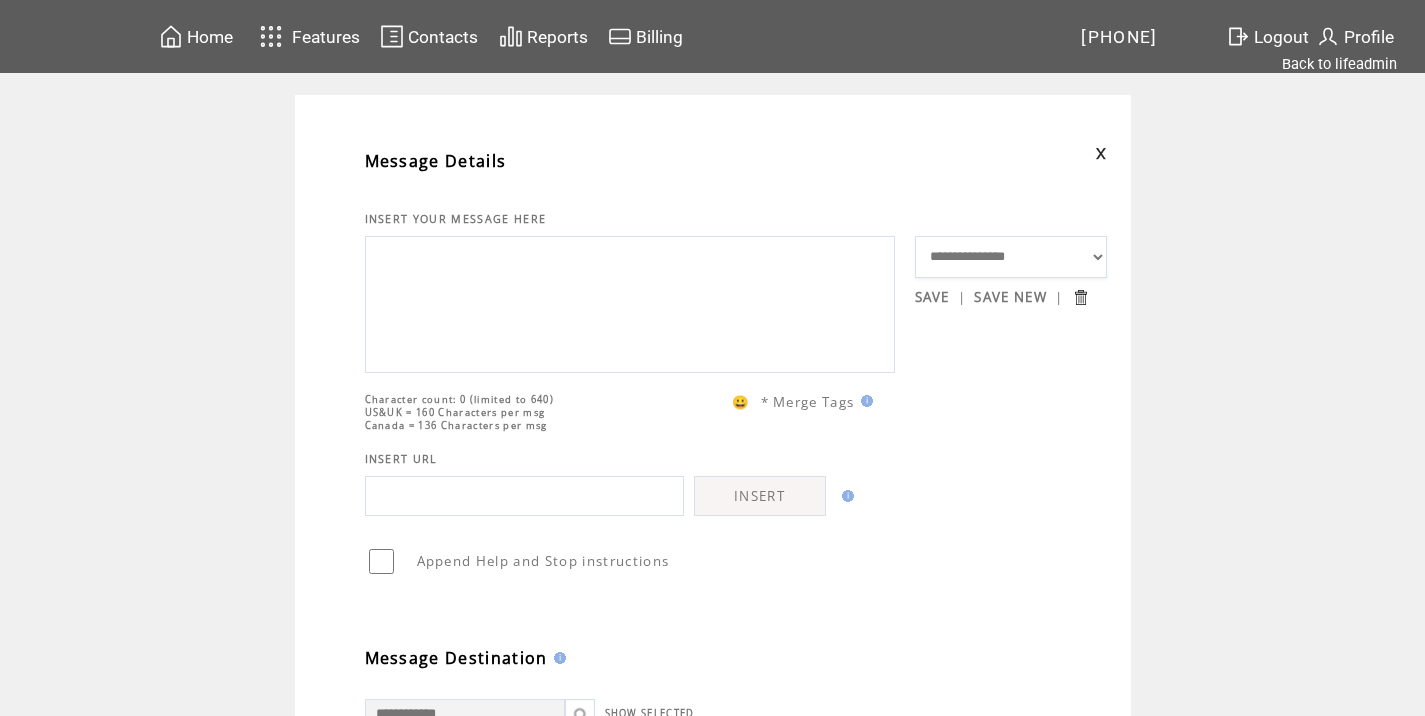 click at bounding box center [1101, 153] 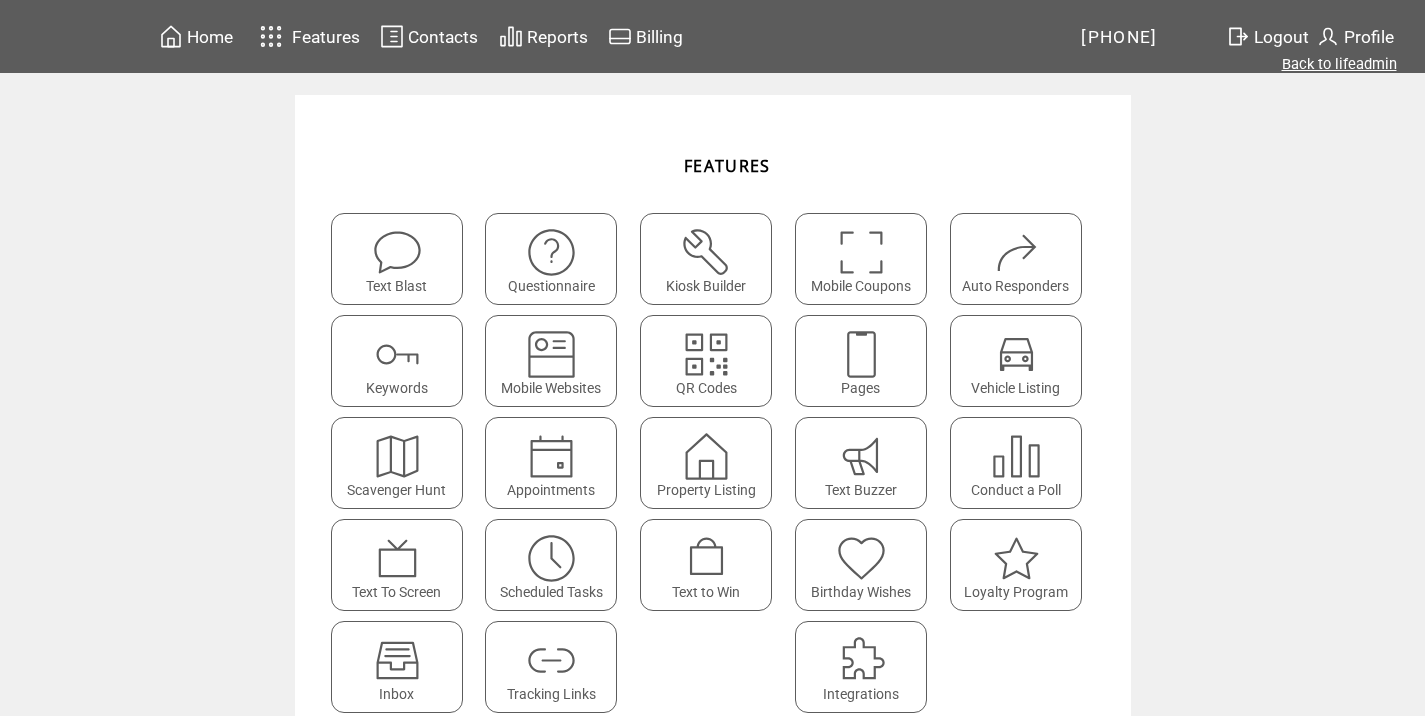 scroll, scrollTop: 0, scrollLeft: 0, axis: both 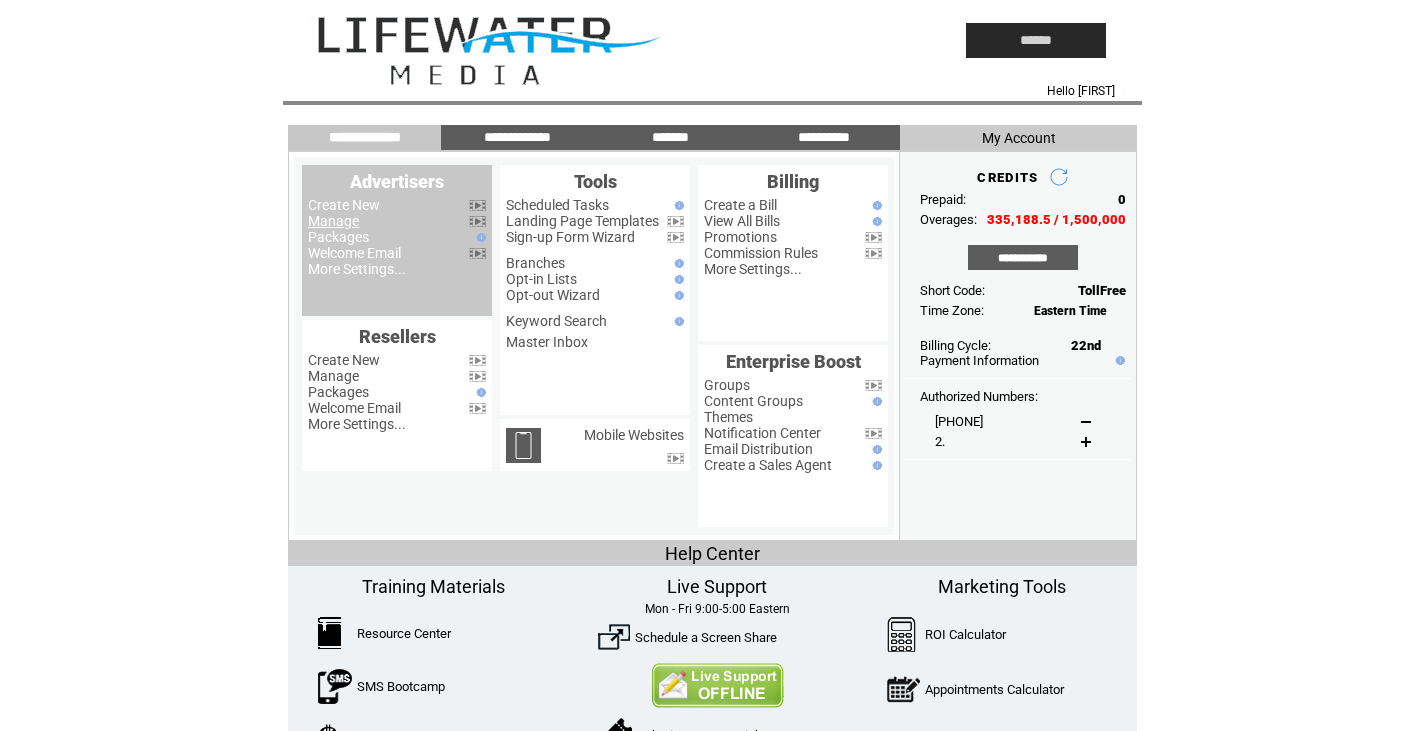 click on "Manage" at bounding box center (333, 221) 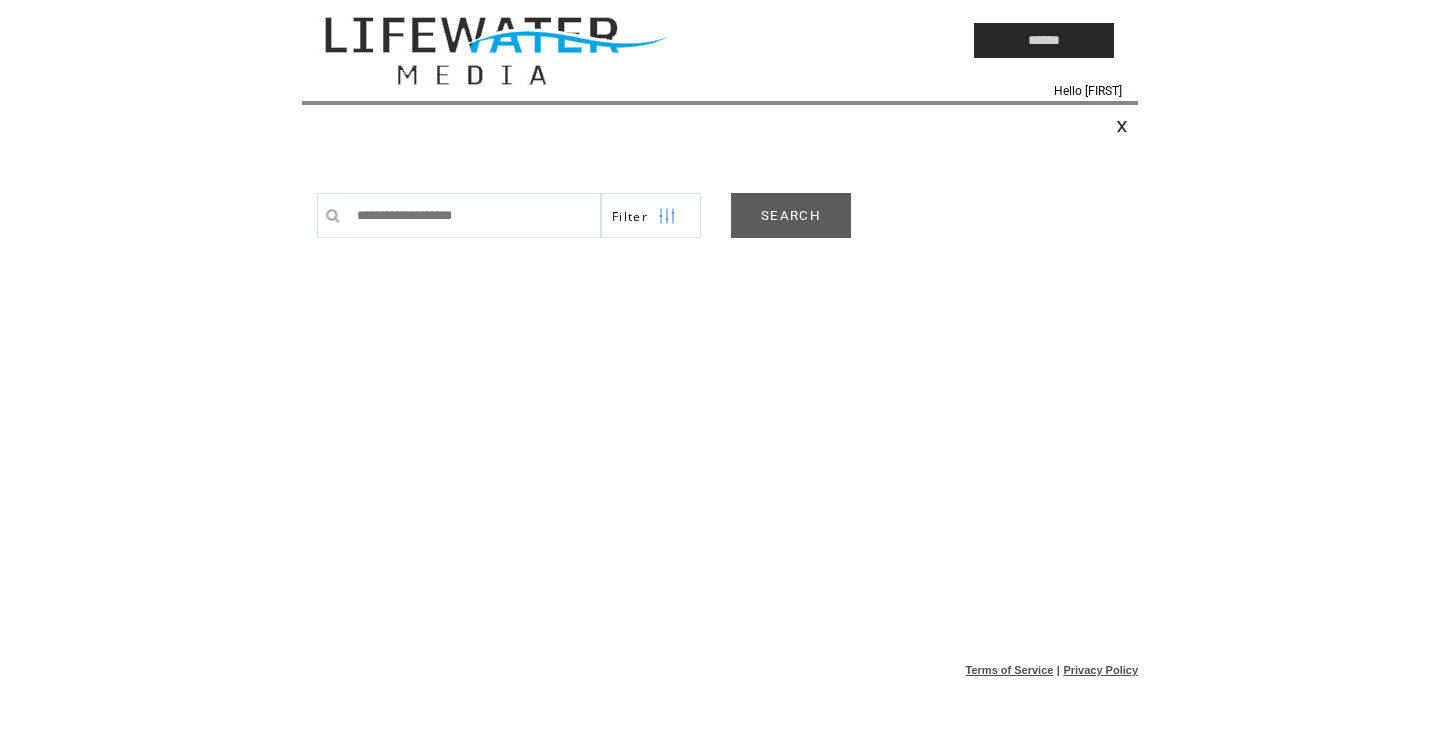 scroll, scrollTop: 0, scrollLeft: 0, axis: both 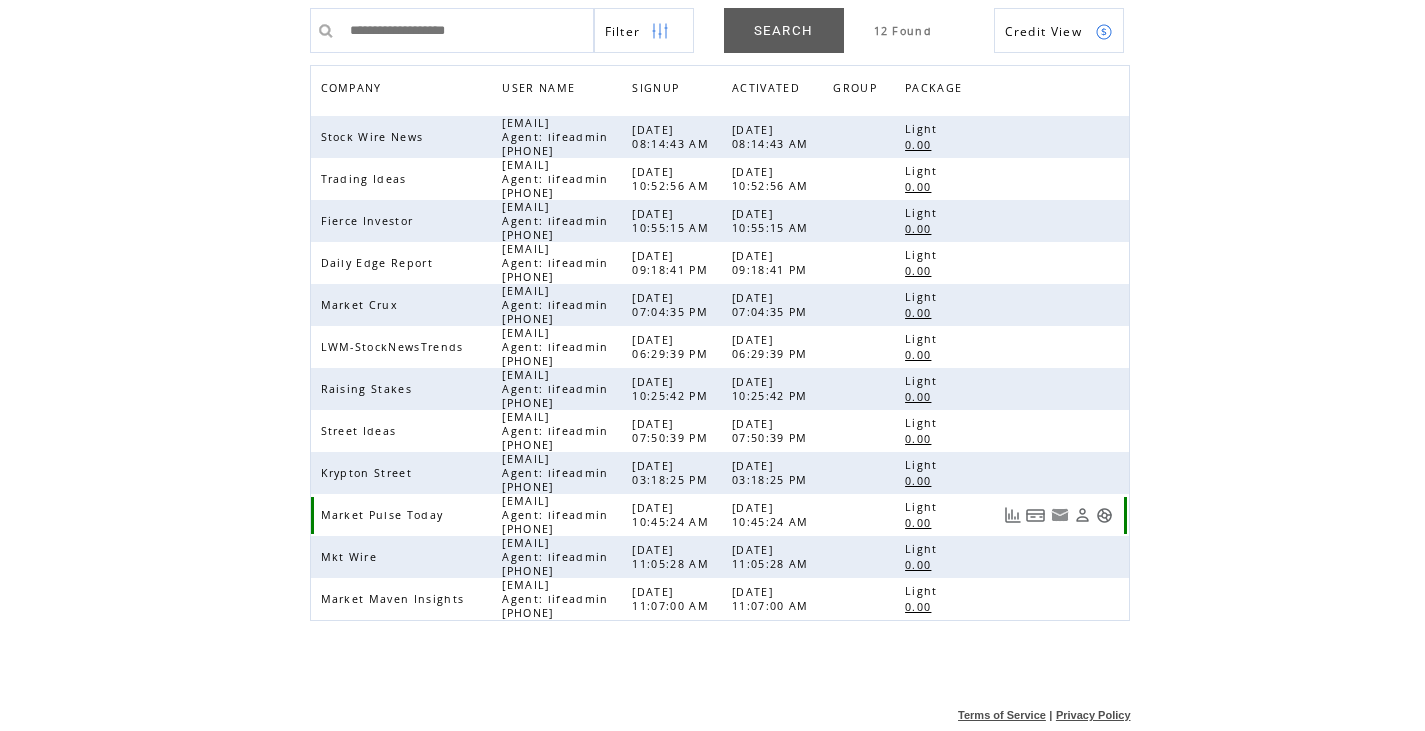 click at bounding box center (1104, 515) 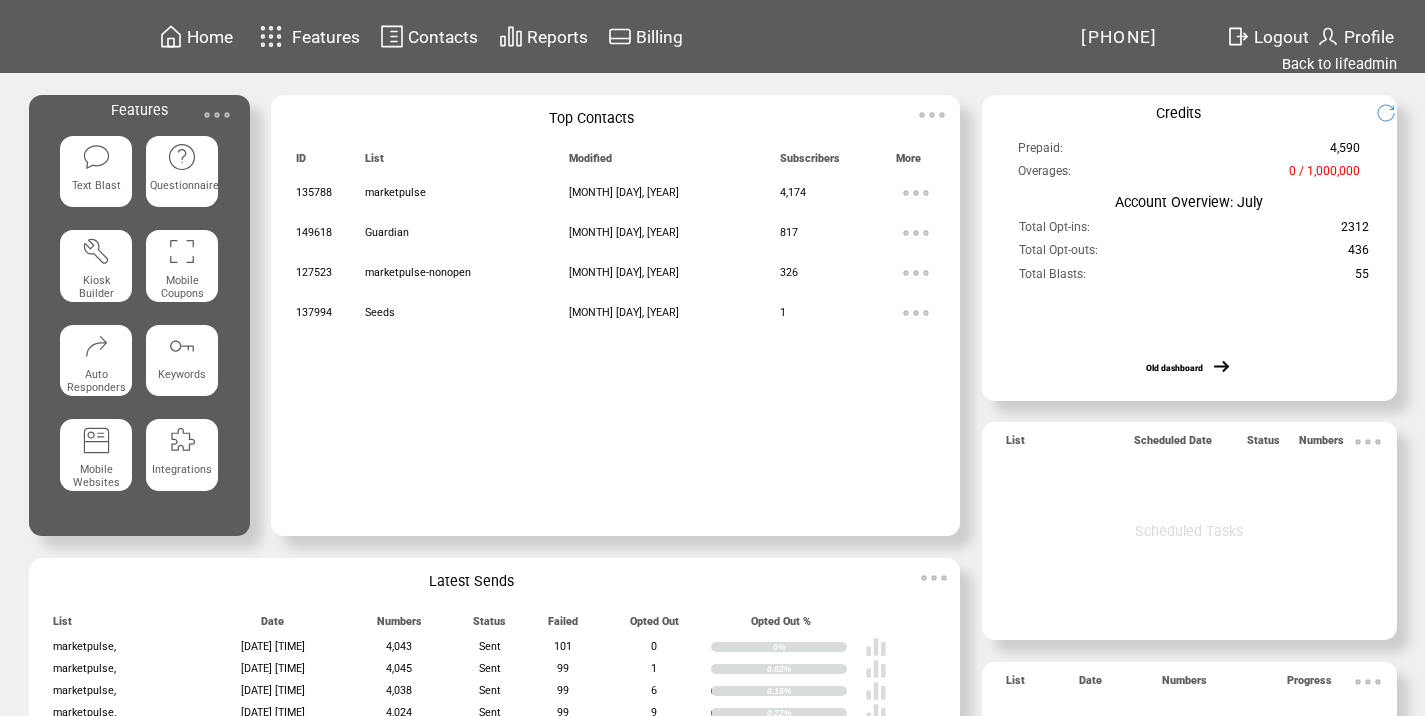 scroll, scrollTop: 0, scrollLeft: 0, axis: both 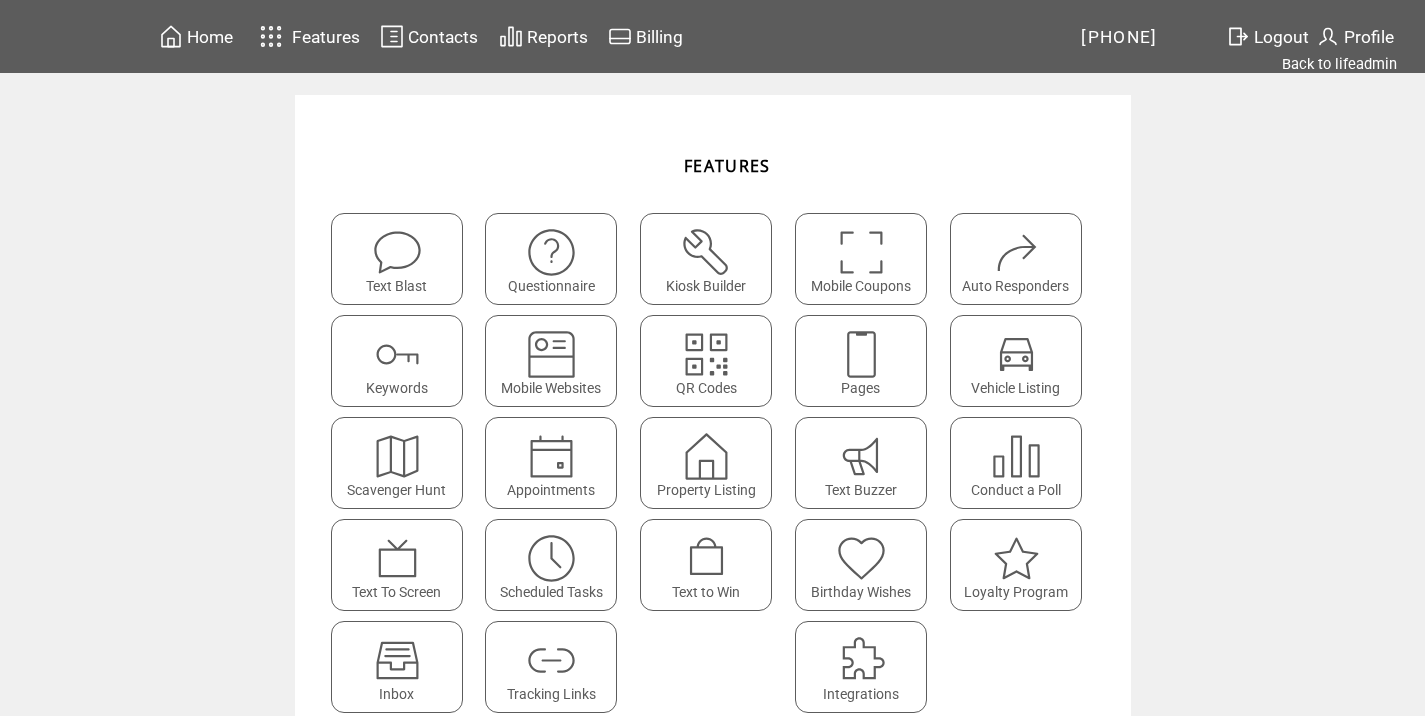 click at bounding box center (551, 660) 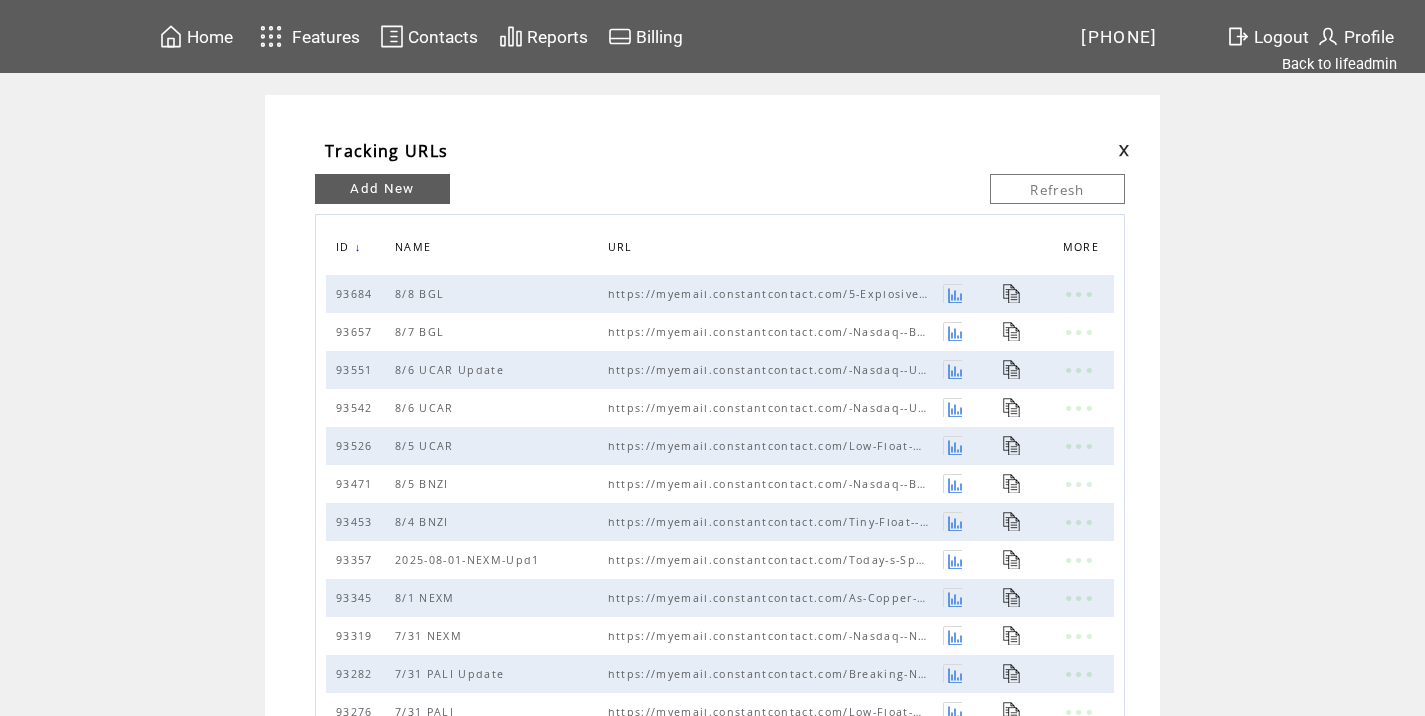 scroll, scrollTop: 0, scrollLeft: 0, axis: both 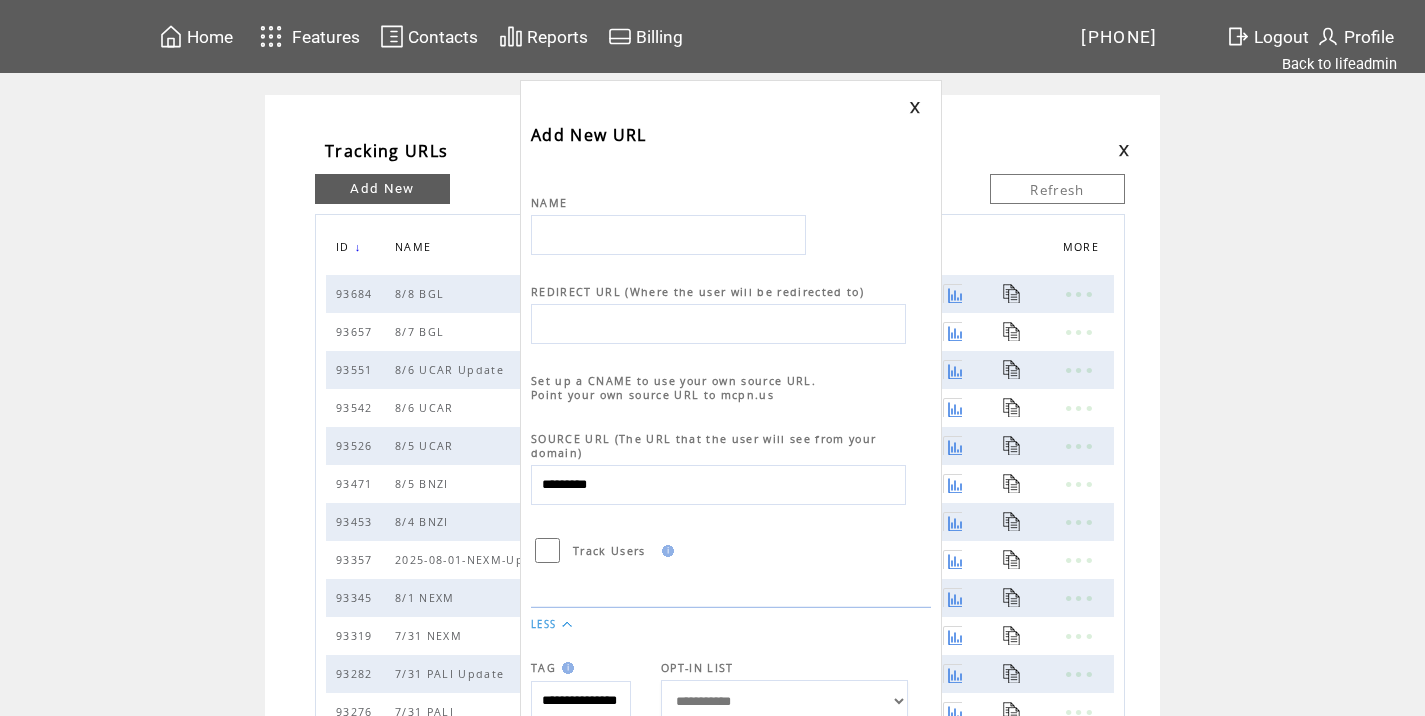 click at bounding box center [668, 235] 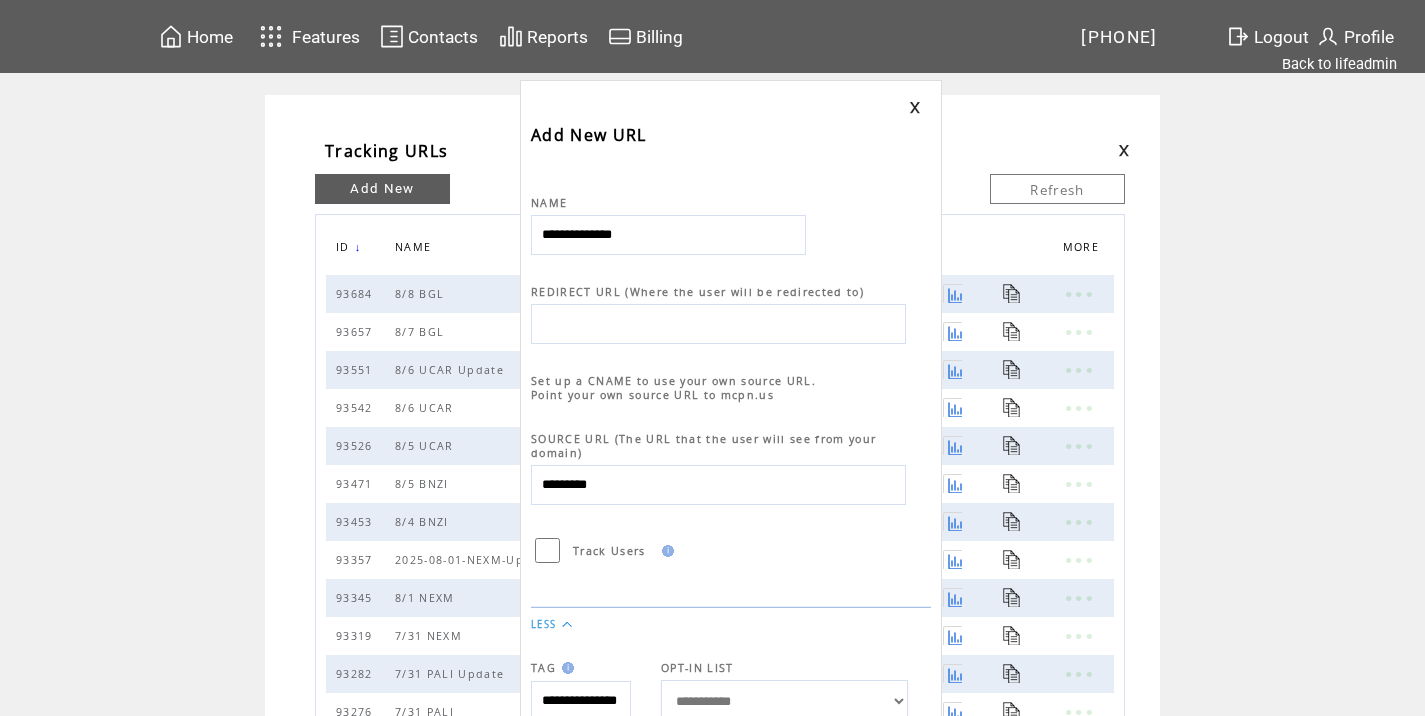 type on "**********" 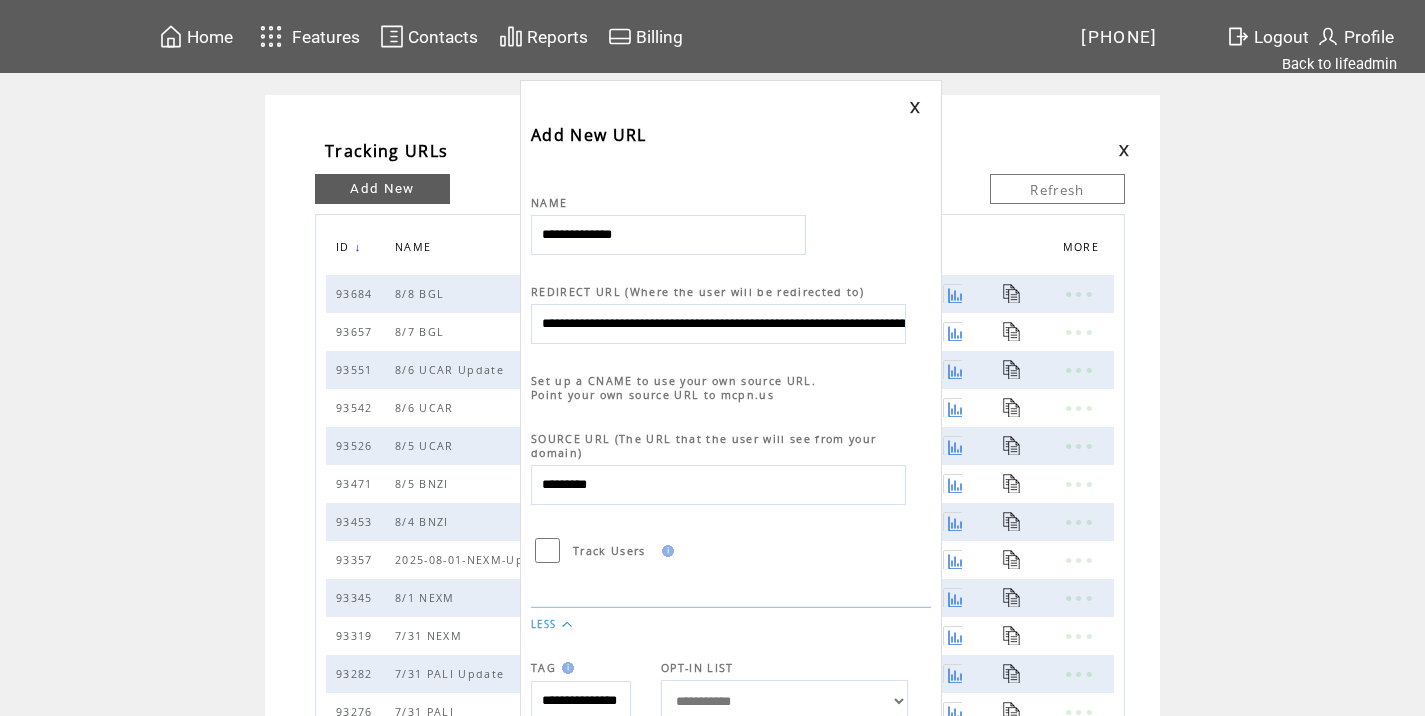 scroll, scrollTop: 0, scrollLeft: 924, axis: horizontal 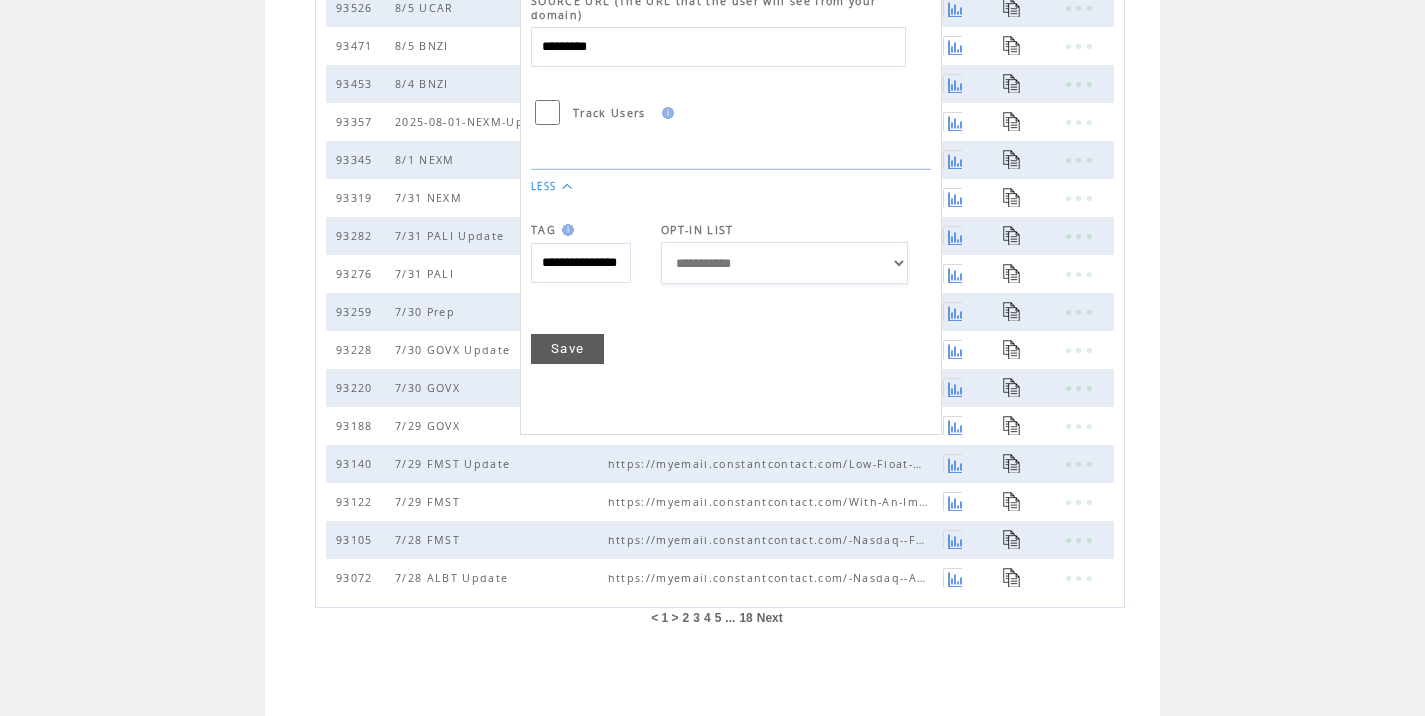 type on "**********" 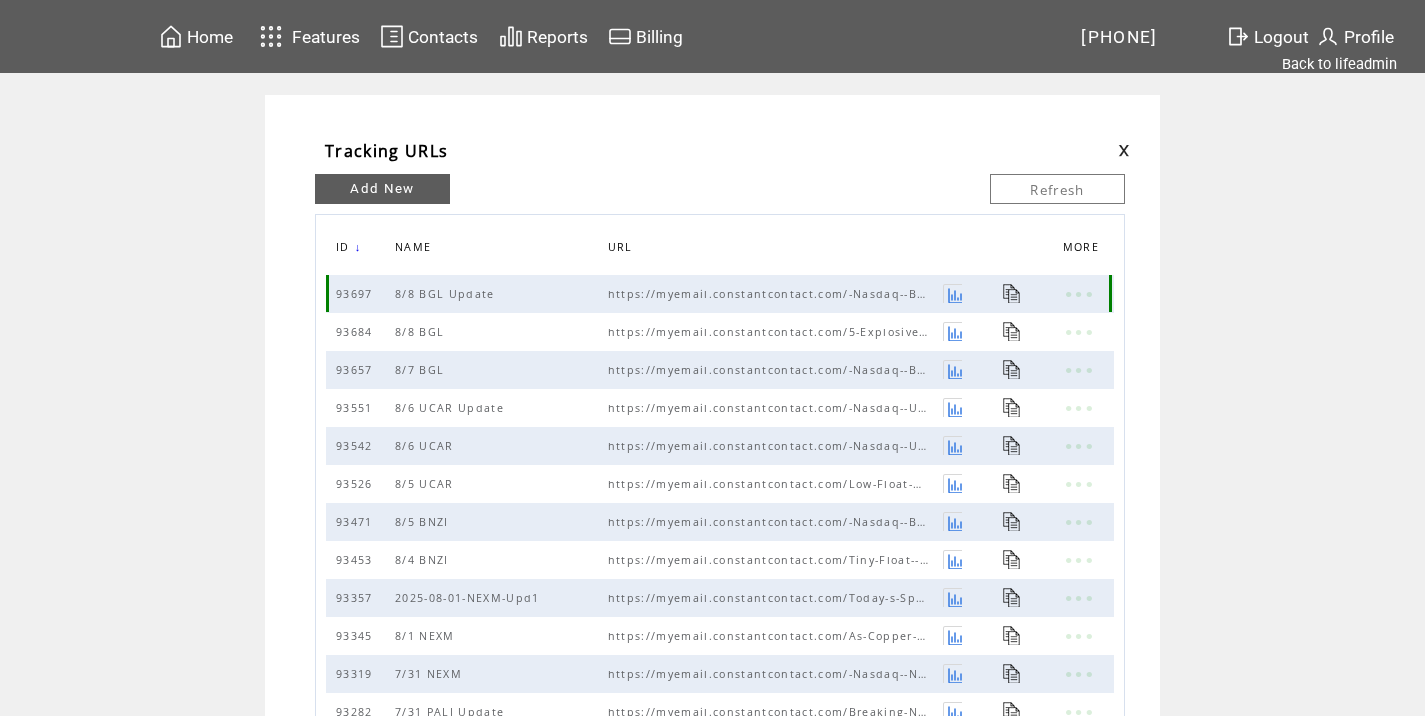 click at bounding box center [1012, 293] 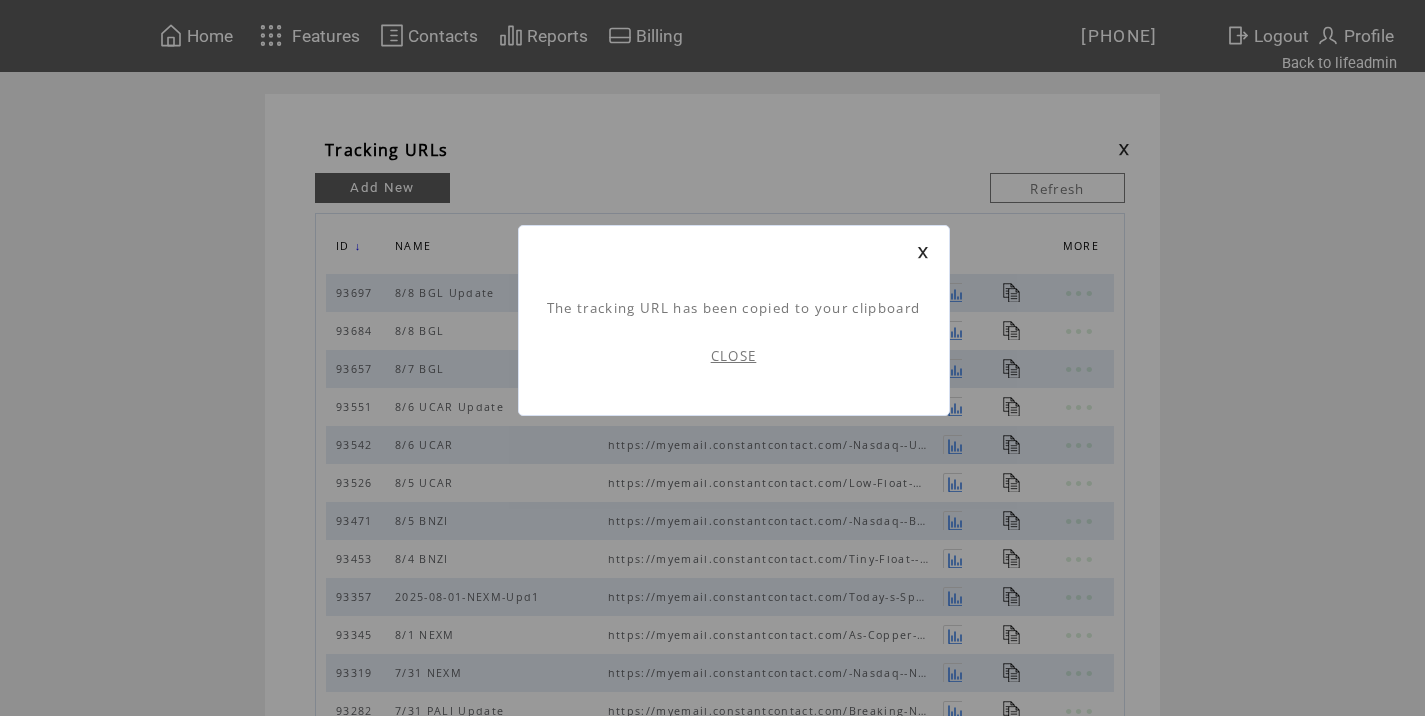 click on "CLOSE" at bounding box center [734, 356] 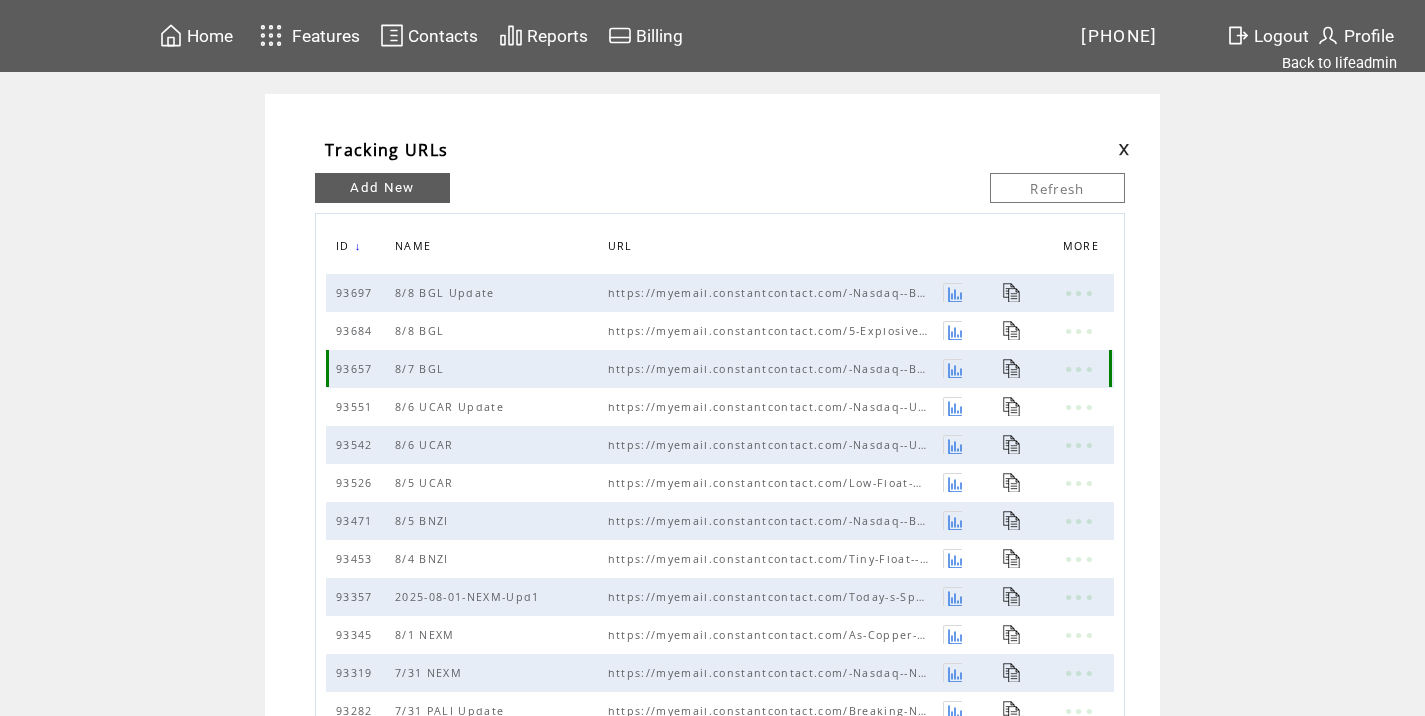 scroll, scrollTop: 0, scrollLeft: 0, axis: both 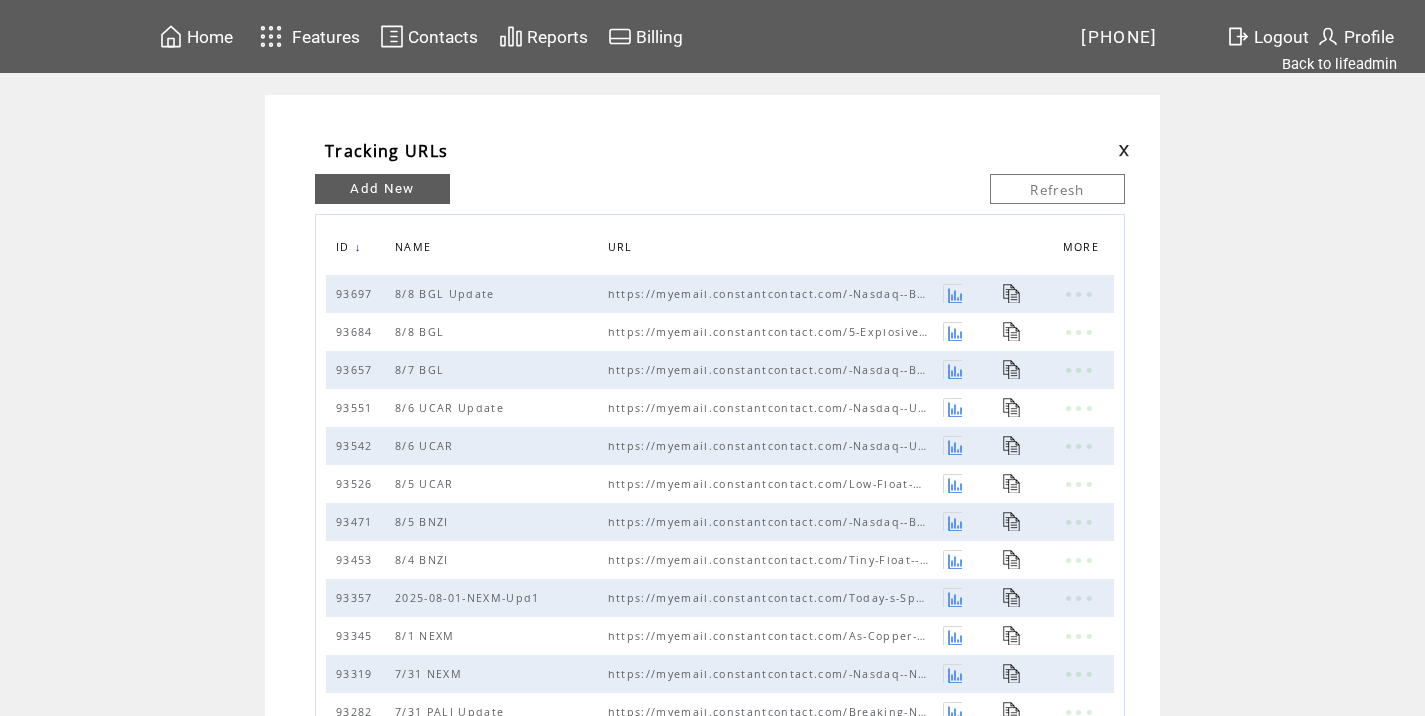 click at bounding box center (1124, 150) 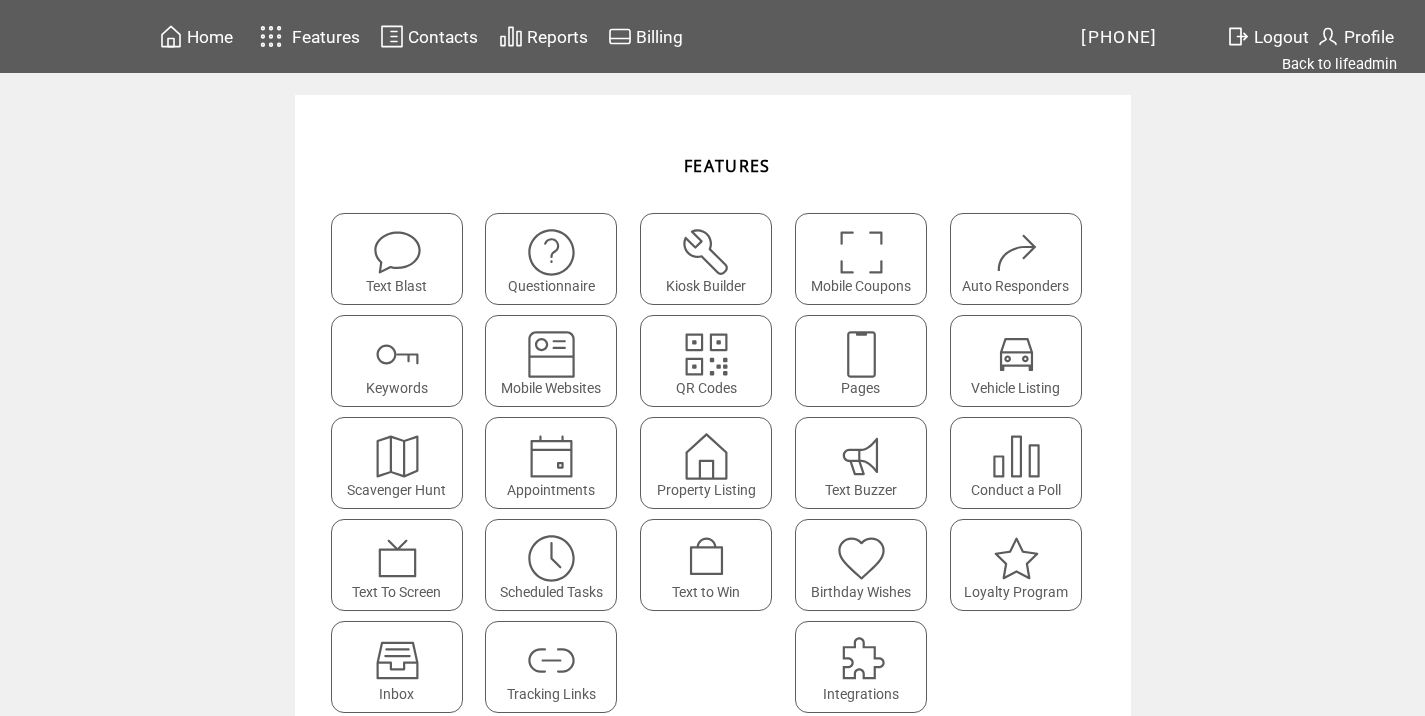 scroll, scrollTop: 0, scrollLeft: 0, axis: both 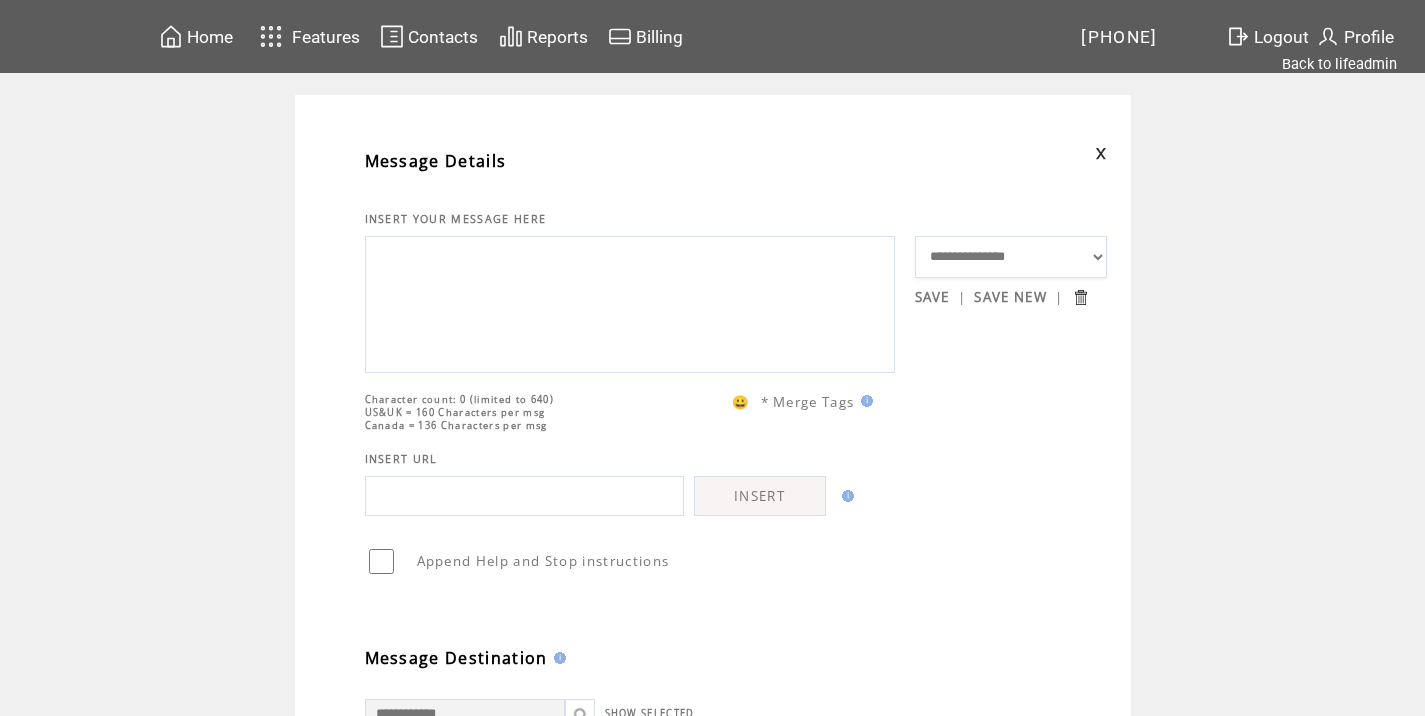 click at bounding box center (1011, 153) 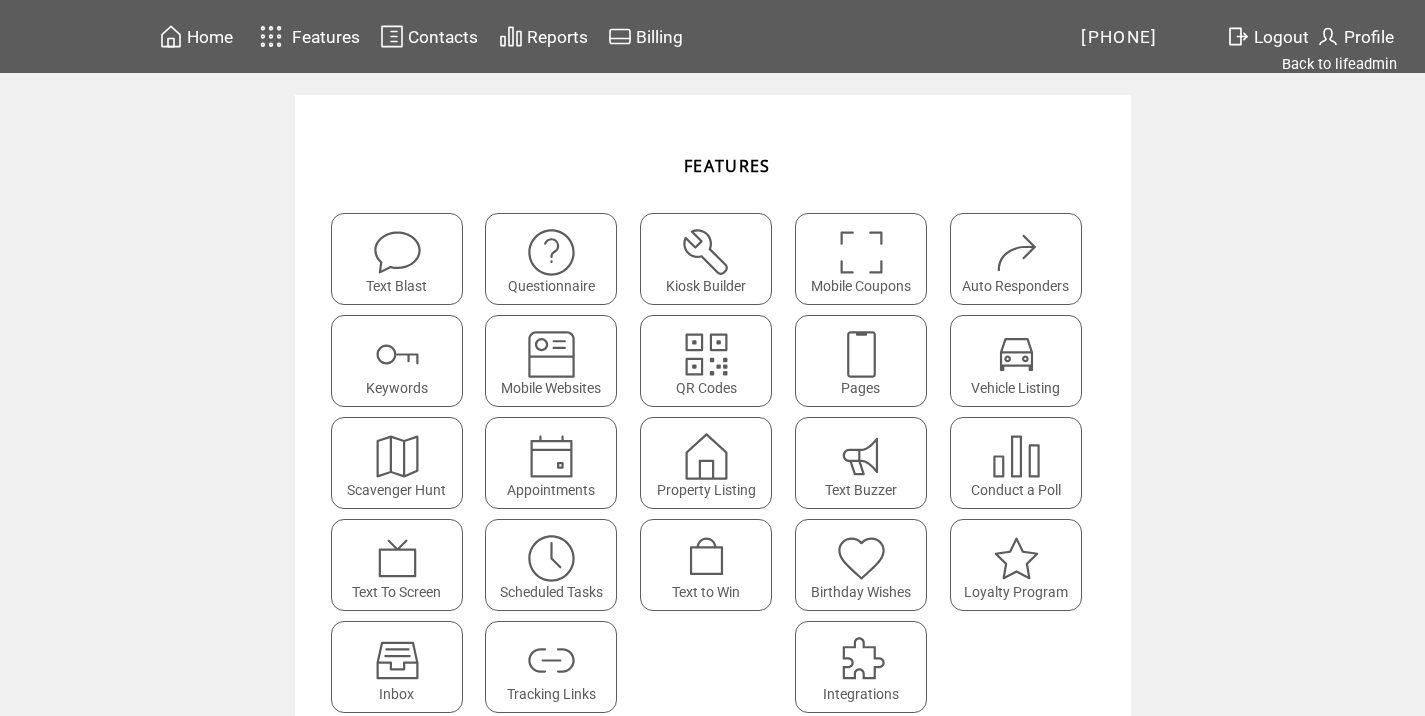 scroll, scrollTop: 0, scrollLeft: 0, axis: both 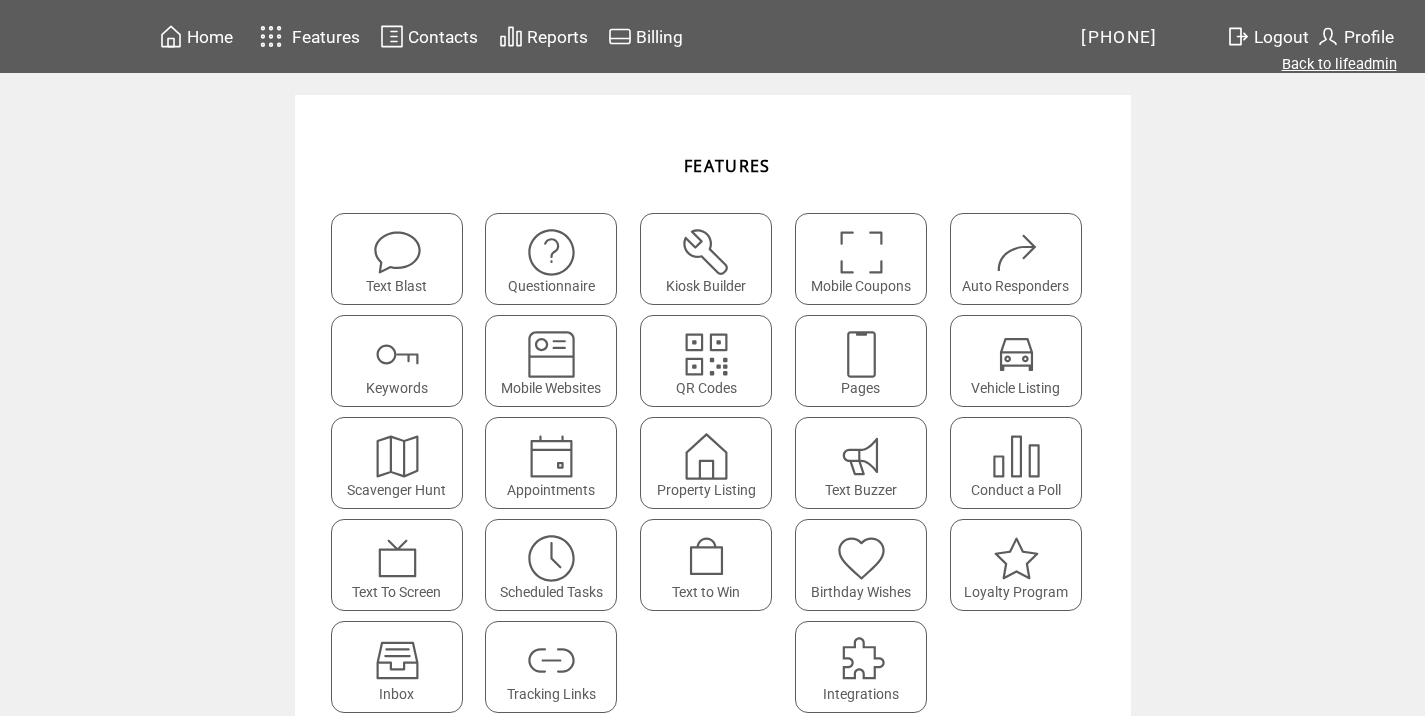click on "Back to lifeadmin" at bounding box center (1339, 64) 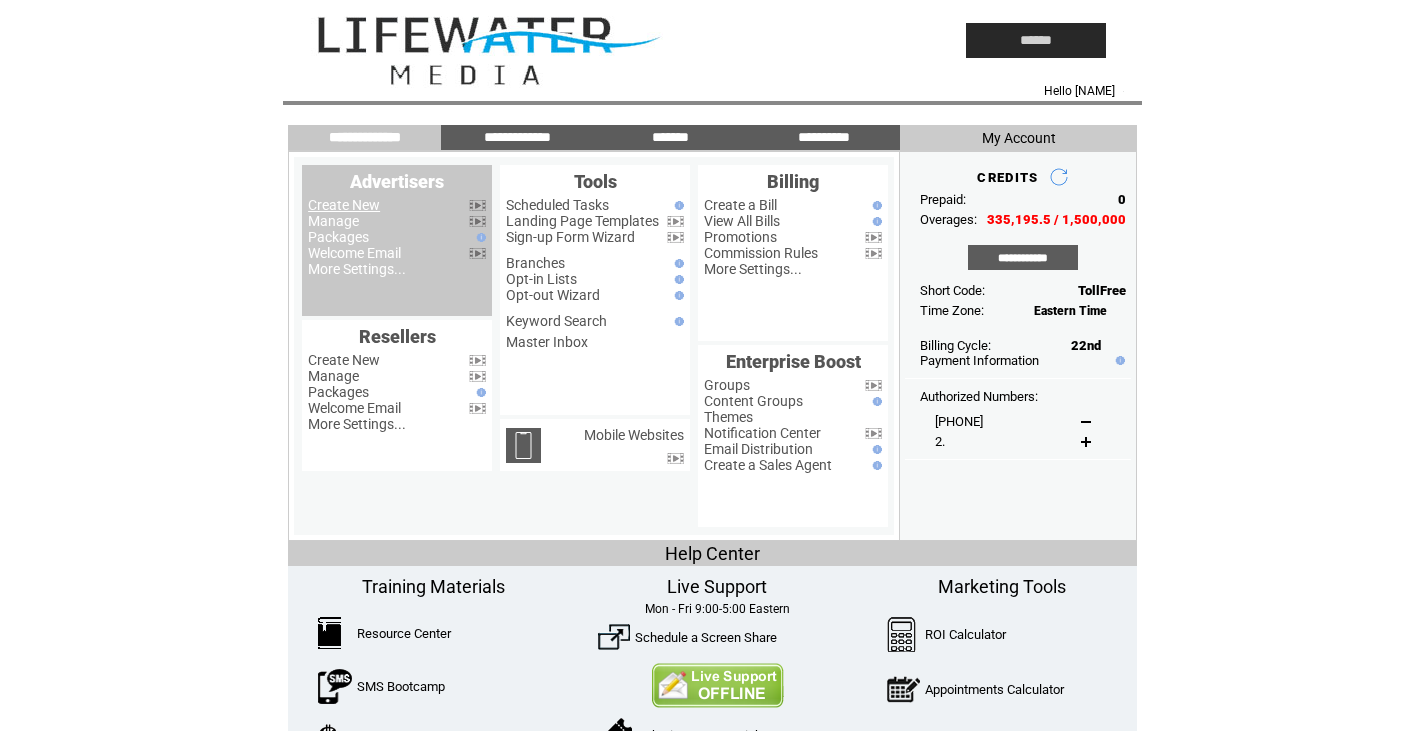 scroll, scrollTop: 0, scrollLeft: 0, axis: both 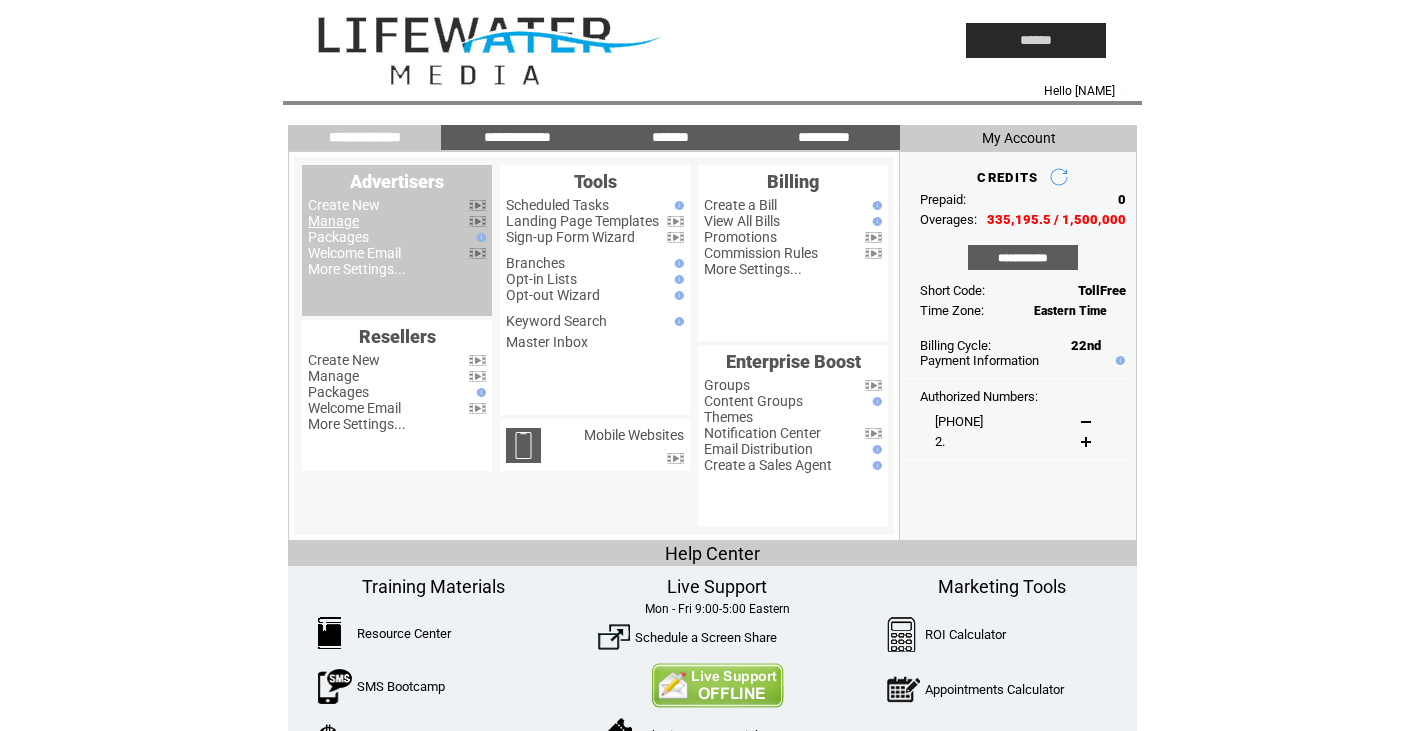 click on "Manage" at bounding box center (333, 221) 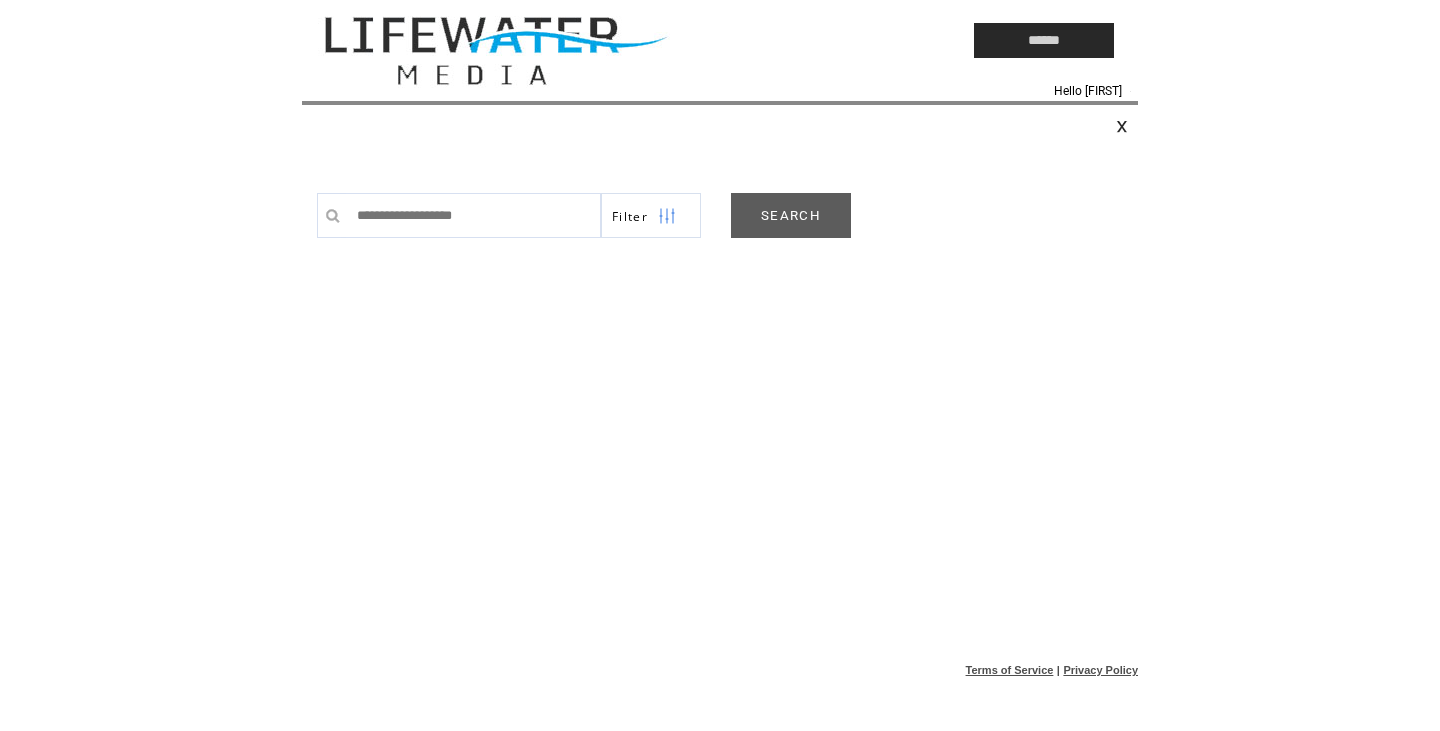 scroll, scrollTop: 0, scrollLeft: 0, axis: both 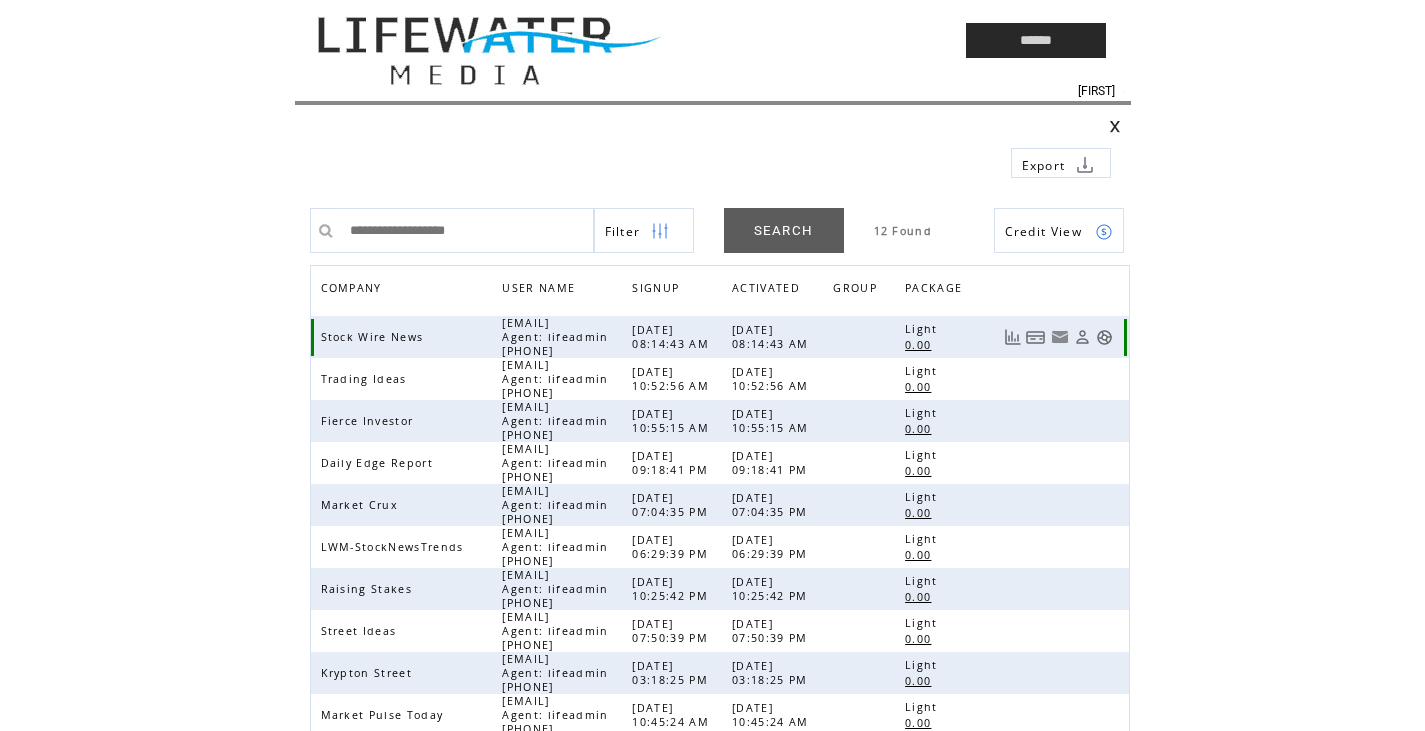 click at bounding box center (1104, 337) 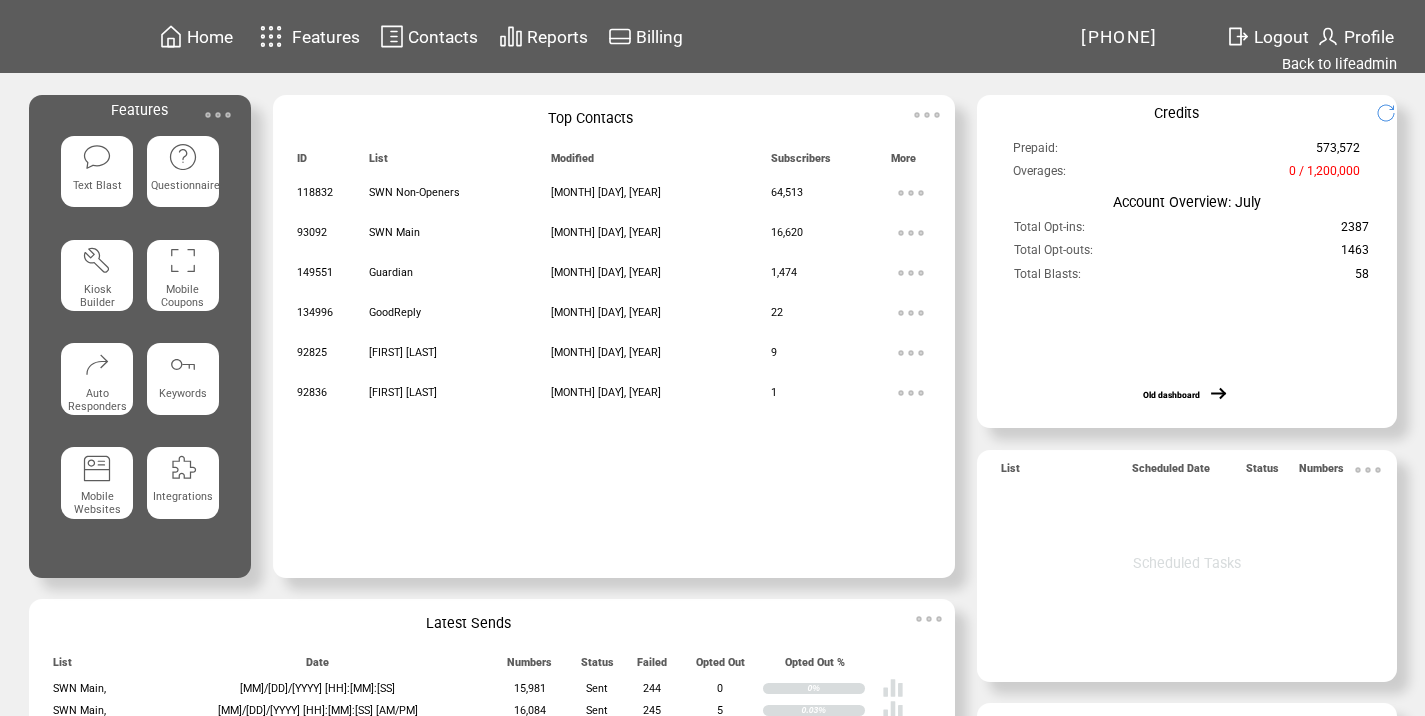 scroll, scrollTop: 0, scrollLeft: 0, axis: both 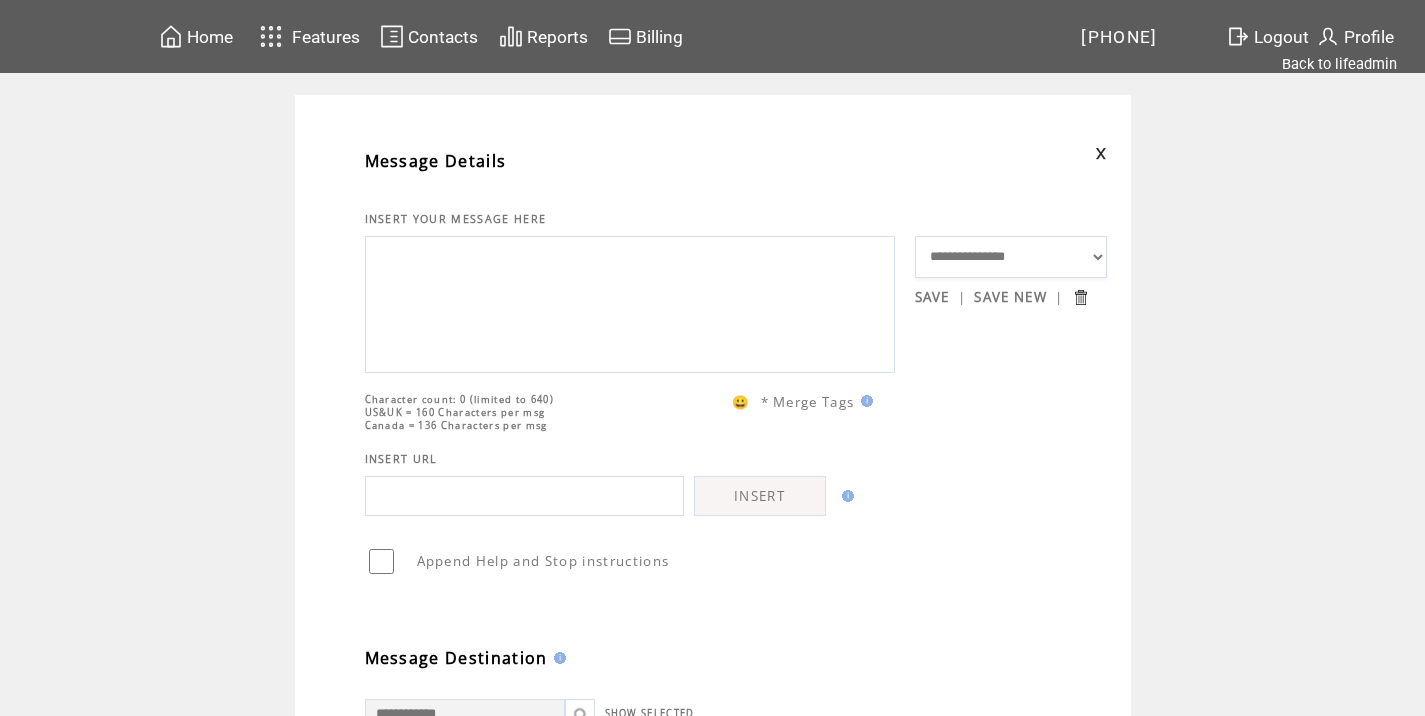 click at bounding box center (630, 302) 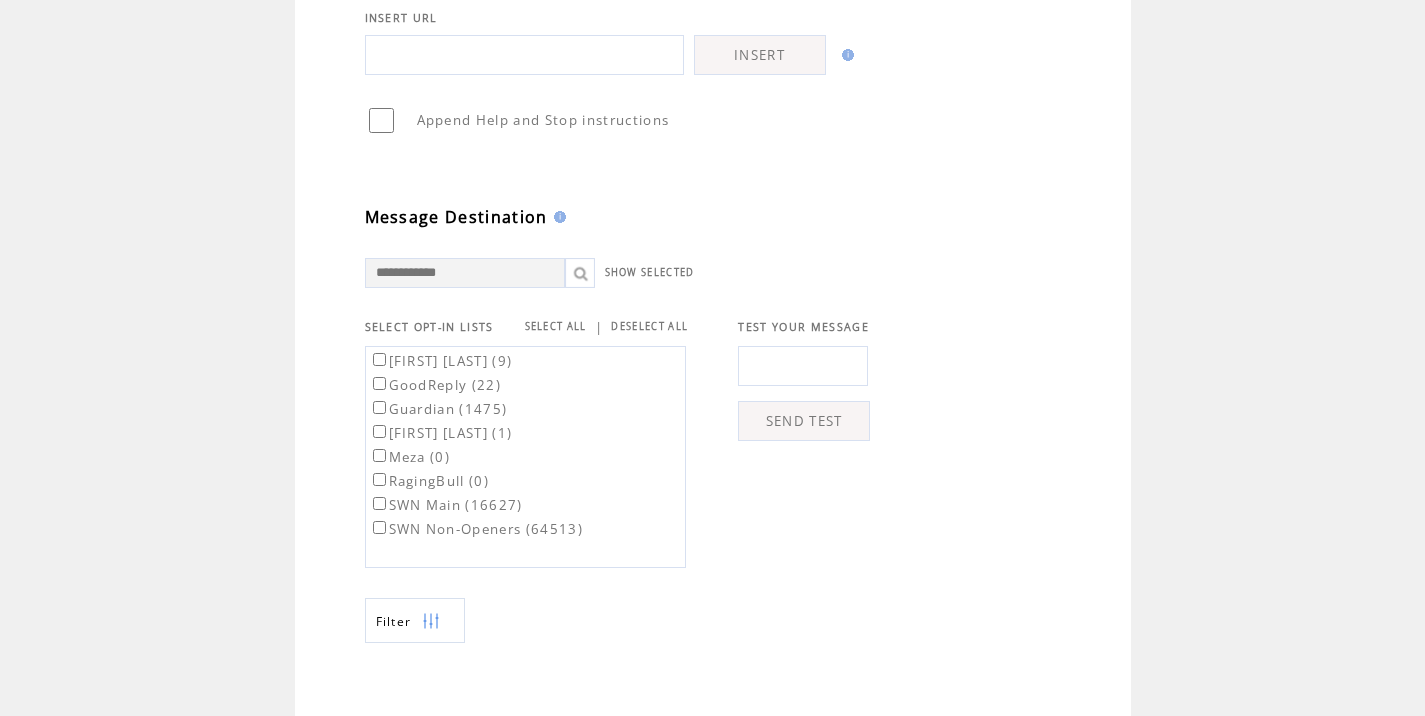 scroll, scrollTop: 774, scrollLeft: 0, axis: vertical 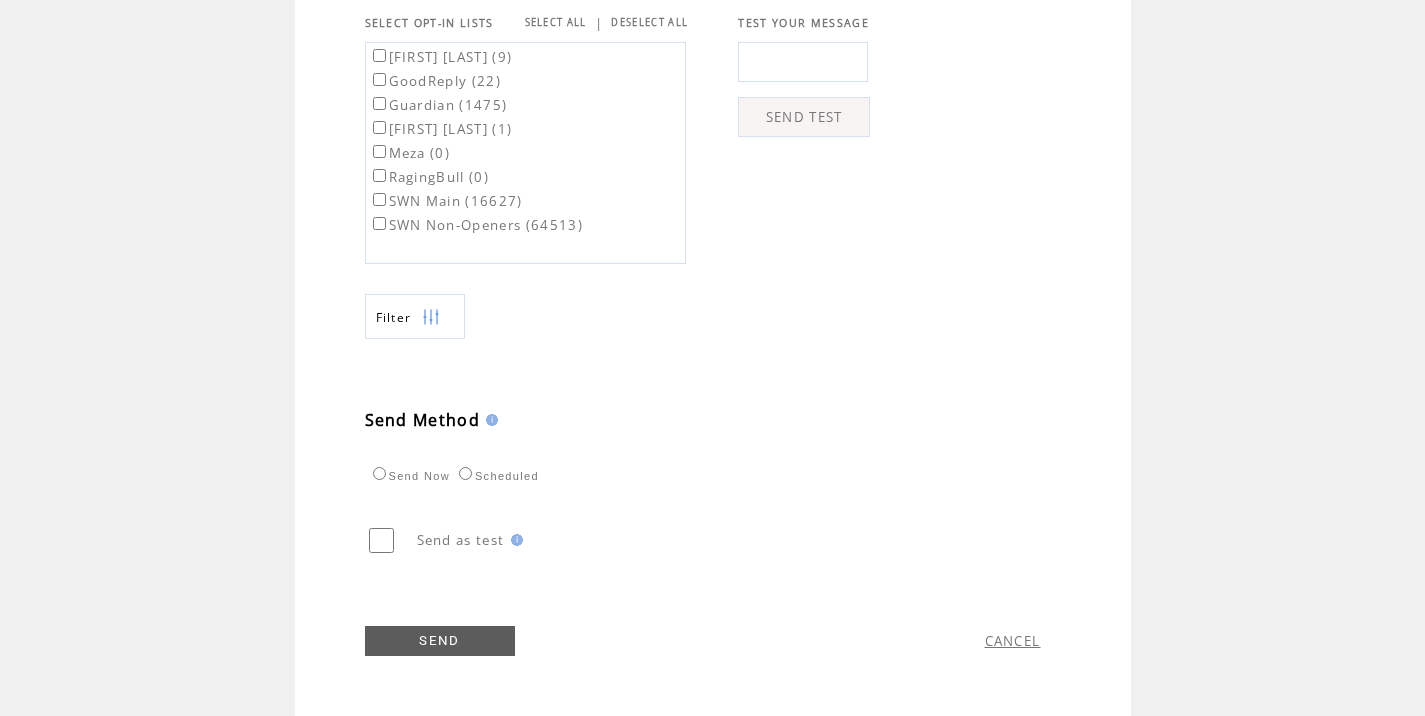 type on "**********" 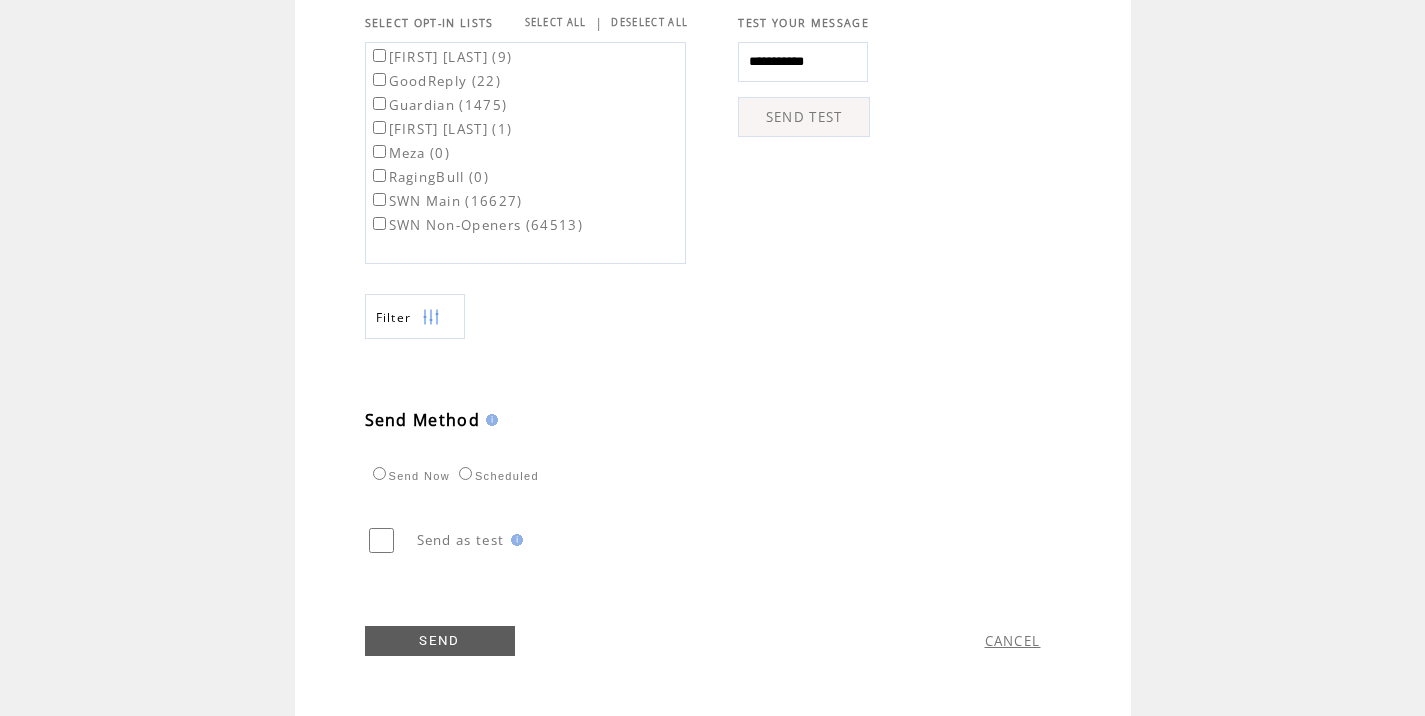click on "SEND TEST" at bounding box center (804, 117) 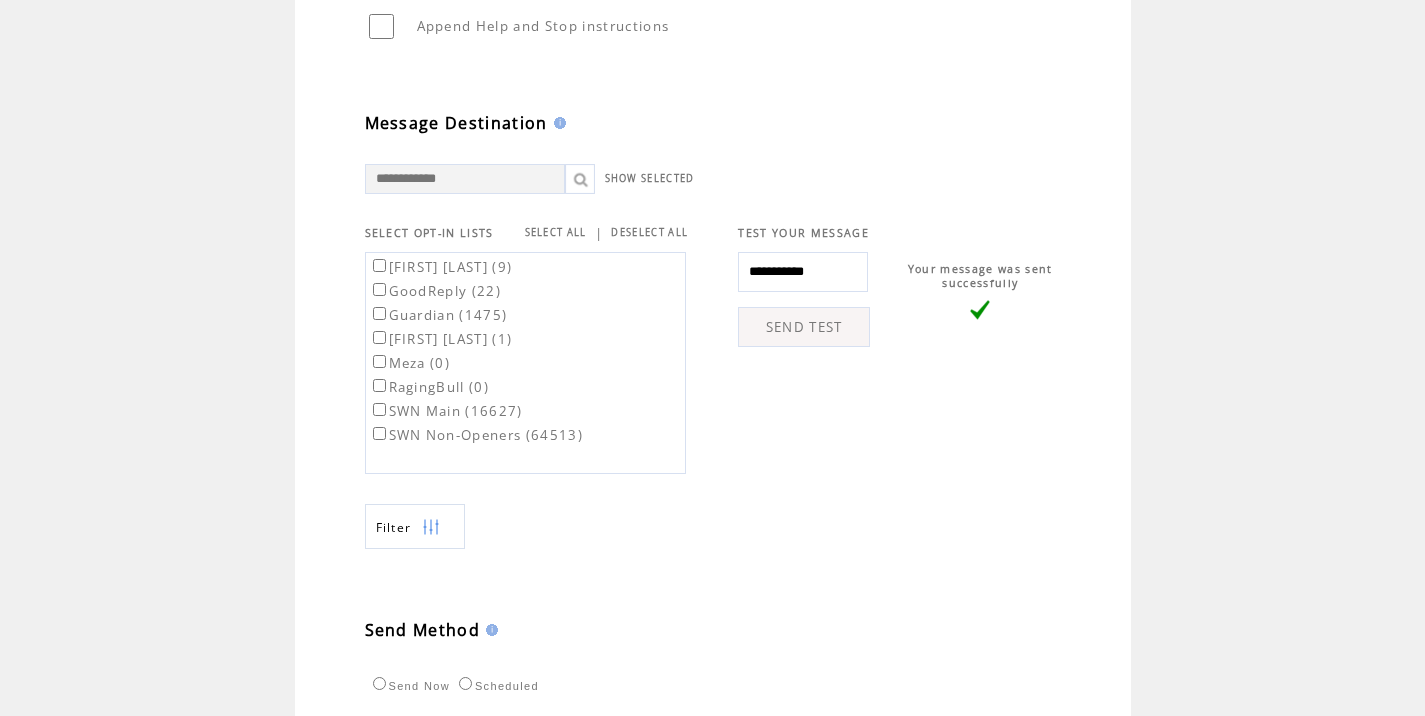scroll, scrollTop: 774, scrollLeft: 0, axis: vertical 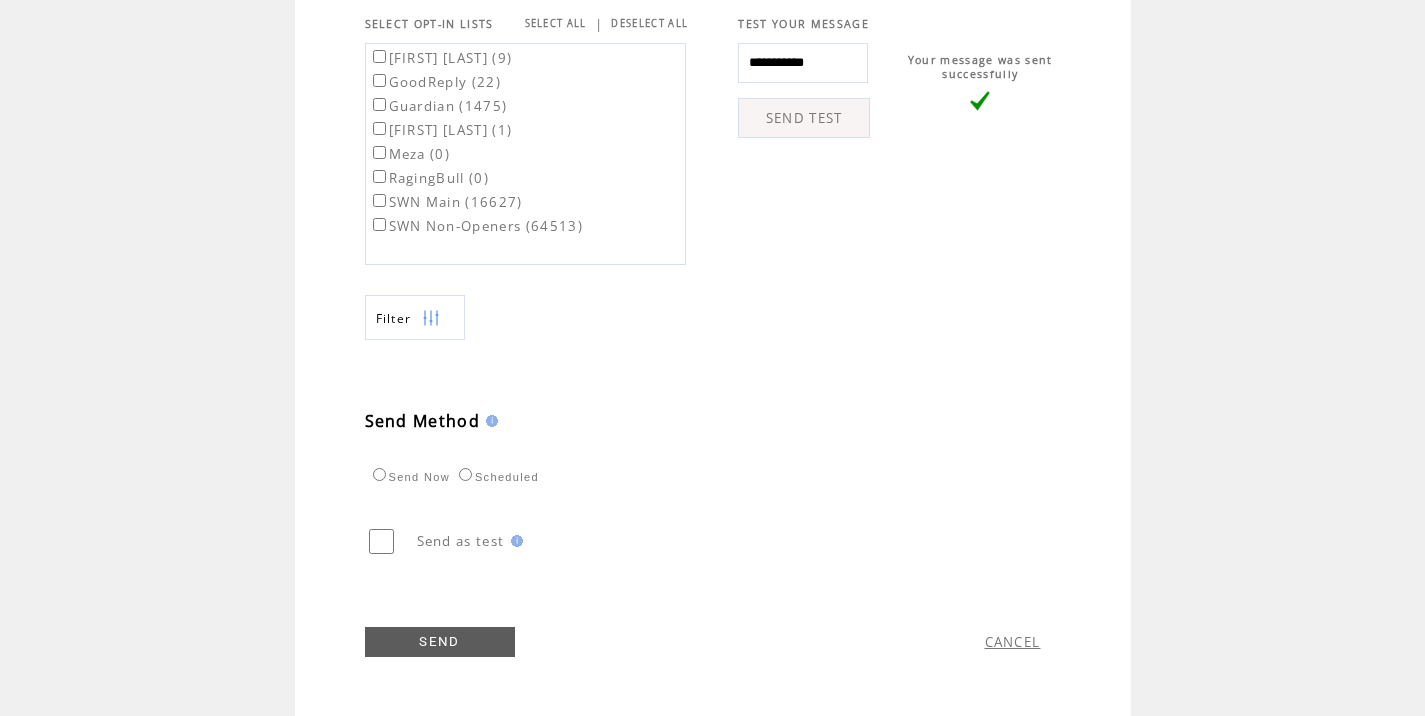 click on "SWN Main (16627)" at bounding box center [446, 202] 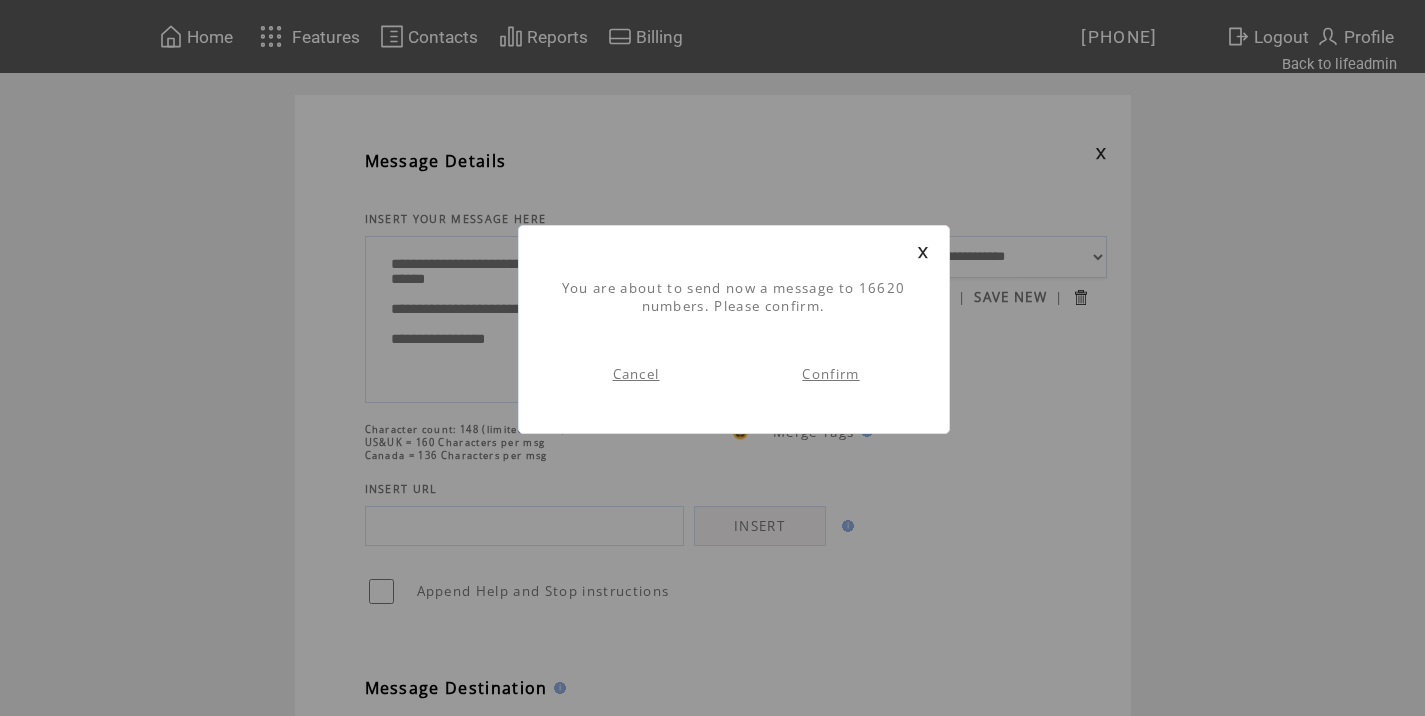 scroll, scrollTop: 1, scrollLeft: 0, axis: vertical 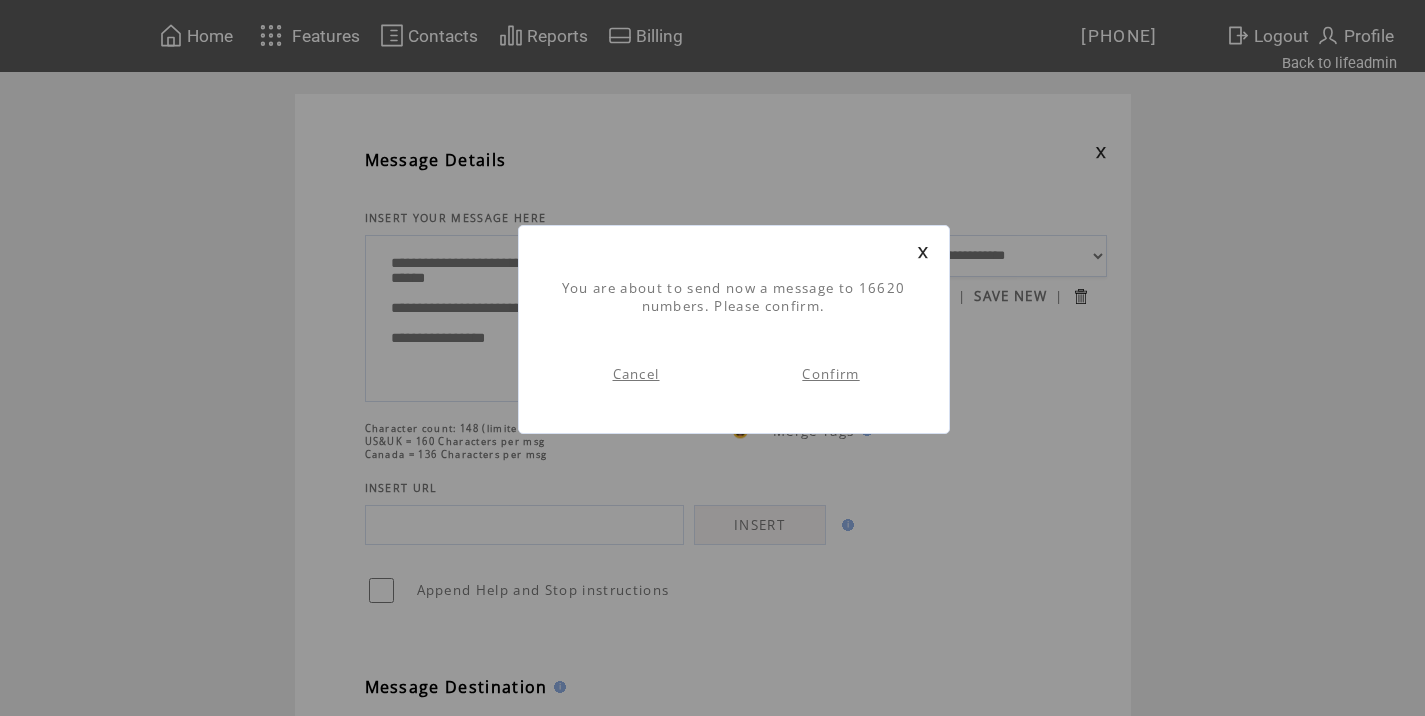 click on "Confirm" at bounding box center [830, 374] 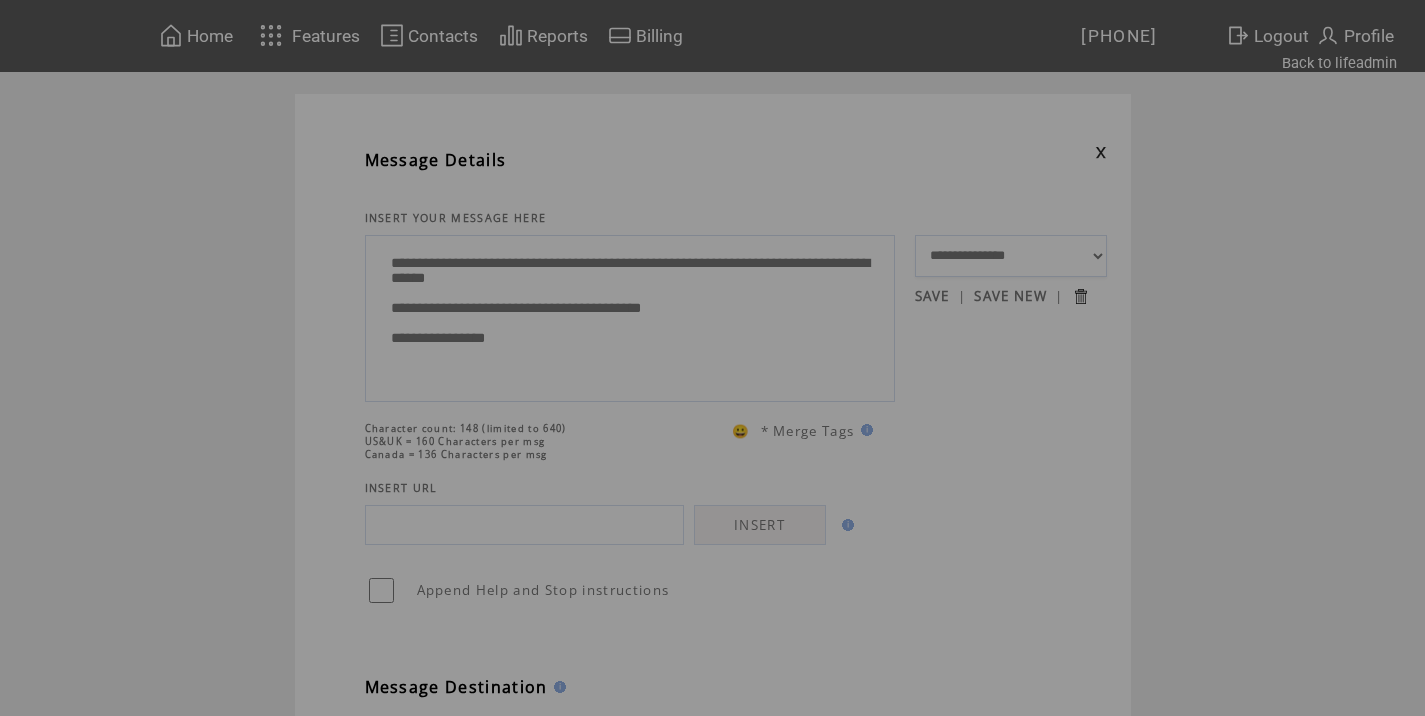scroll, scrollTop: 0, scrollLeft: 0, axis: both 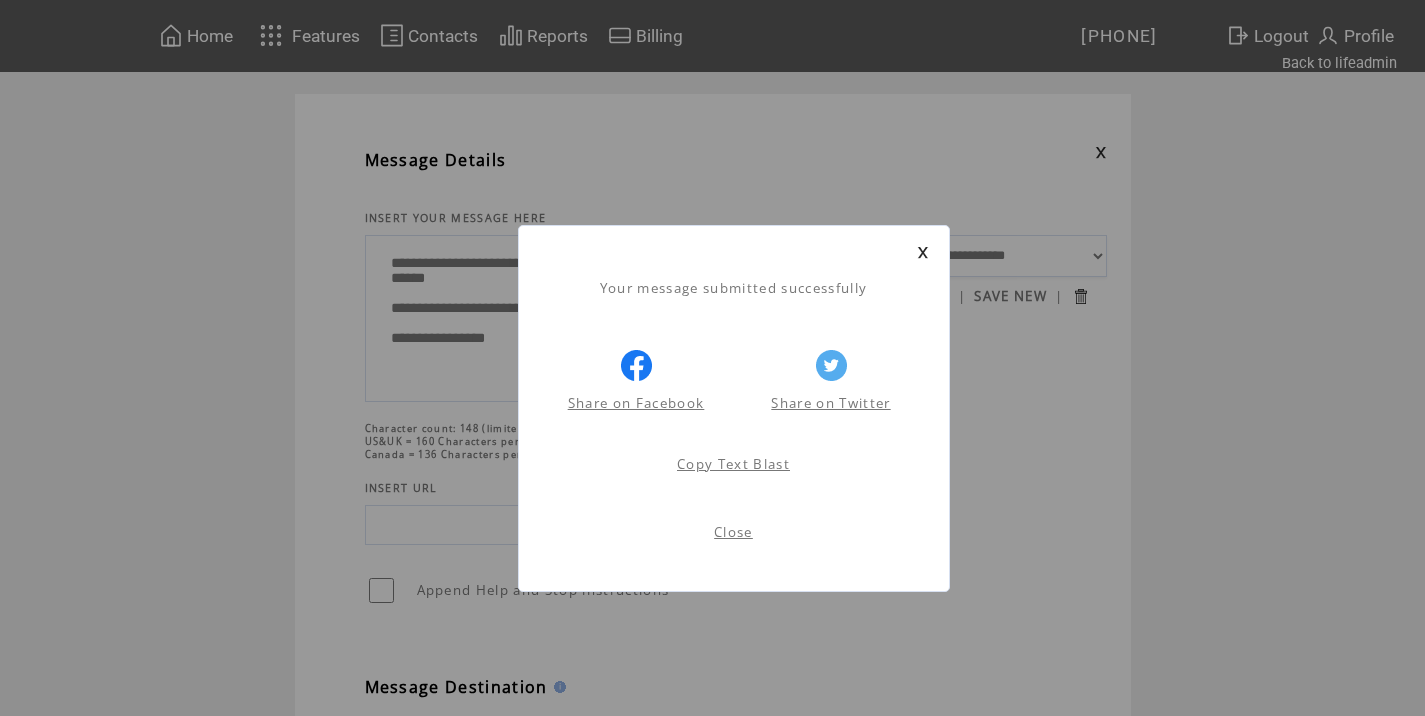 click on "Close" at bounding box center (733, 532) 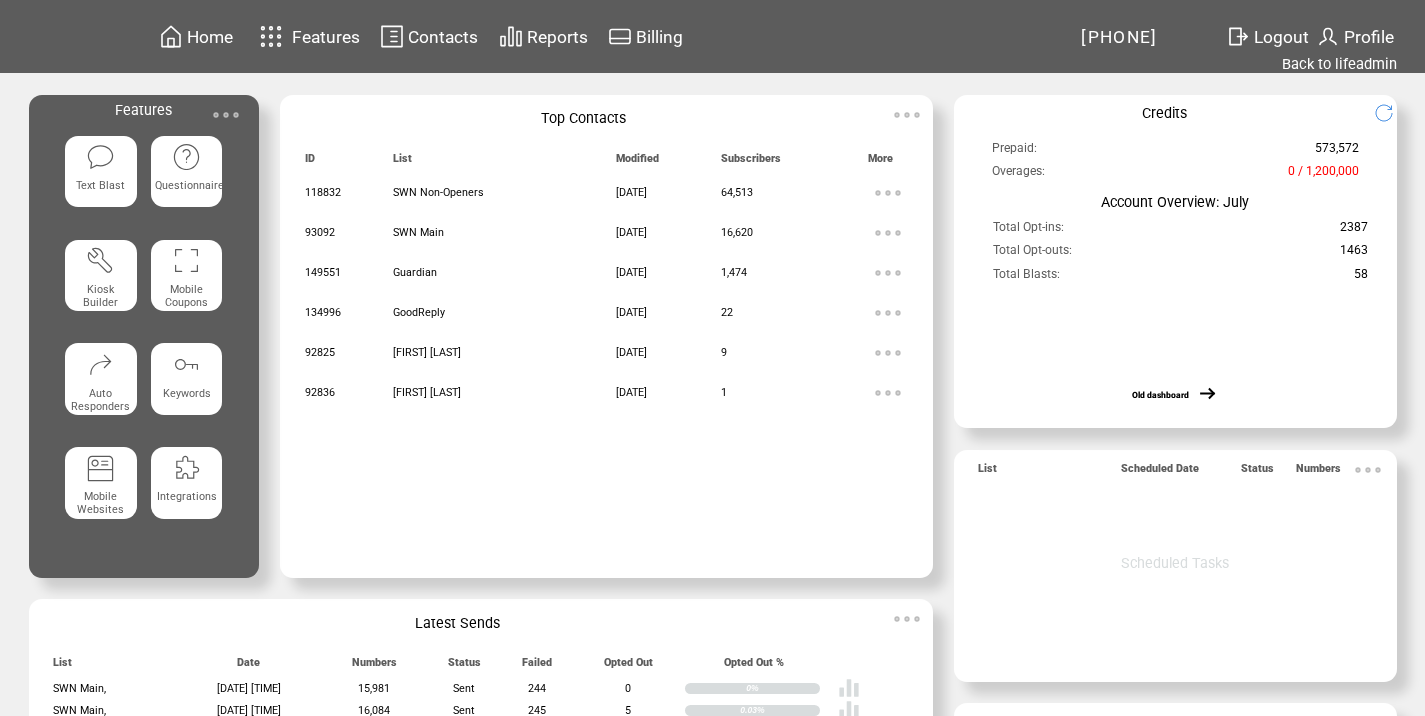 scroll, scrollTop: 0, scrollLeft: 0, axis: both 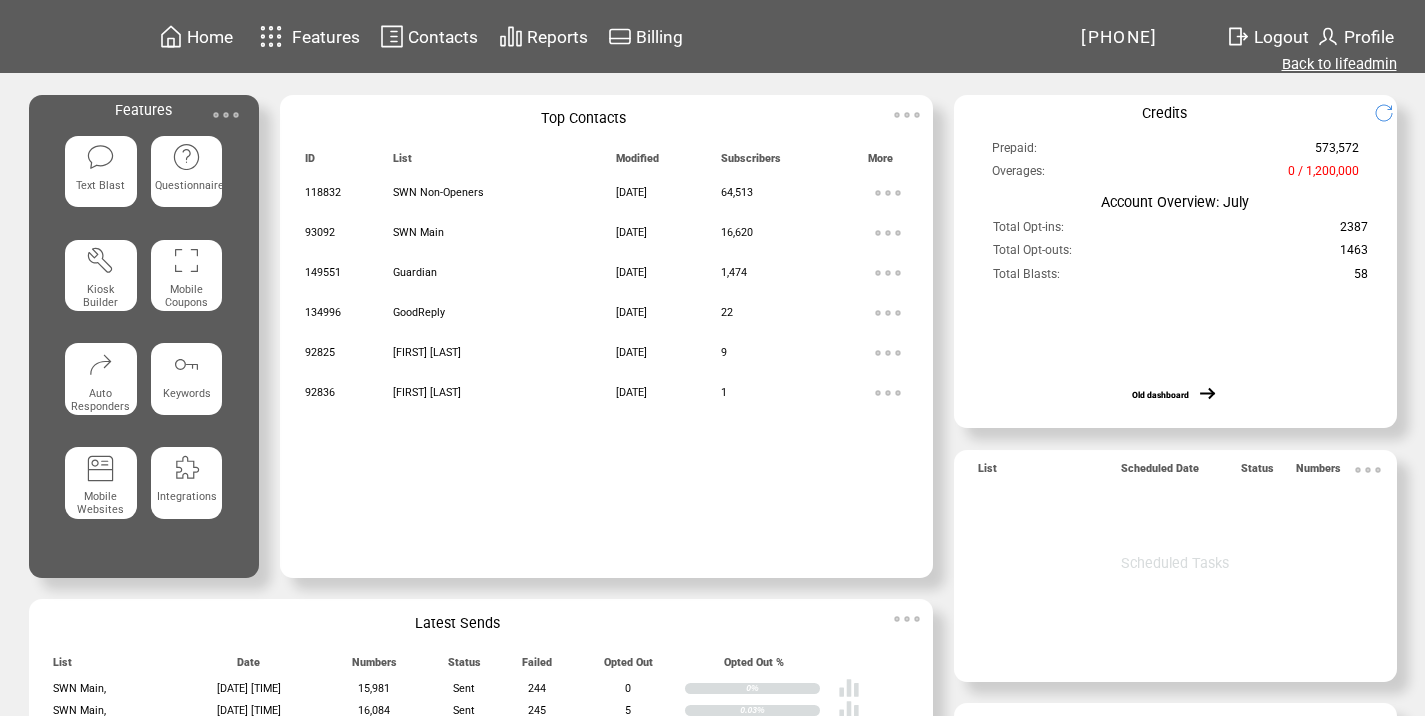 click on "Back to lifeadmin" at bounding box center [1339, 64] 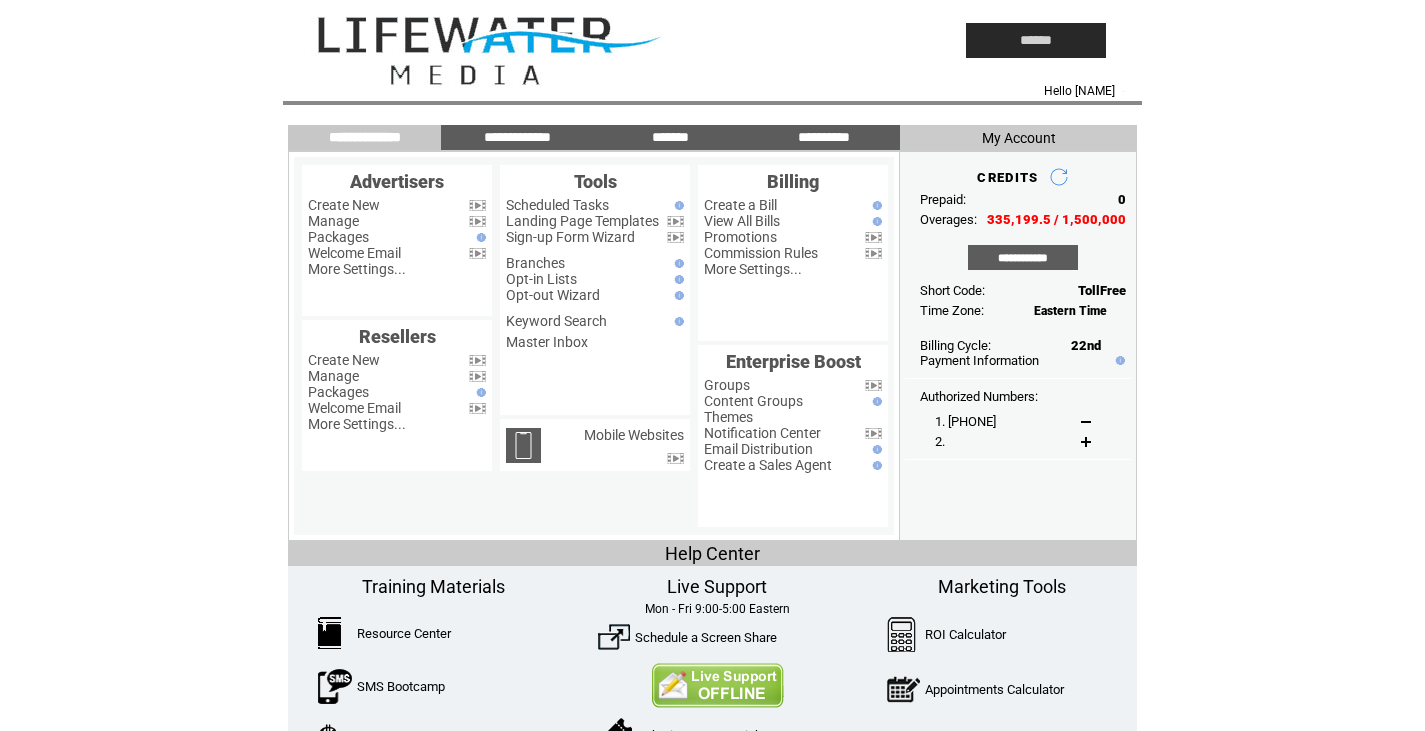 scroll, scrollTop: 0, scrollLeft: 0, axis: both 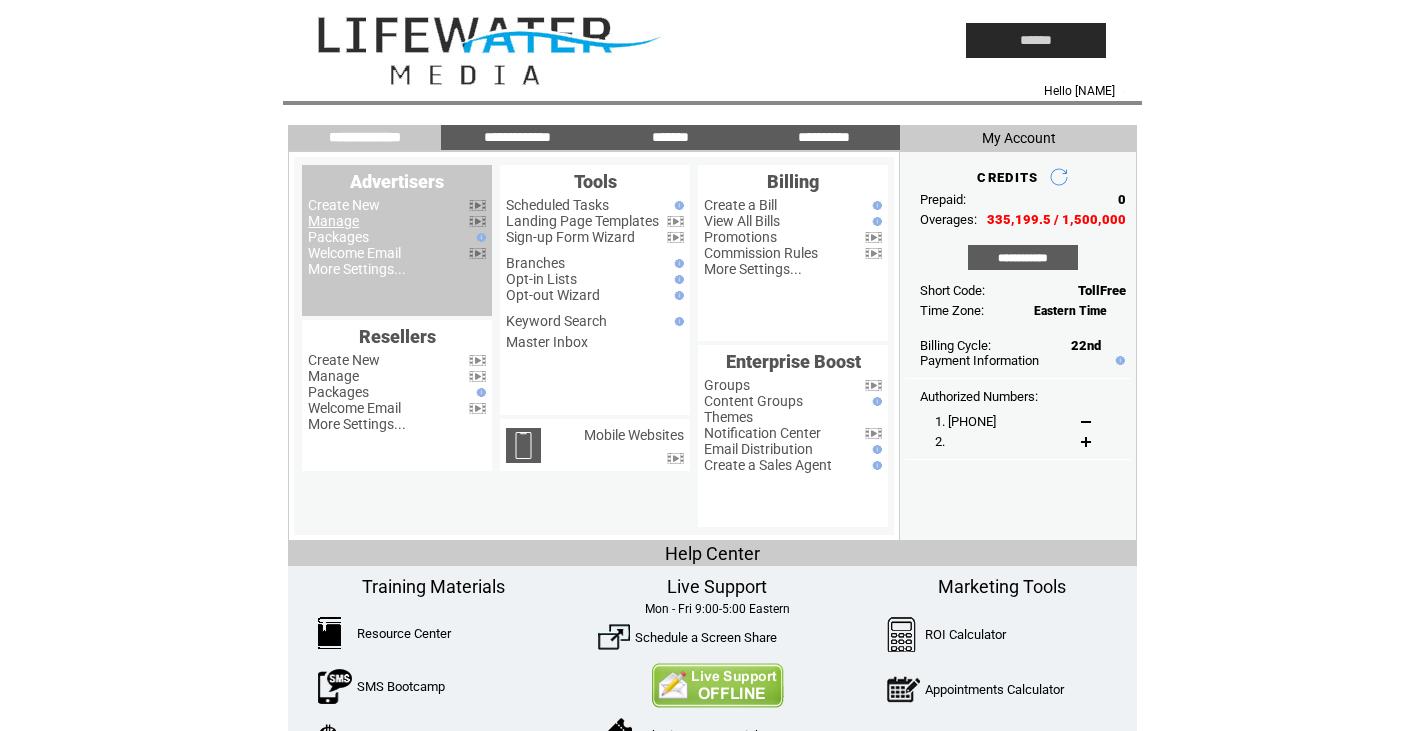 click on "Manage" at bounding box center (333, 221) 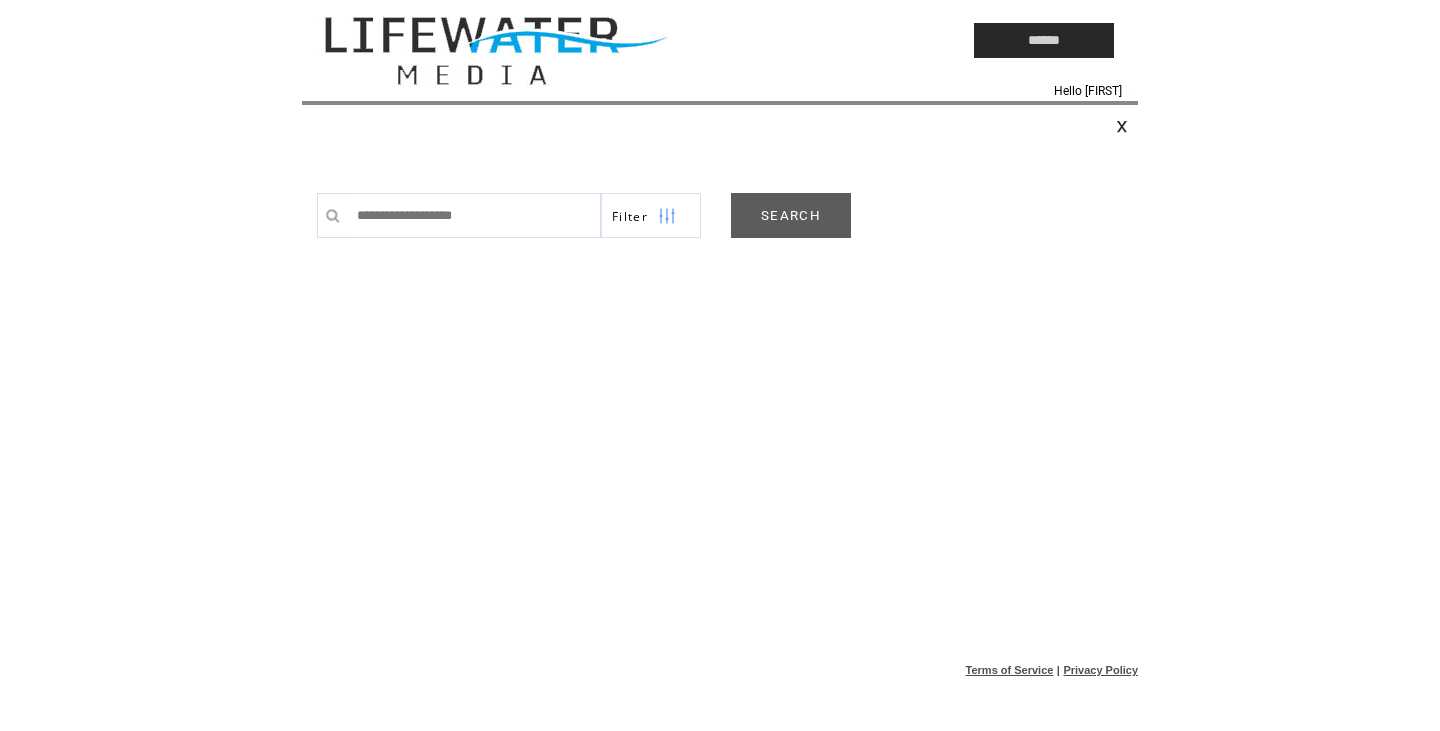 scroll, scrollTop: 0, scrollLeft: 0, axis: both 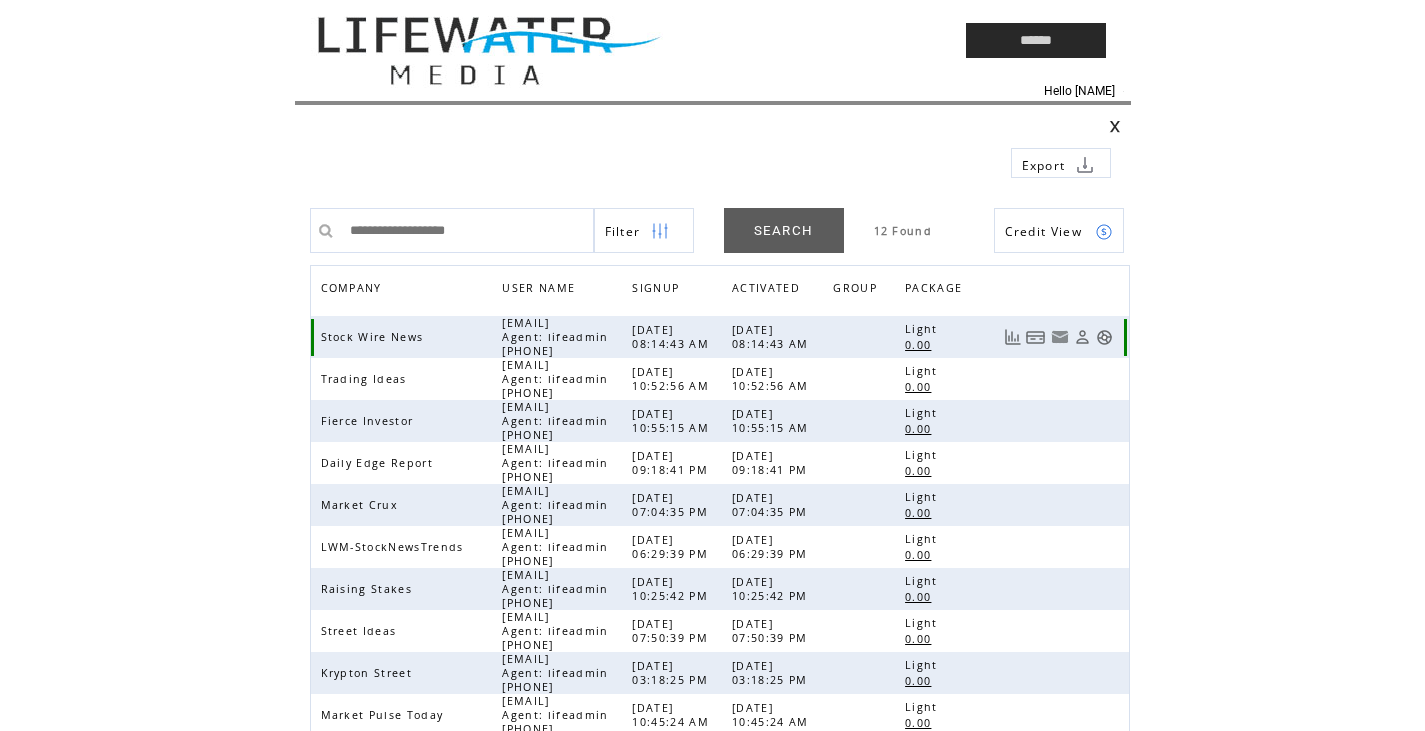 click at bounding box center (1104, 337) 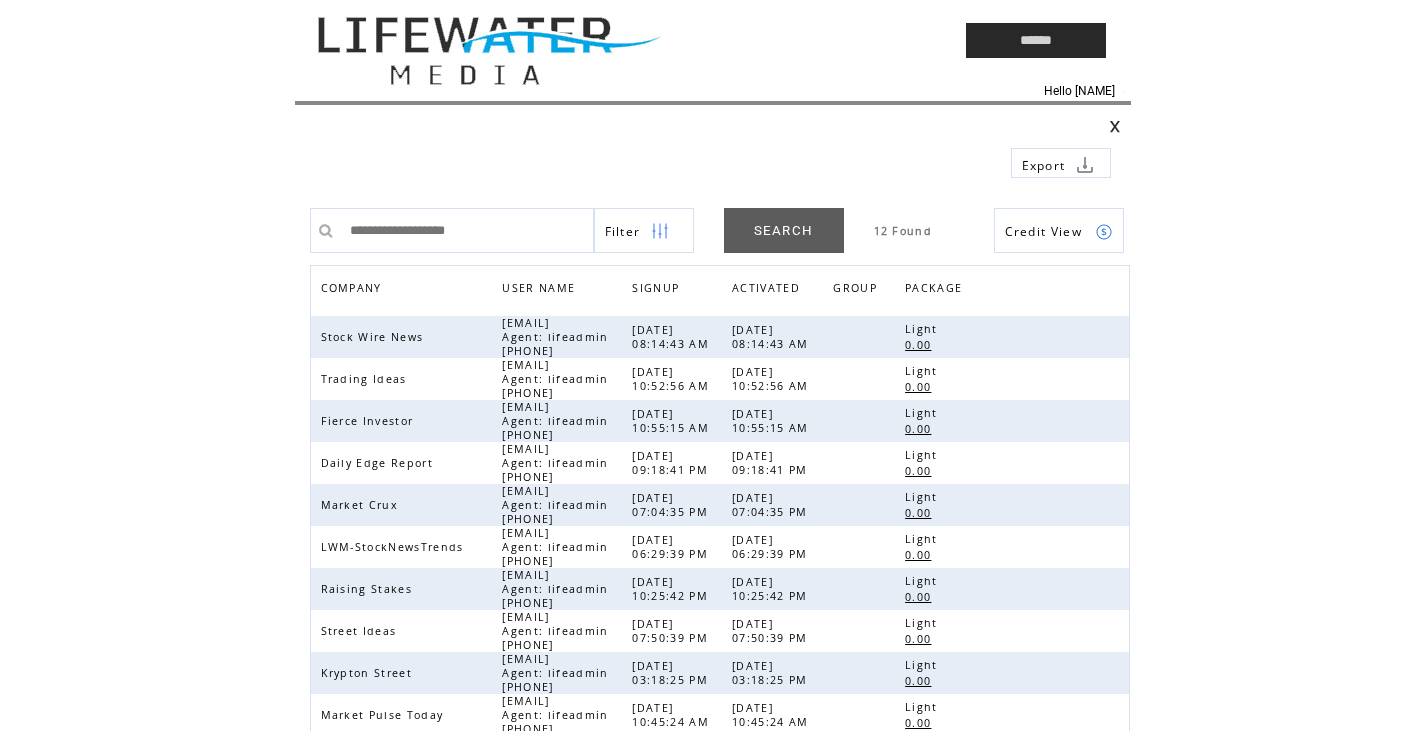 click at bounding box center [1115, 126] 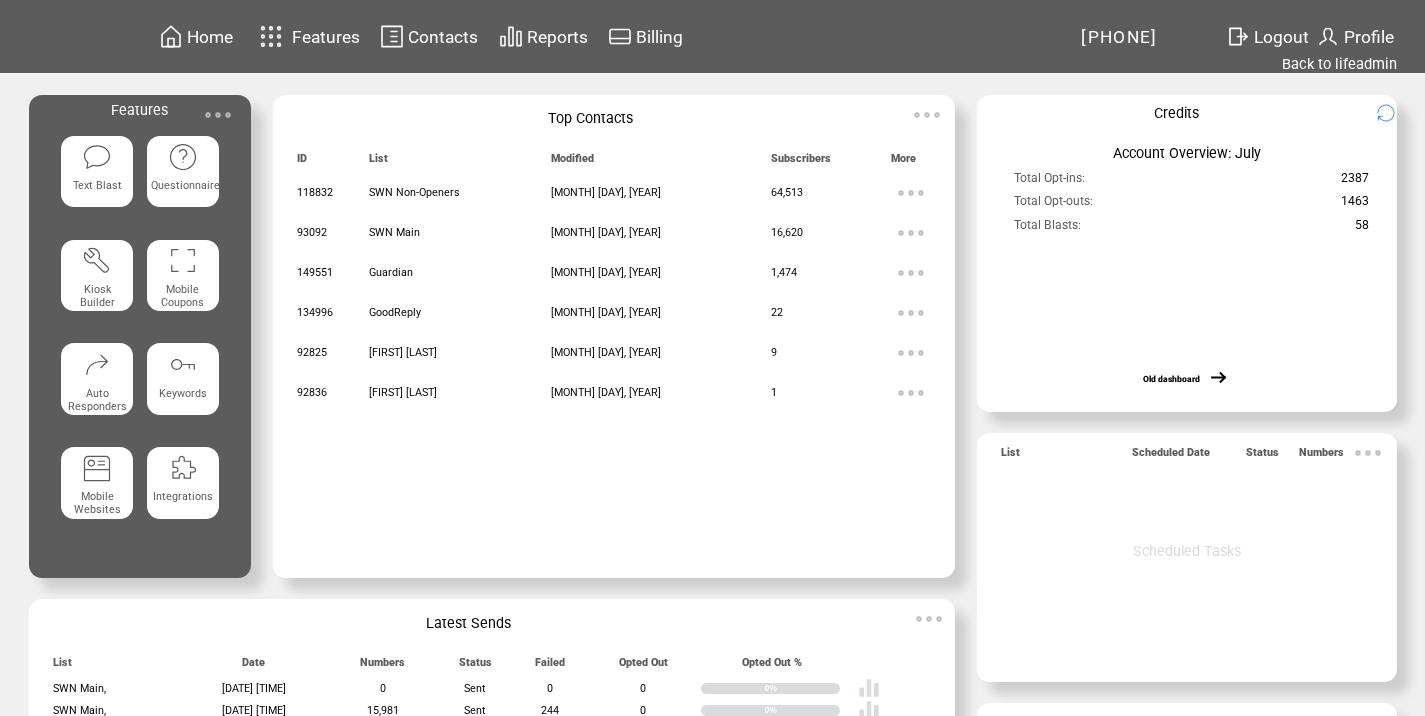 scroll, scrollTop: 0, scrollLeft: 0, axis: both 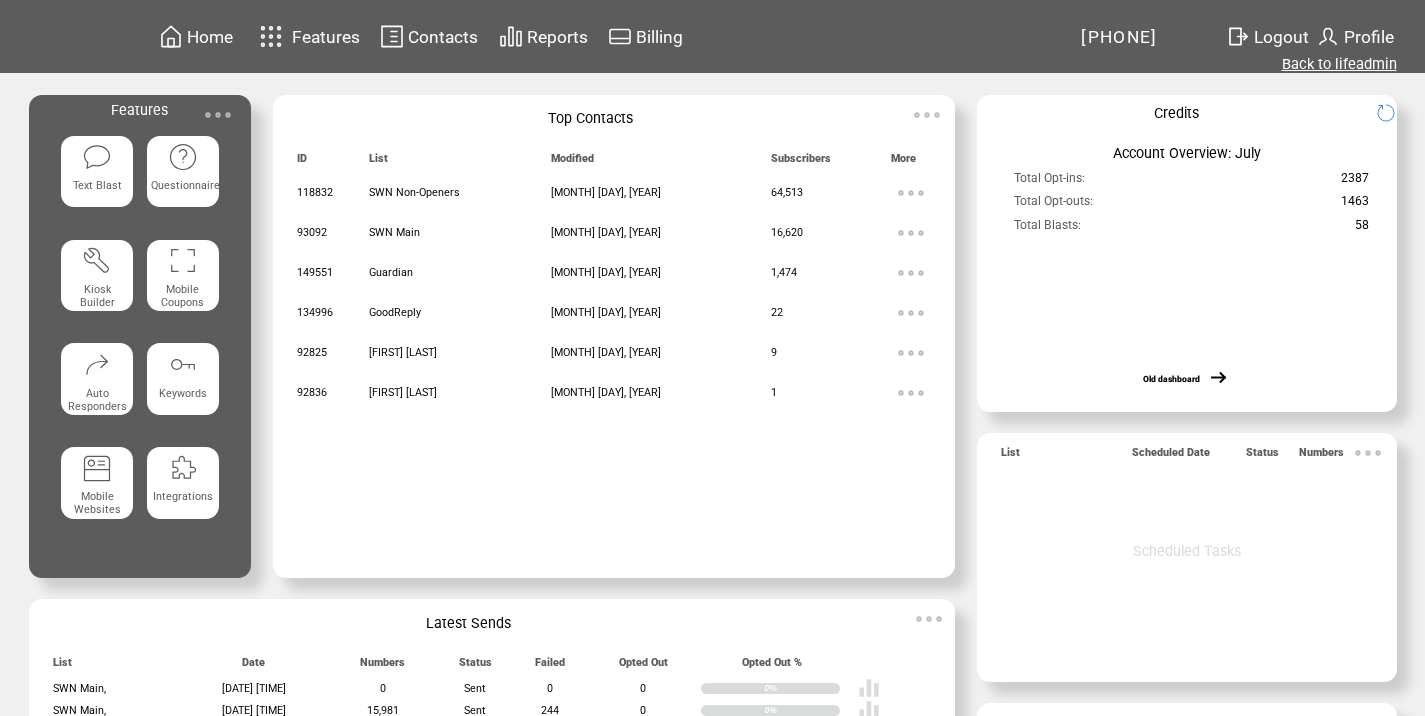 click on "Back to lifeadmin" at bounding box center (1339, 64) 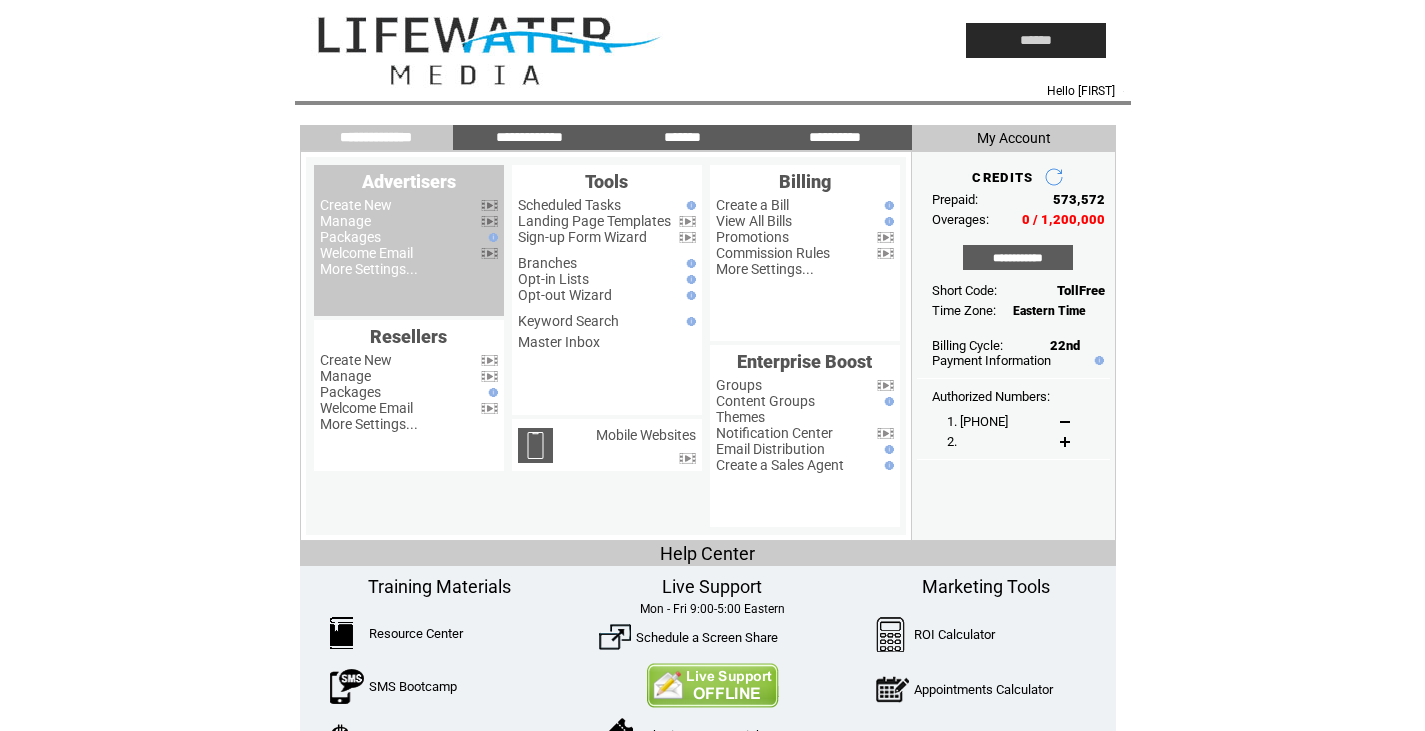 scroll, scrollTop: 0, scrollLeft: 0, axis: both 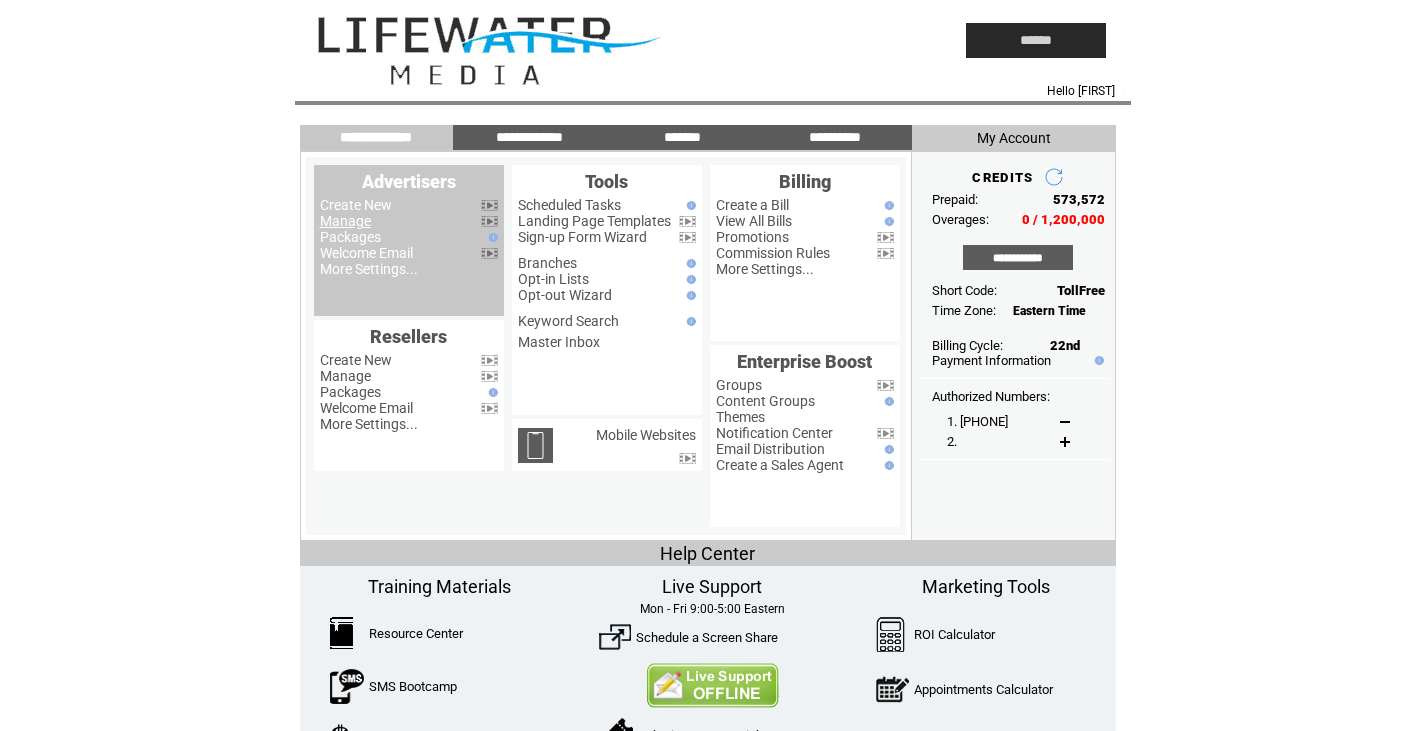 click on "Manage" at bounding box center [345, 221] 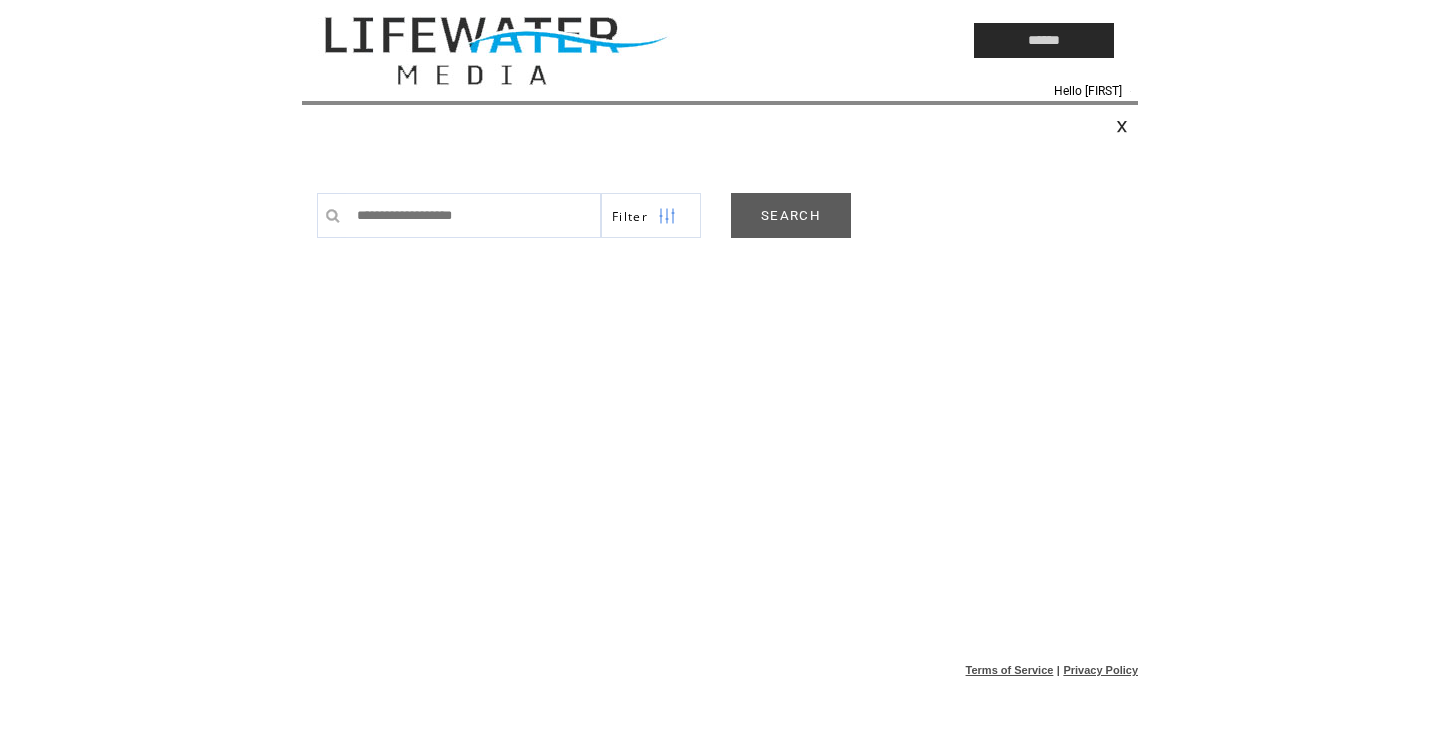 scroll, scrollTop: 0, scrollLeft: 0, axis: both 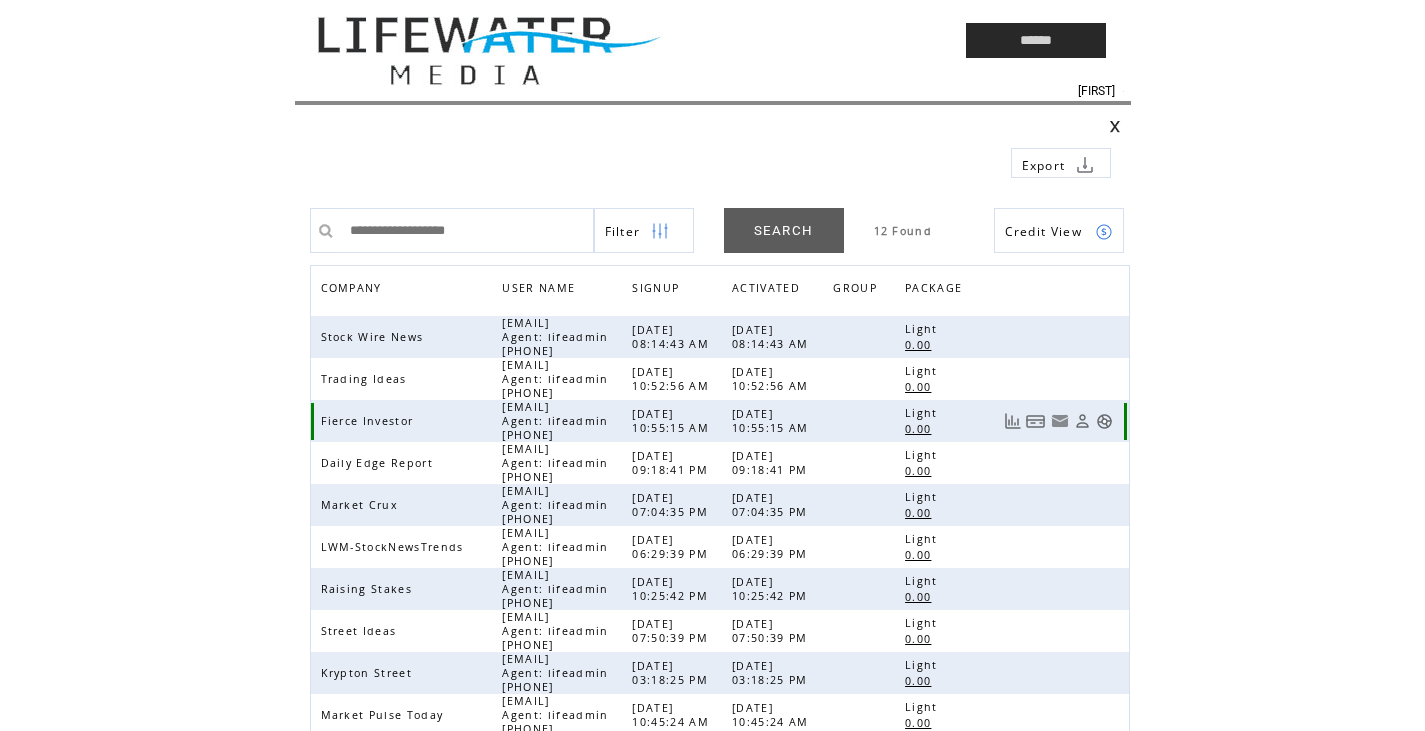 click at bounding box center (1104, 421) 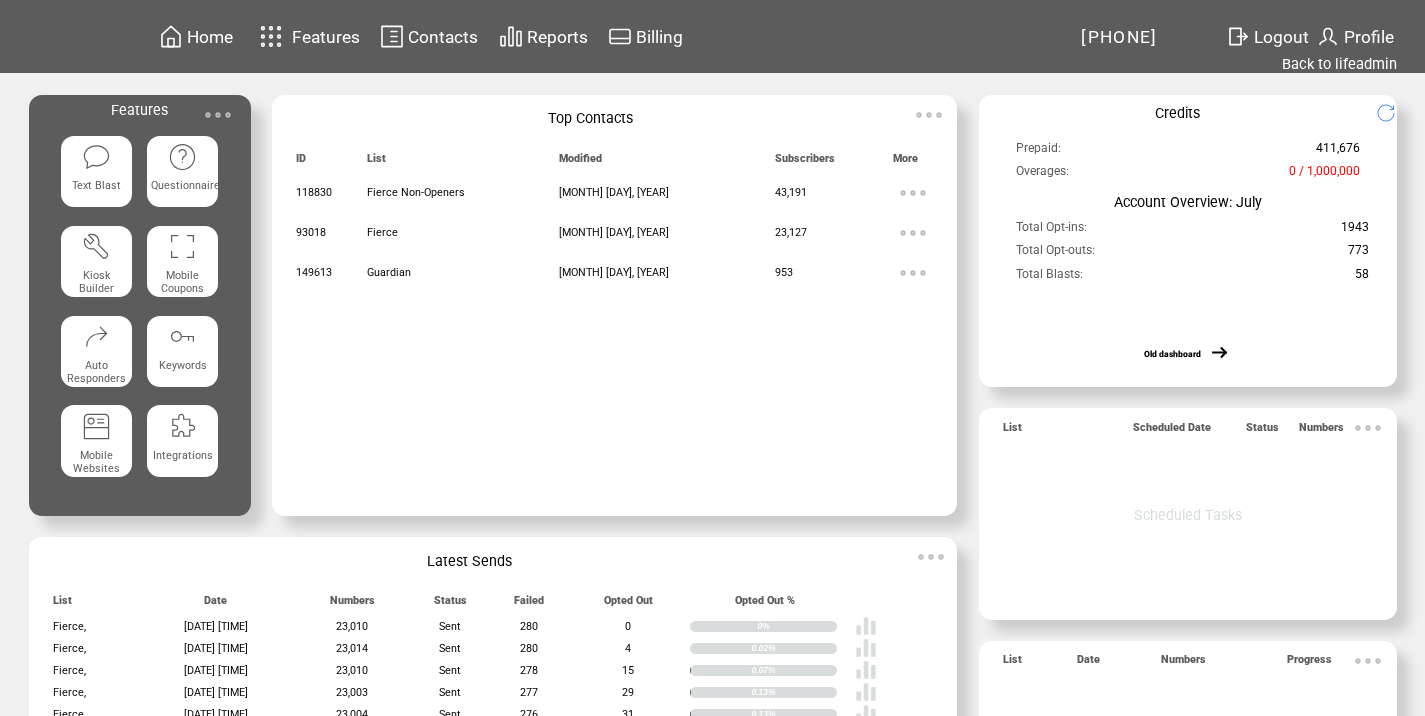 scroll, scrollTop: 0, scrollLeft: 0, axis: both 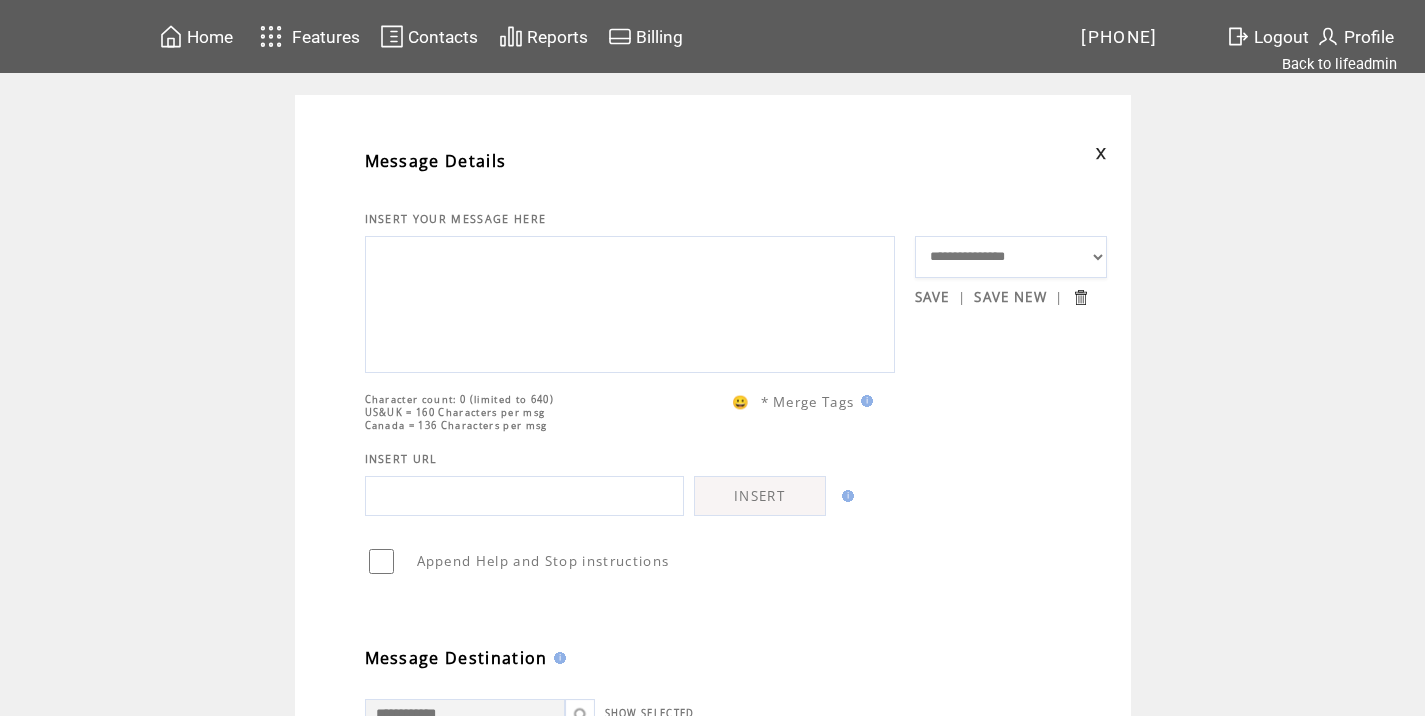 click at bounding box center [630, 302] 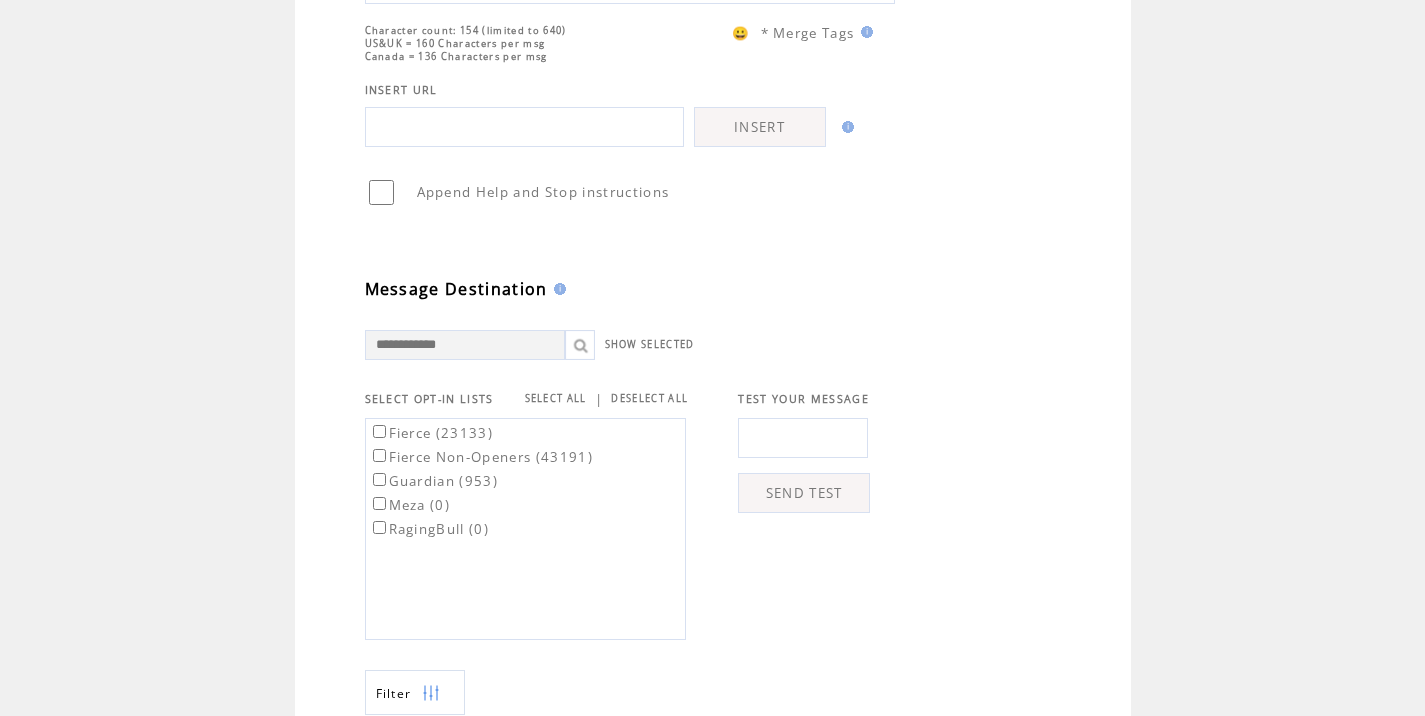 scroll, scrollTop: 396, scrollLeft: 0, axis: vertical 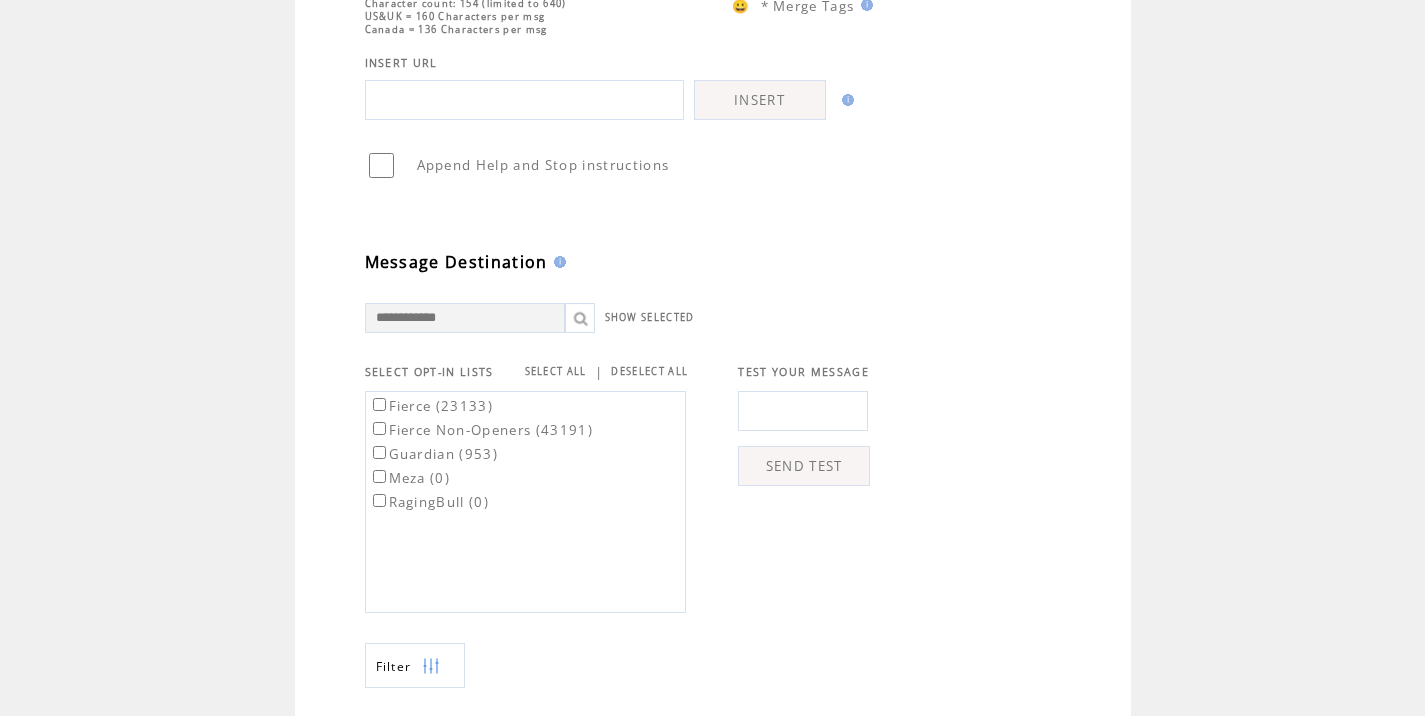 type on "**********" 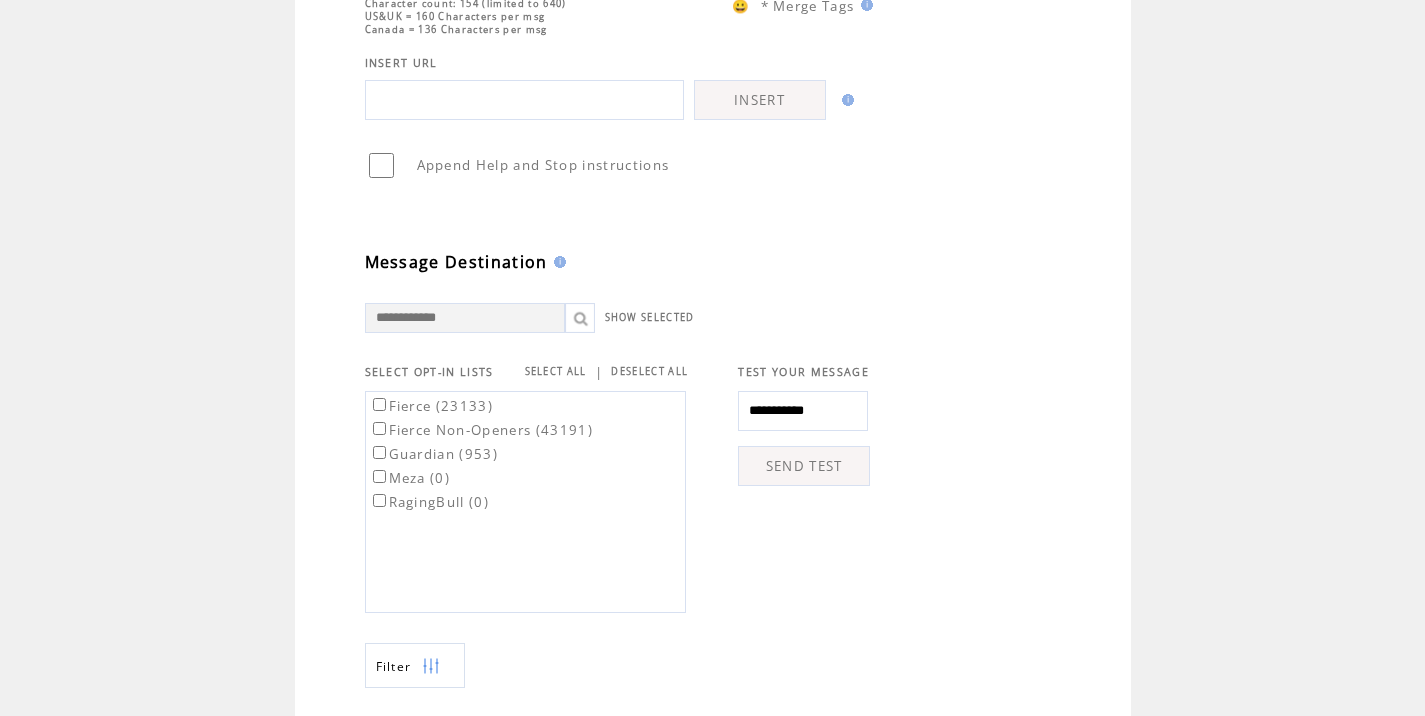 click on "SEND TEST" at bounding box center [804, 466] 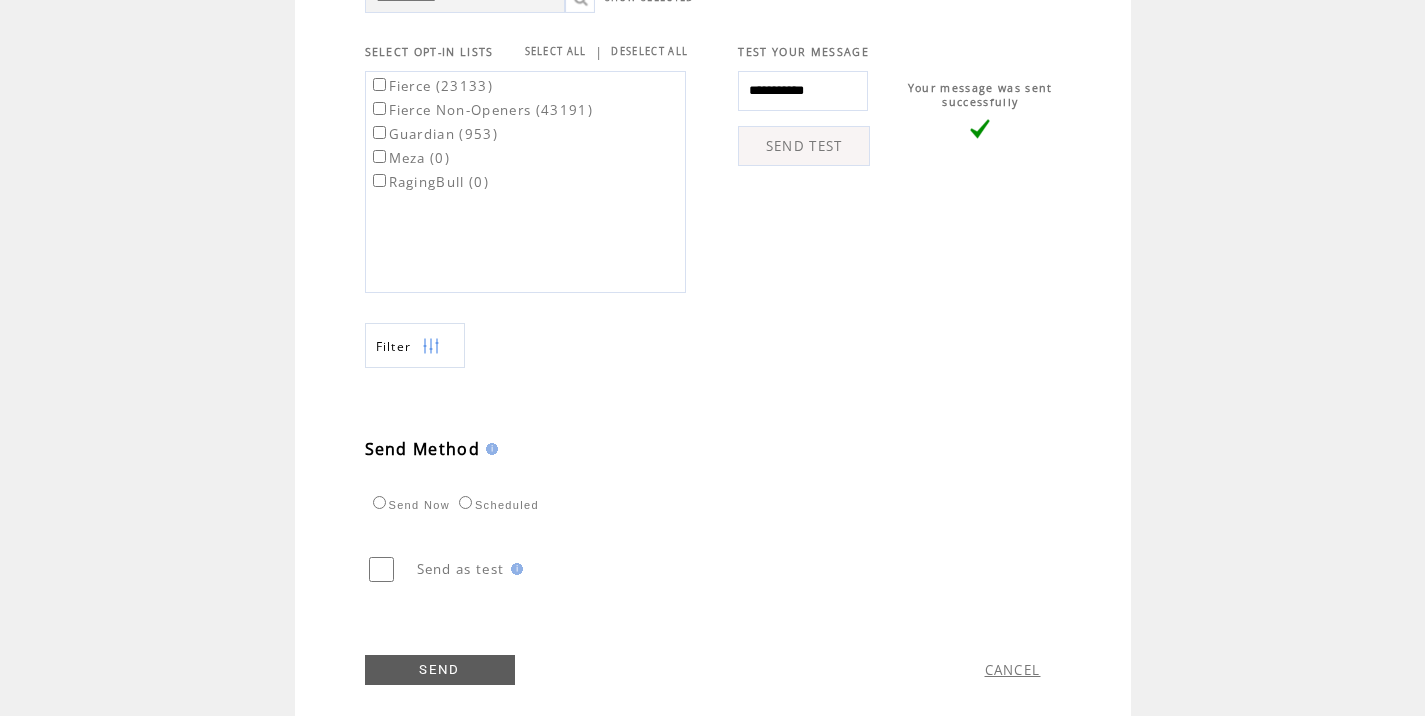 scroll, scrollTop: 774, scrollLeft: 0, axis: vertical 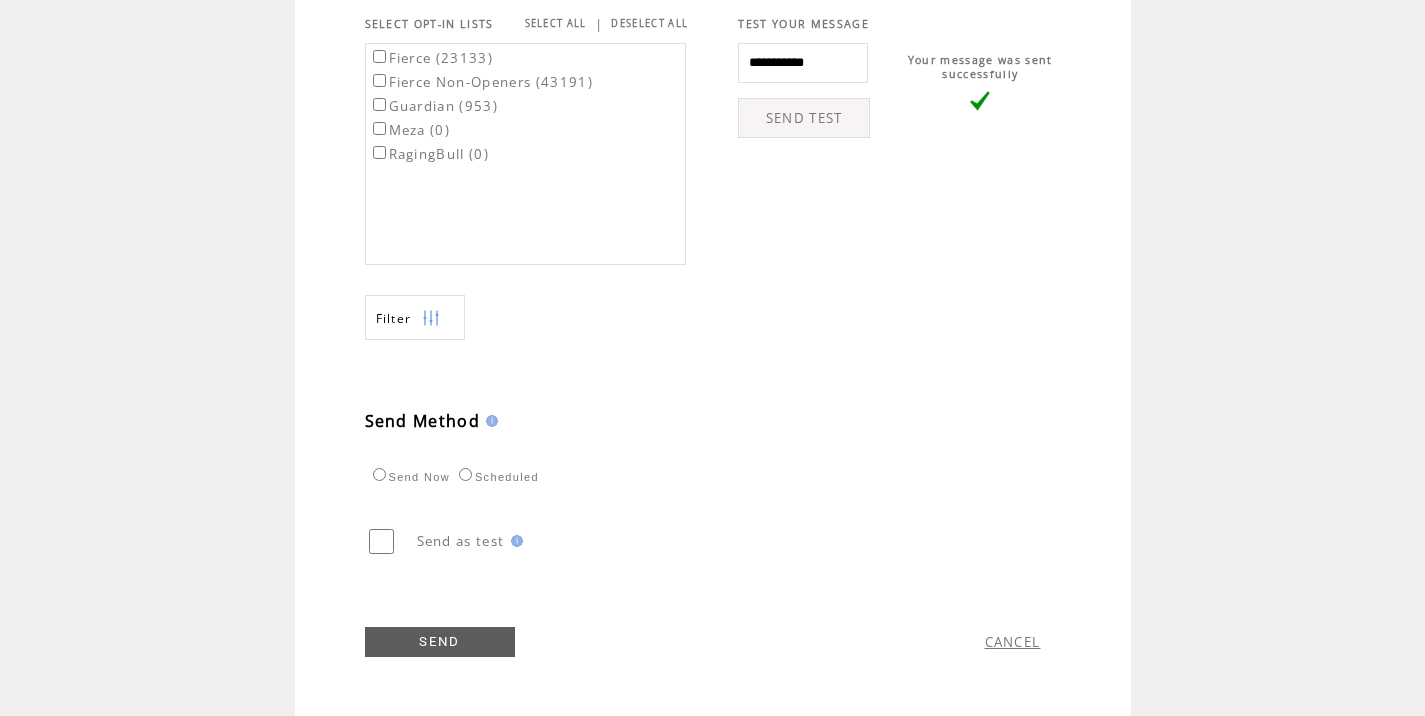 click on "Fierce (23133)" at bounding box center (431, 58) 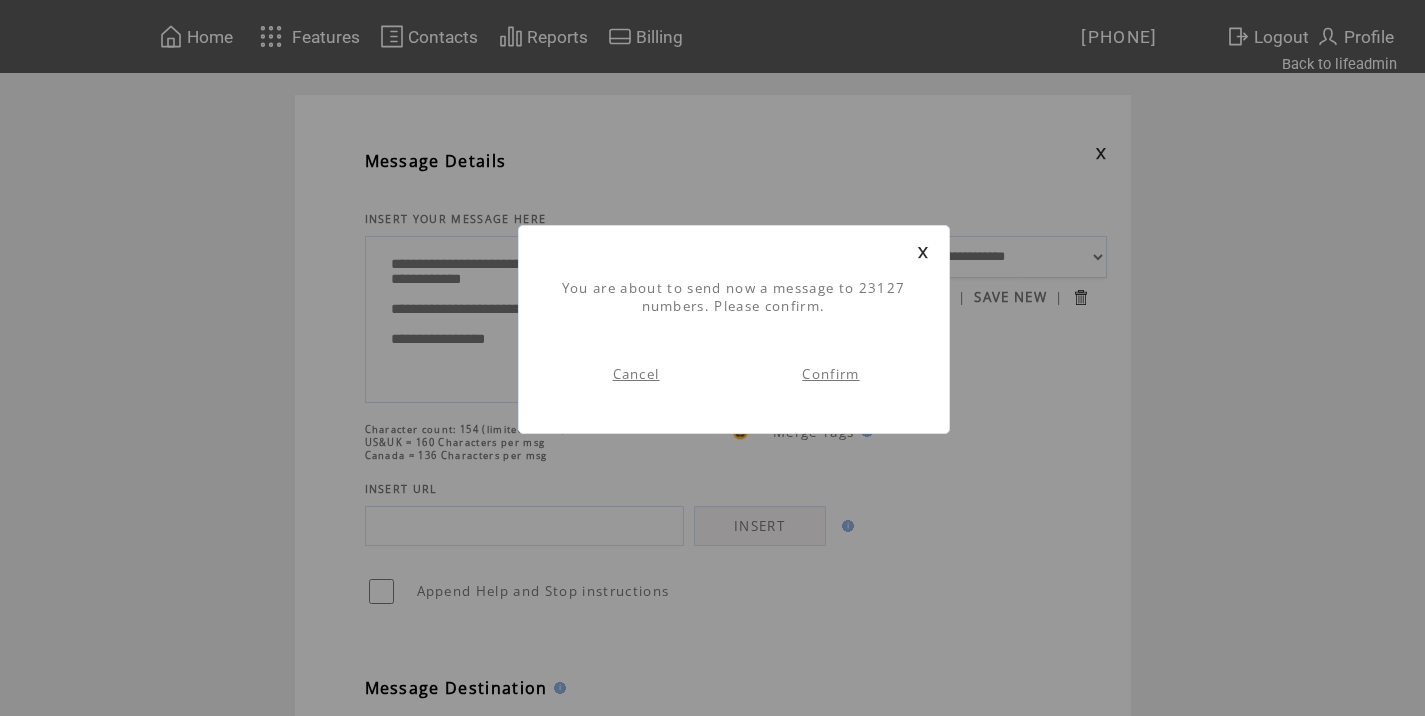 scroll, scrollTop: 1, scrollLeft: 0, axis: vertical 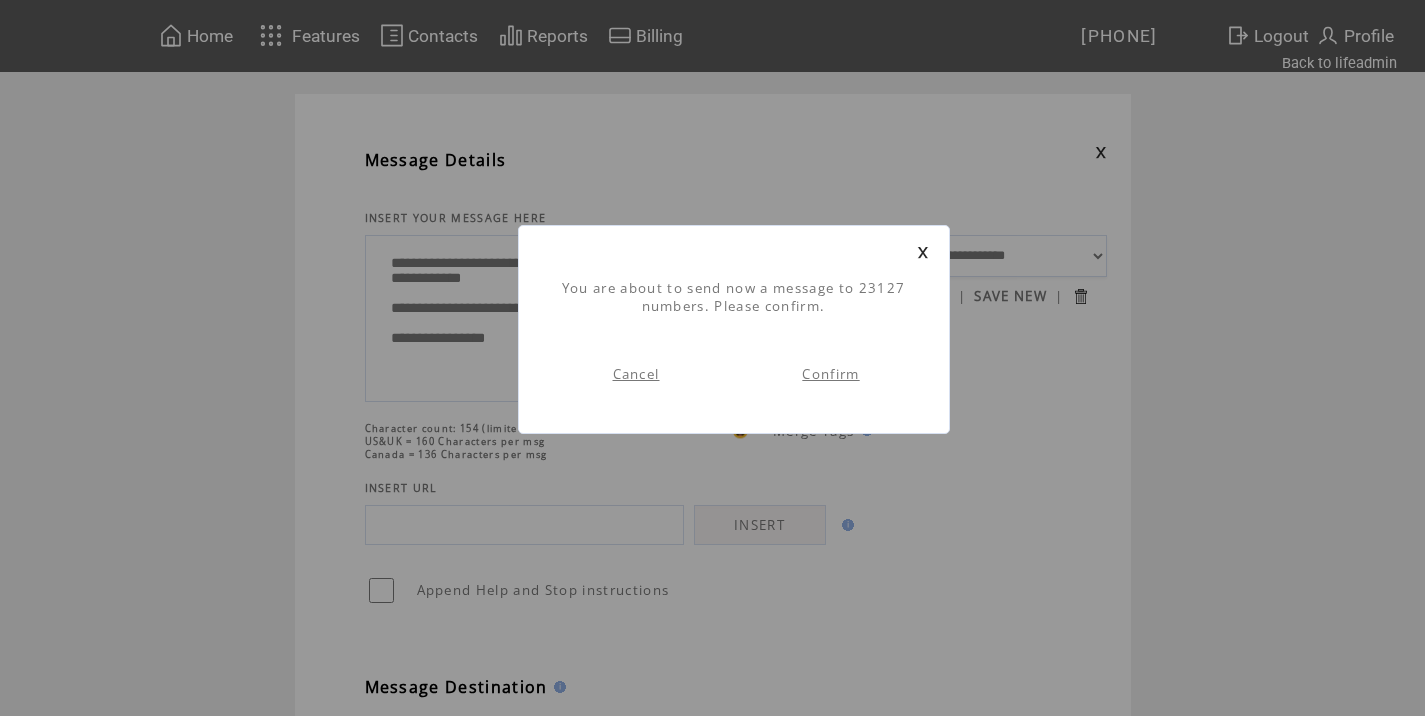 click on "Confirm" at bounding box center [830, 374] 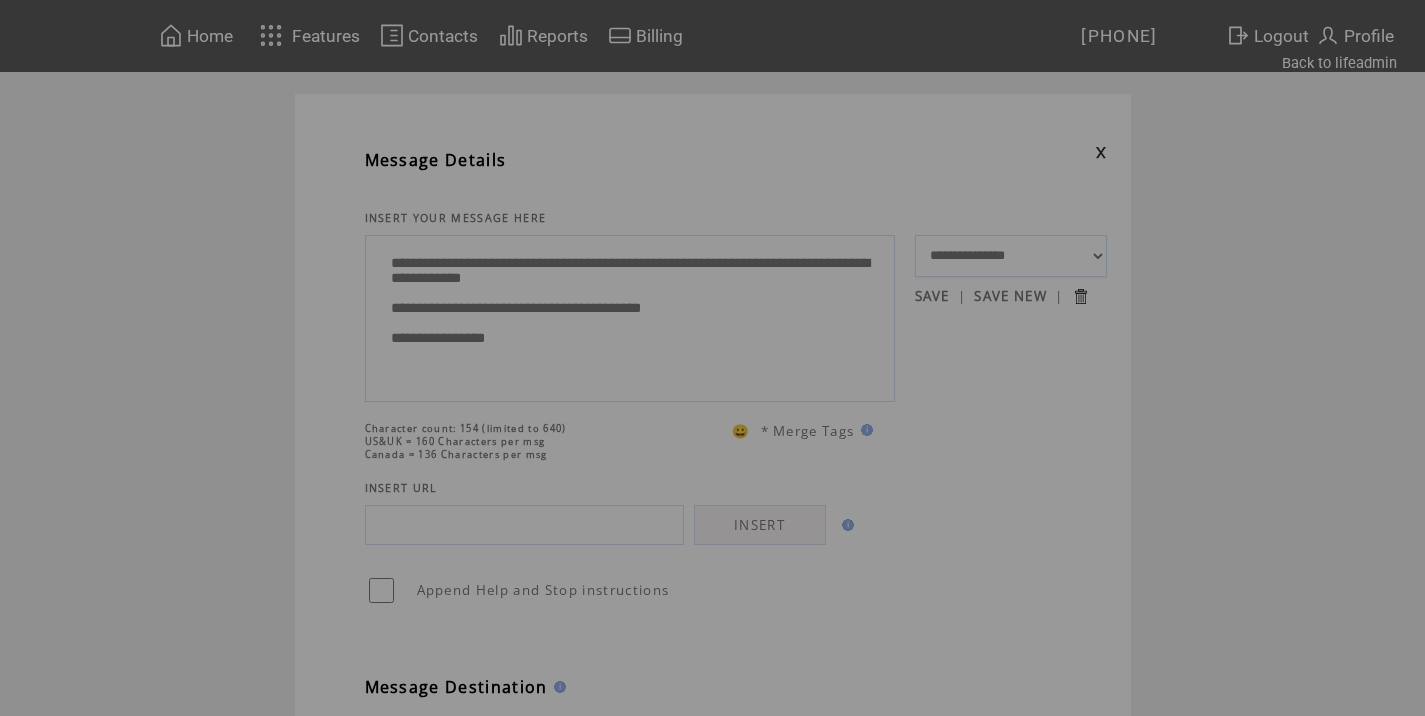 scroll, scrollTop: 0, scrollLeft: 0, axis: both 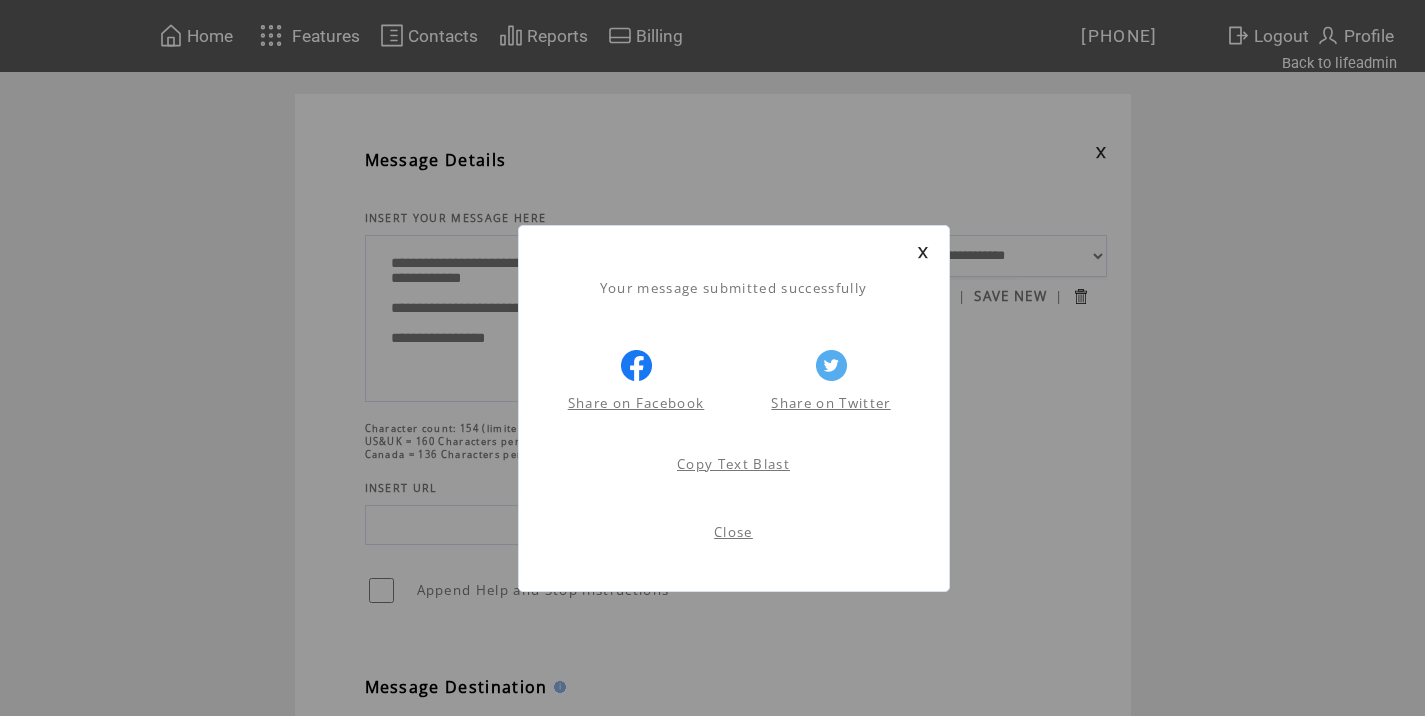 click on "Close" at bounding box center [733, 532] 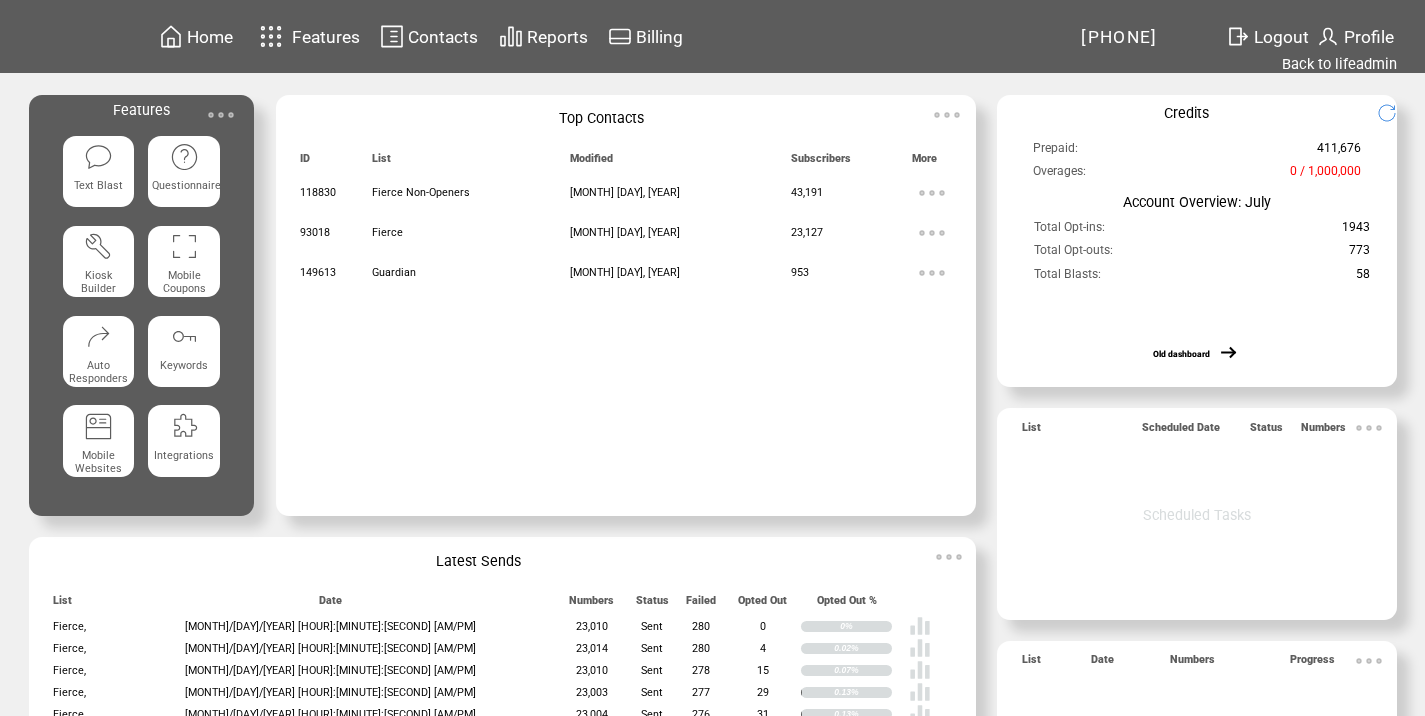 scroll, scrollTop: 0, scrollLeft: 0, axis: both 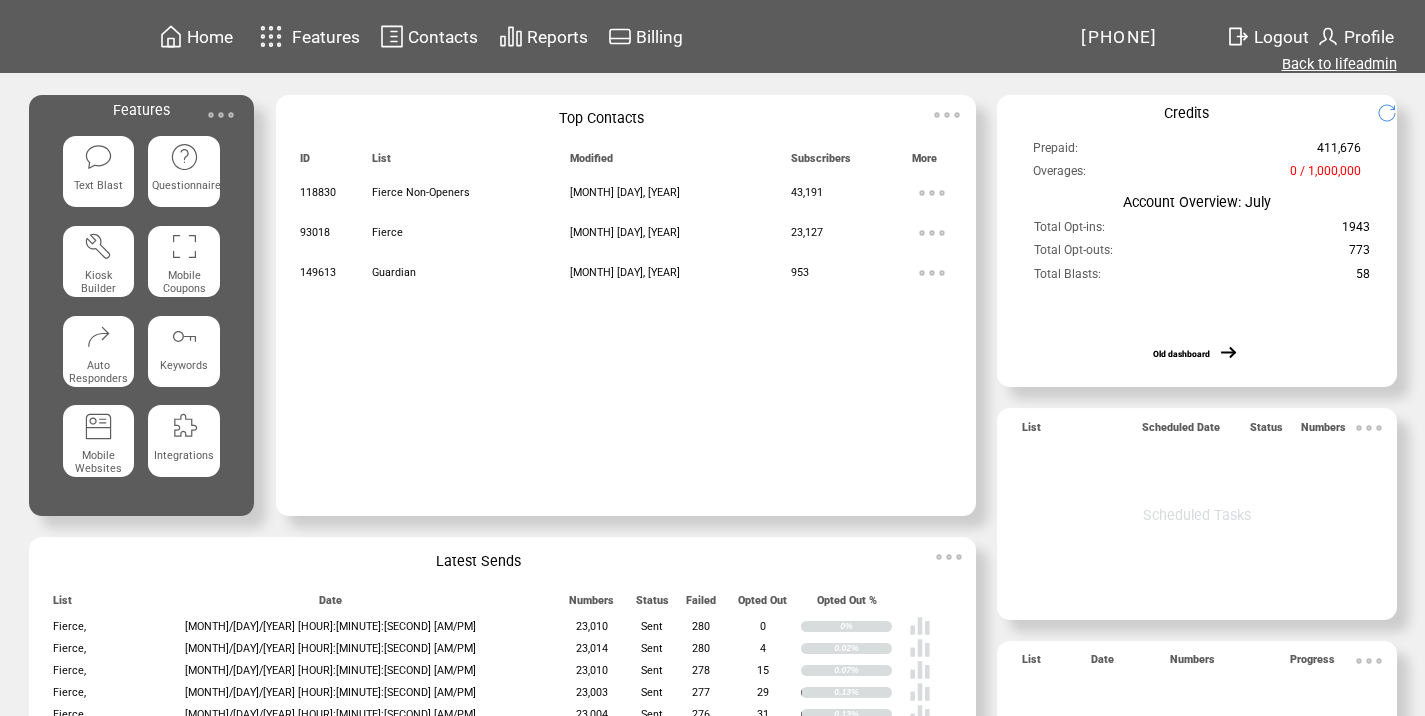 click on "Back to lifeadmin" at bounding box center [1339, 64] 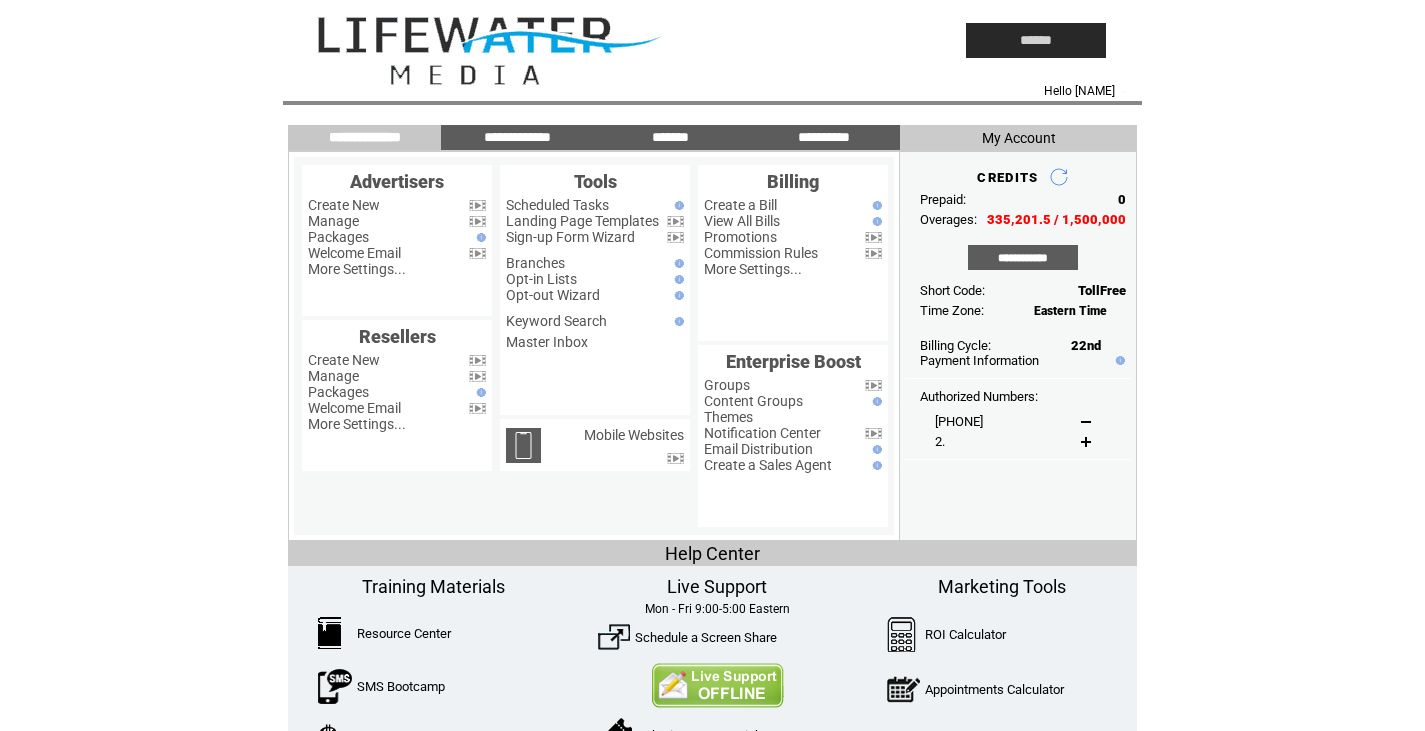 scroll, scrollTop: 0, scrollLeft: 0, axis: both 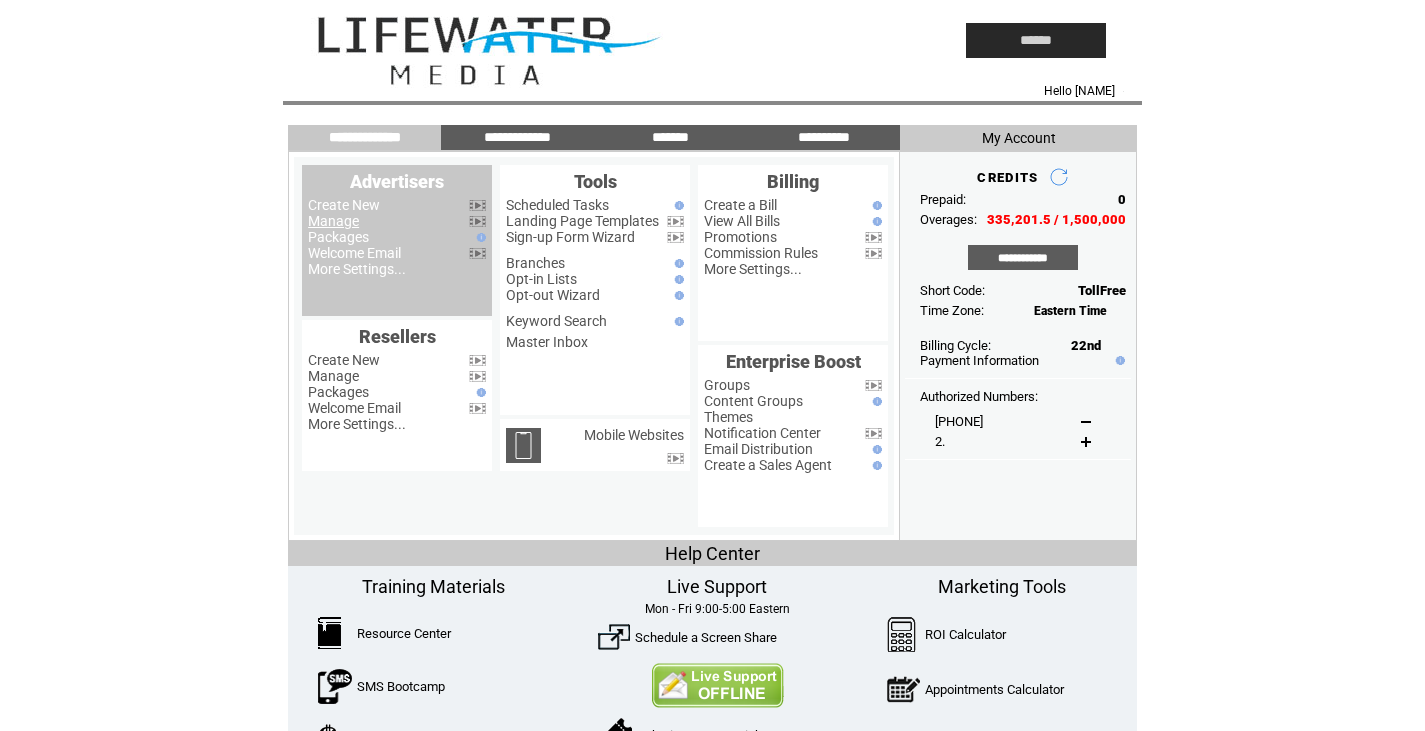 click on "Manage" at bounding box center [333, 221] 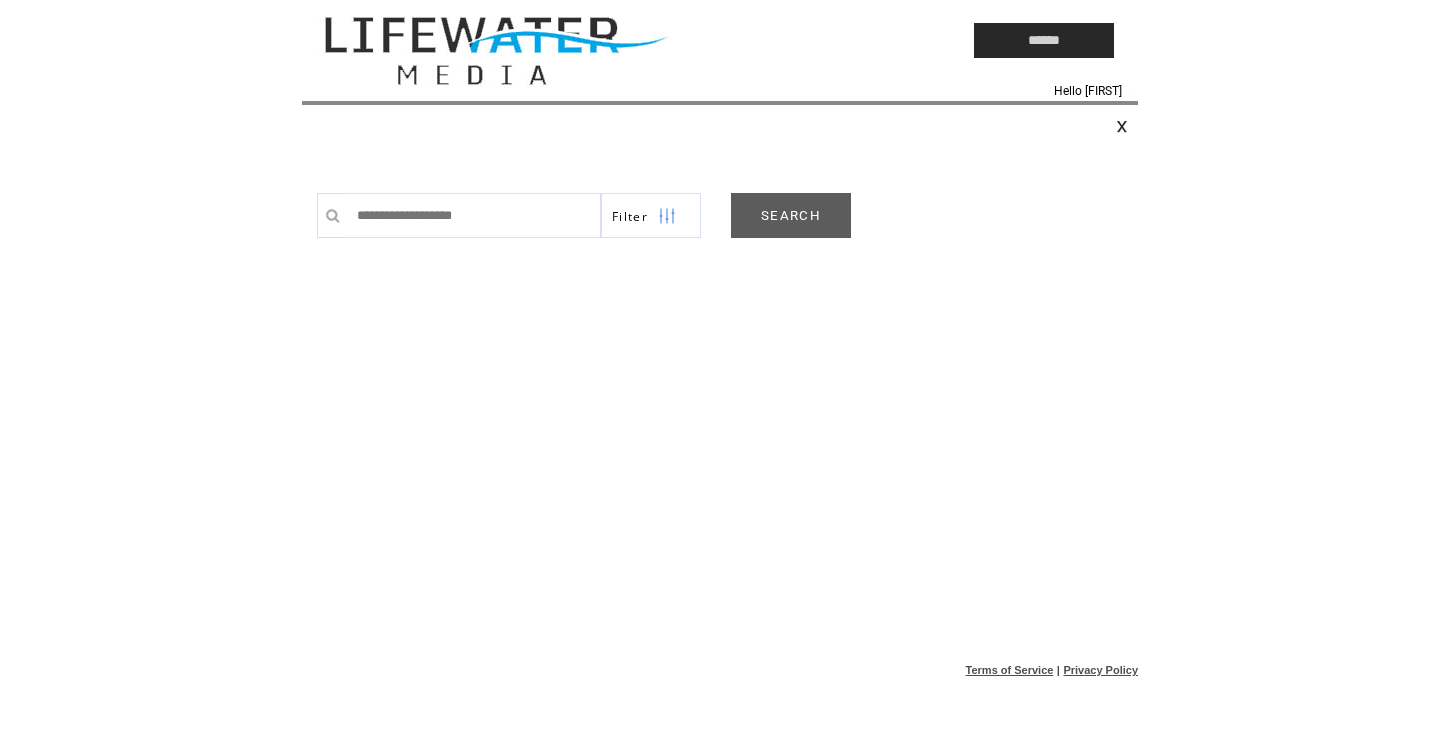 scroll, scrollTop: 0, scrollLeft: 0, axis: both 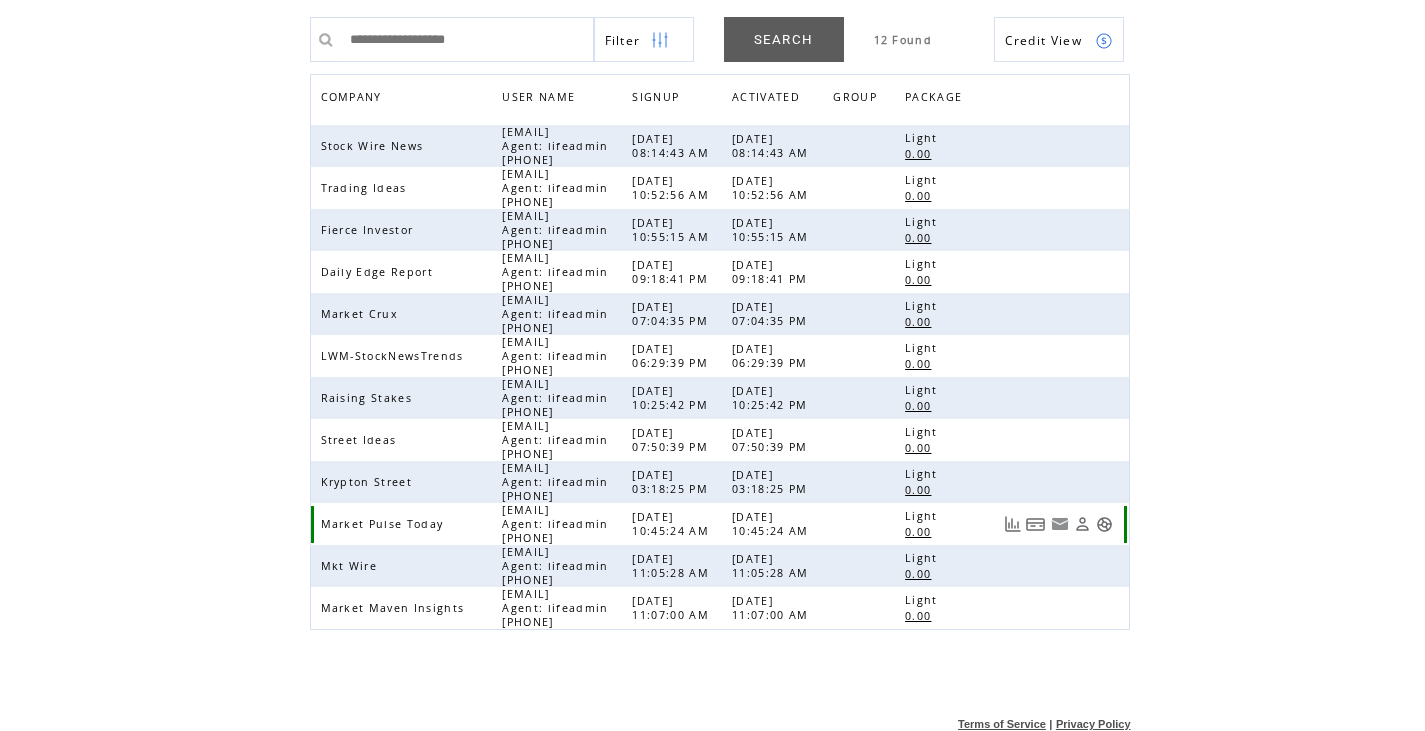 click at bounding box center (1104, 524) 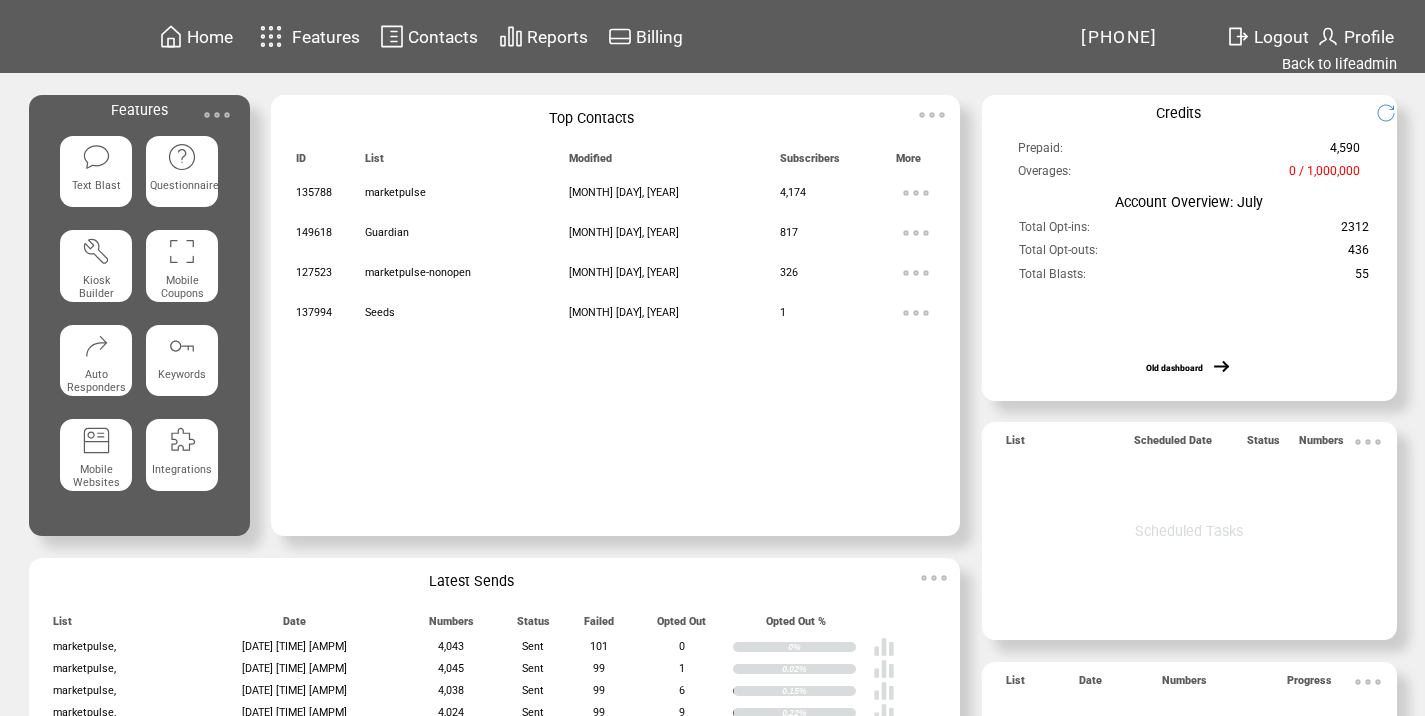 scroll, scrollTop: 0, scrollLeft: 0, axis: both 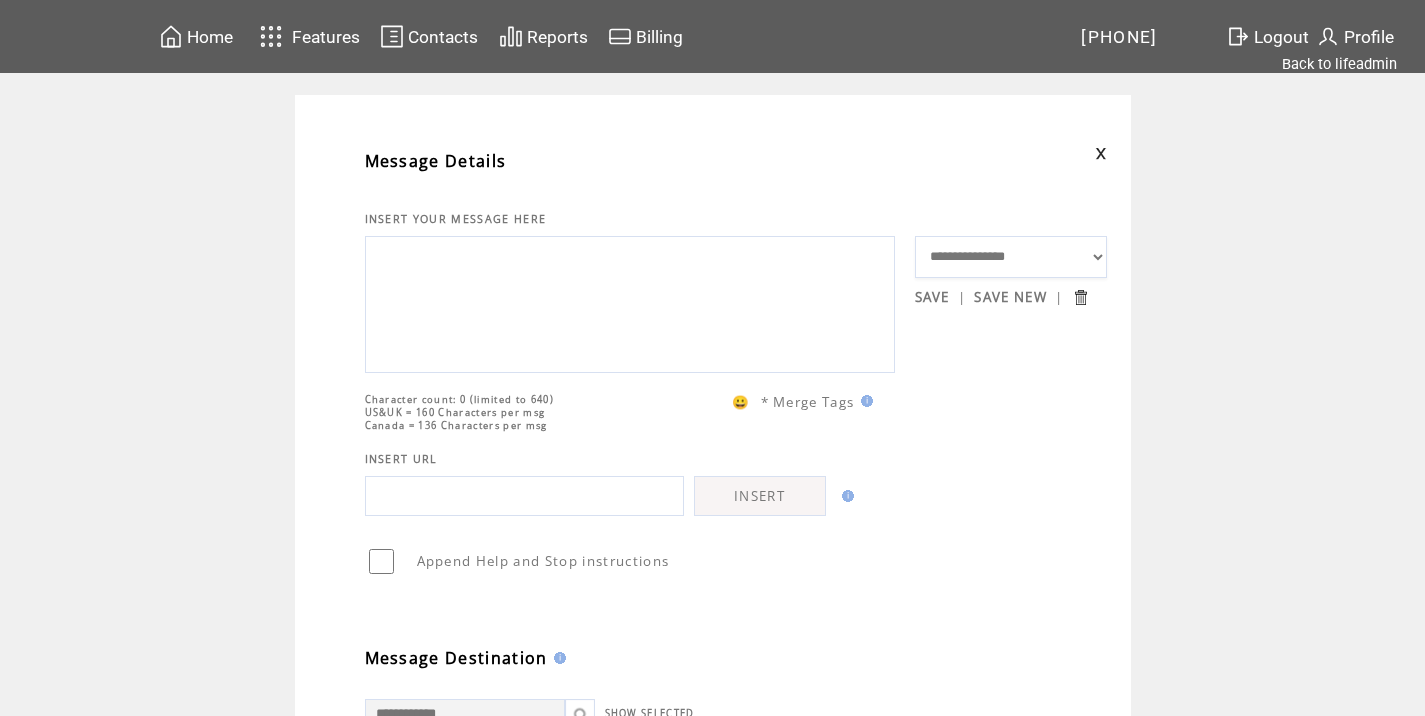 click at bounding box center [630, 302] 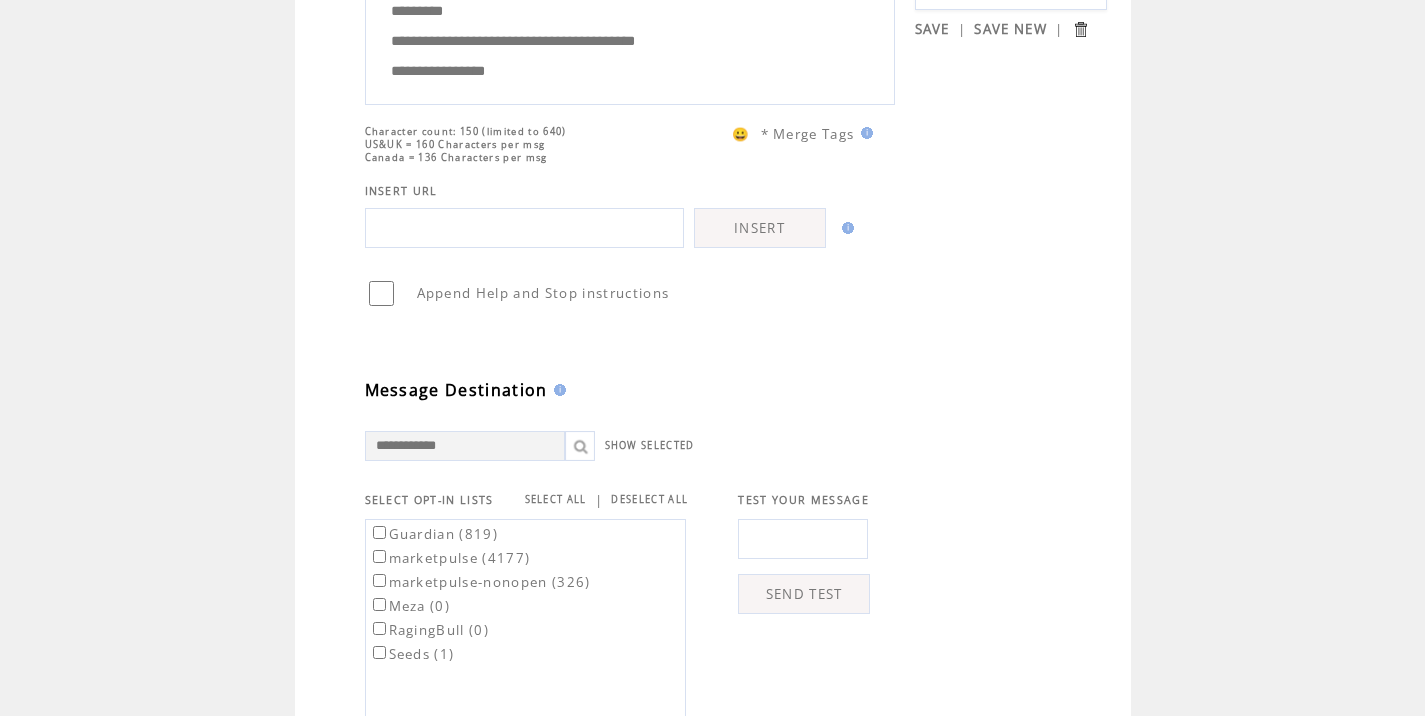 scroll, scrollTop: 294, scrollLeft: 0, axis: vertical 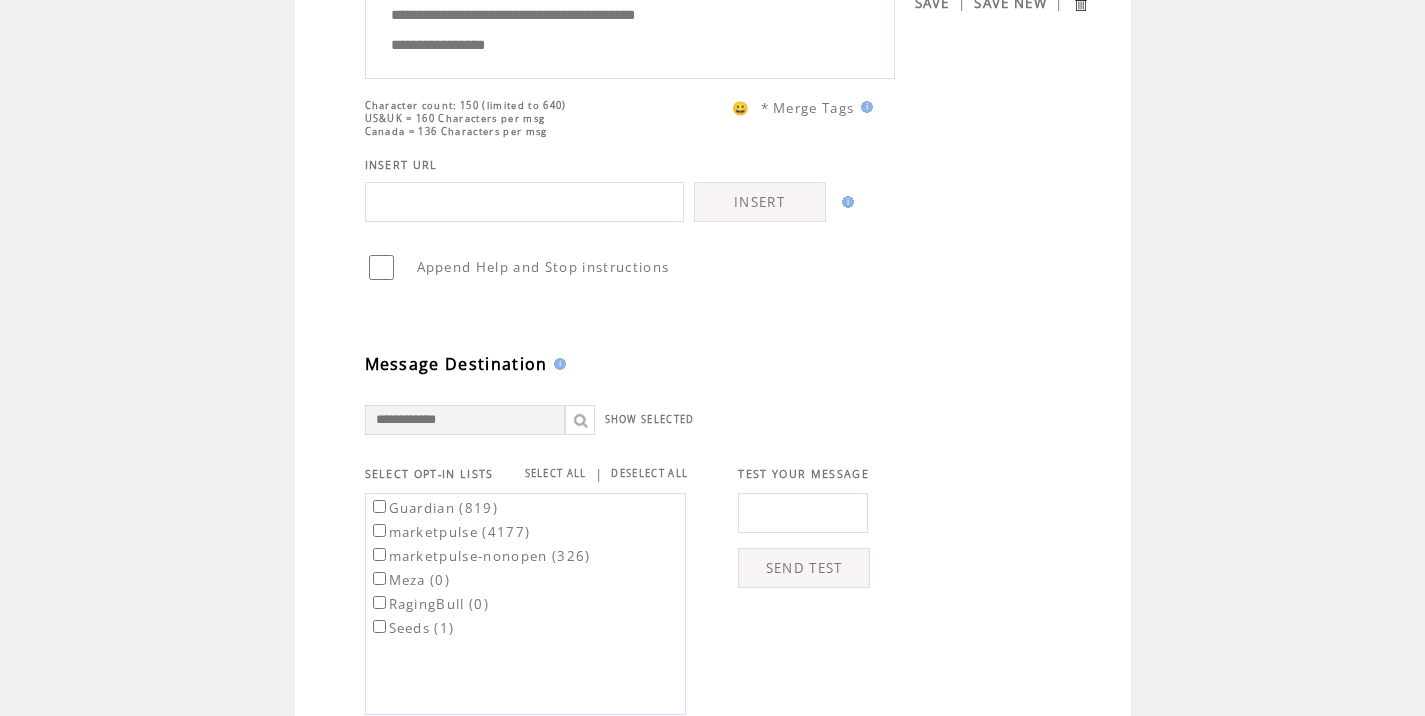 type on "**********" 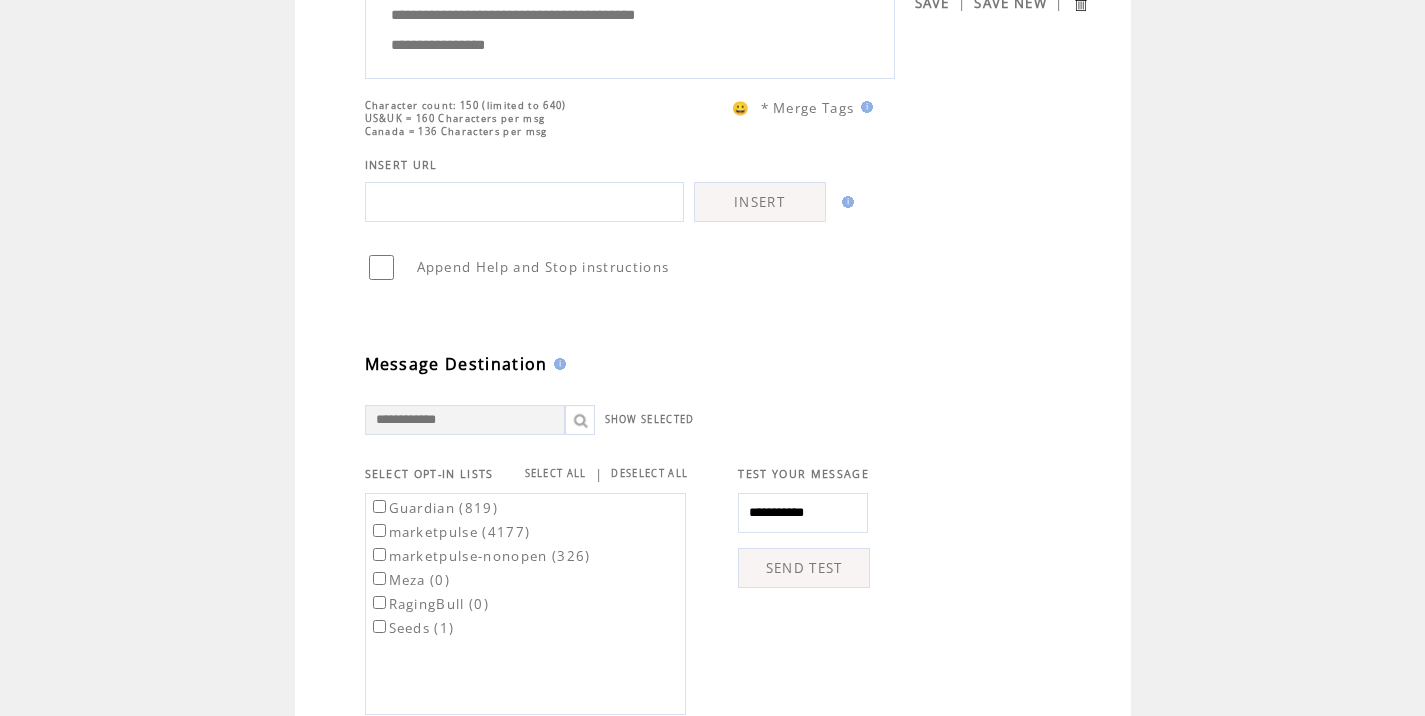 click on "SEND TEST" at bounding box center [804, 568] 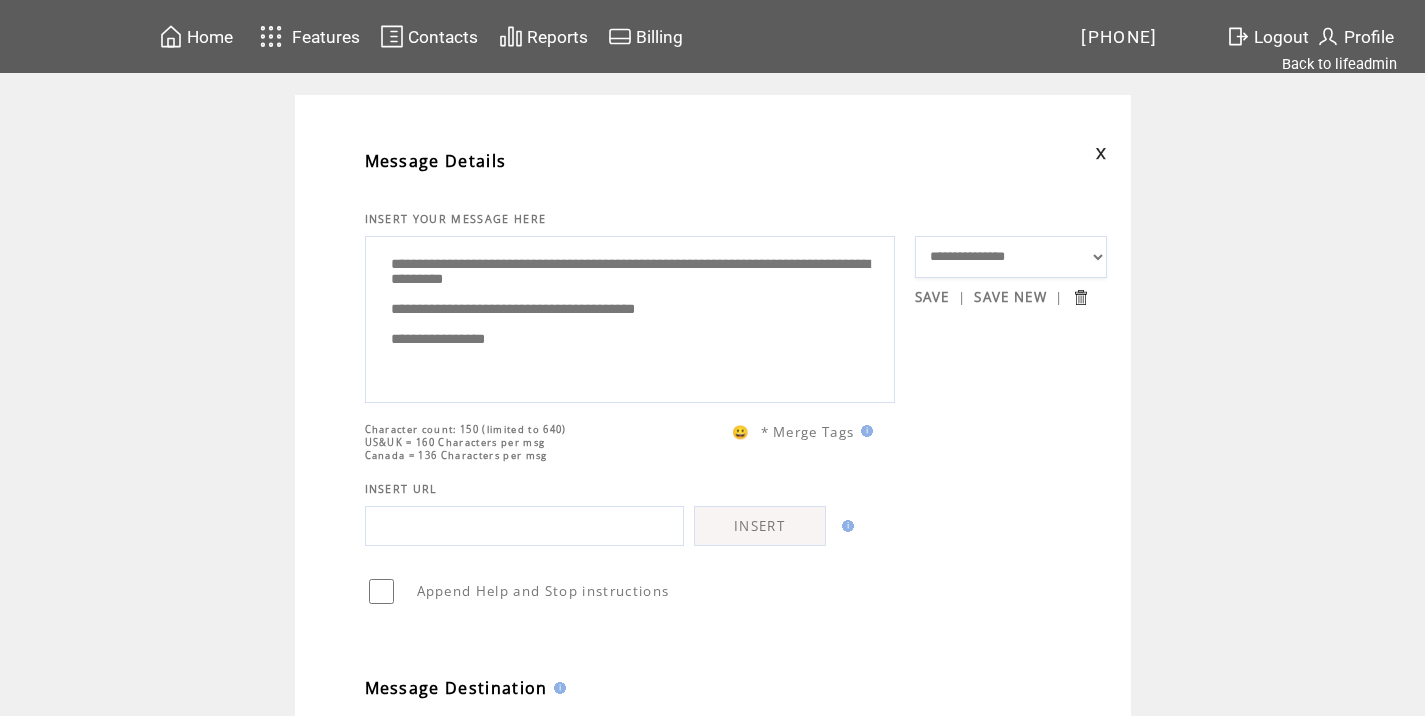scroll, scrollTop: 774, scrollLeft: 0, axis: vertical 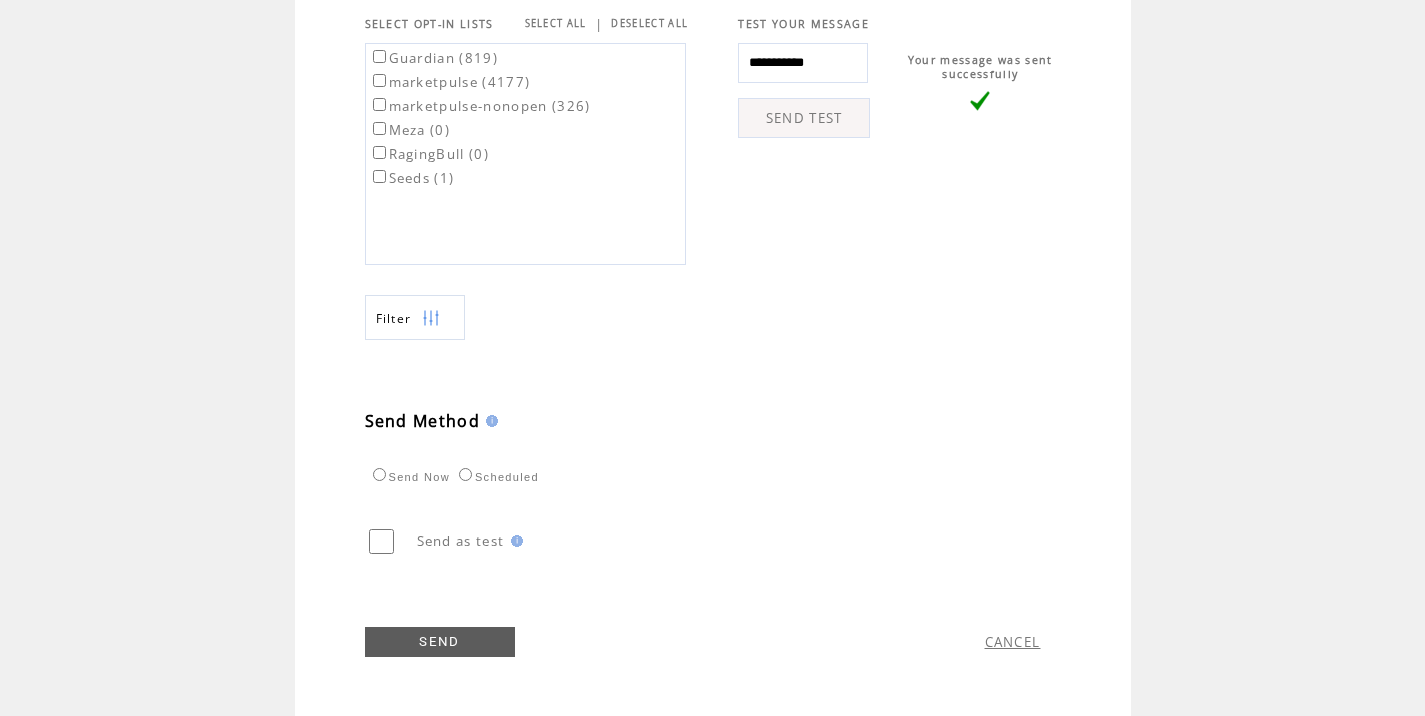 click on "Guardian ([PHONE])  marketpulse ([PHONE])  marketpulse-nonopen ([PHONE])  Meza (0)  RagingBull (0)  Seeds (1)" at bounding box center (480, 117) 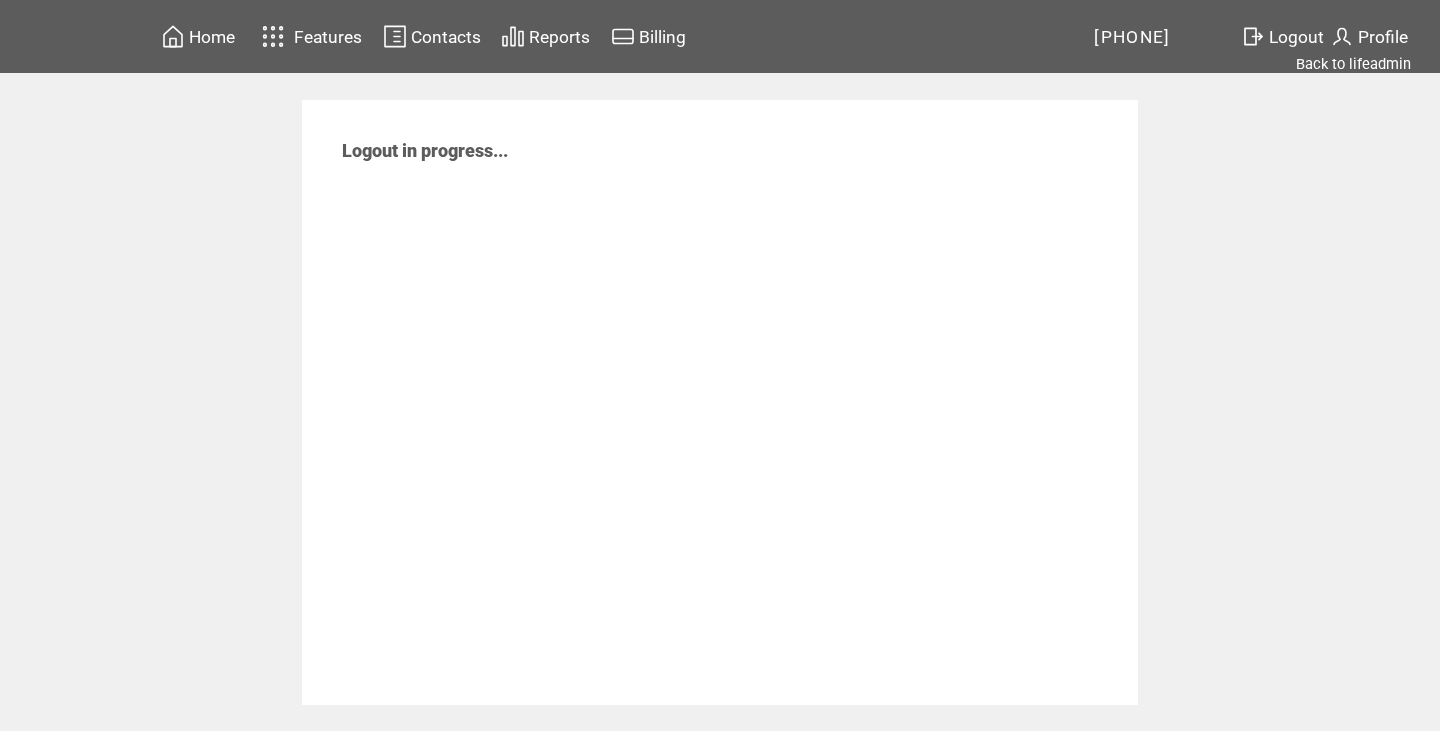 scroll, scrollTop: 0, scrollLeft: 0, axis: both 